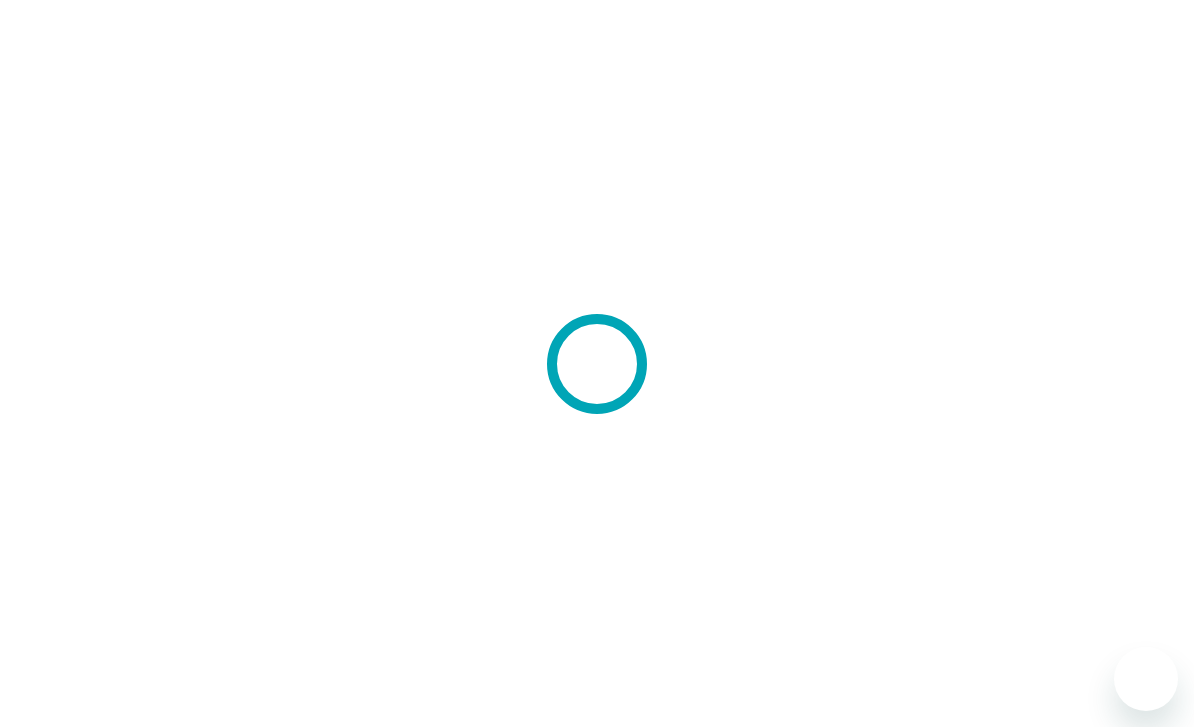 scroll, scrollTop: 0, scrollLeft: 0, axis: both 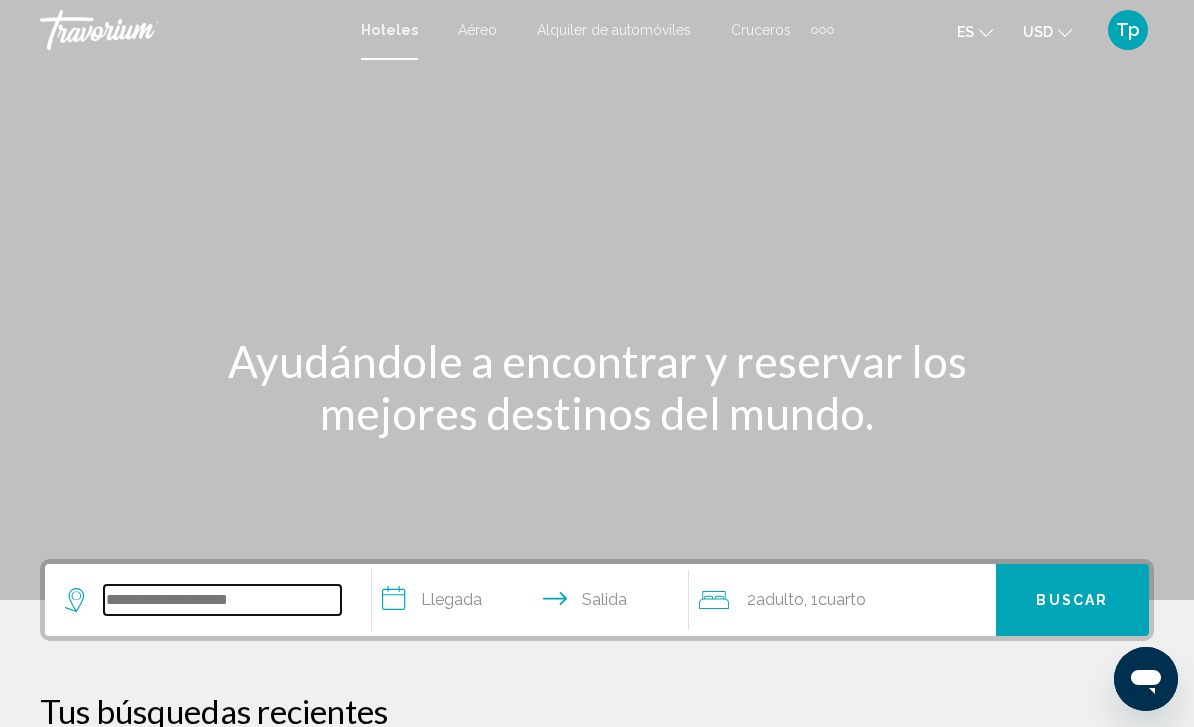 click at bounding box center [222, 600] 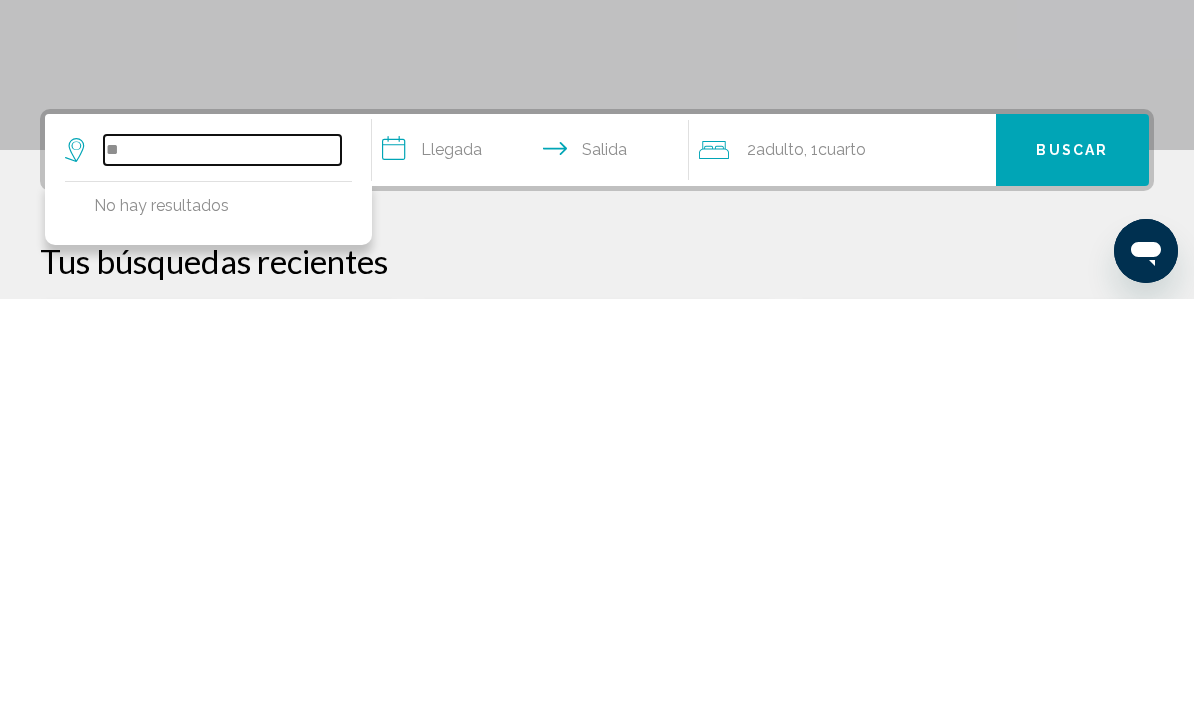 type on "*" 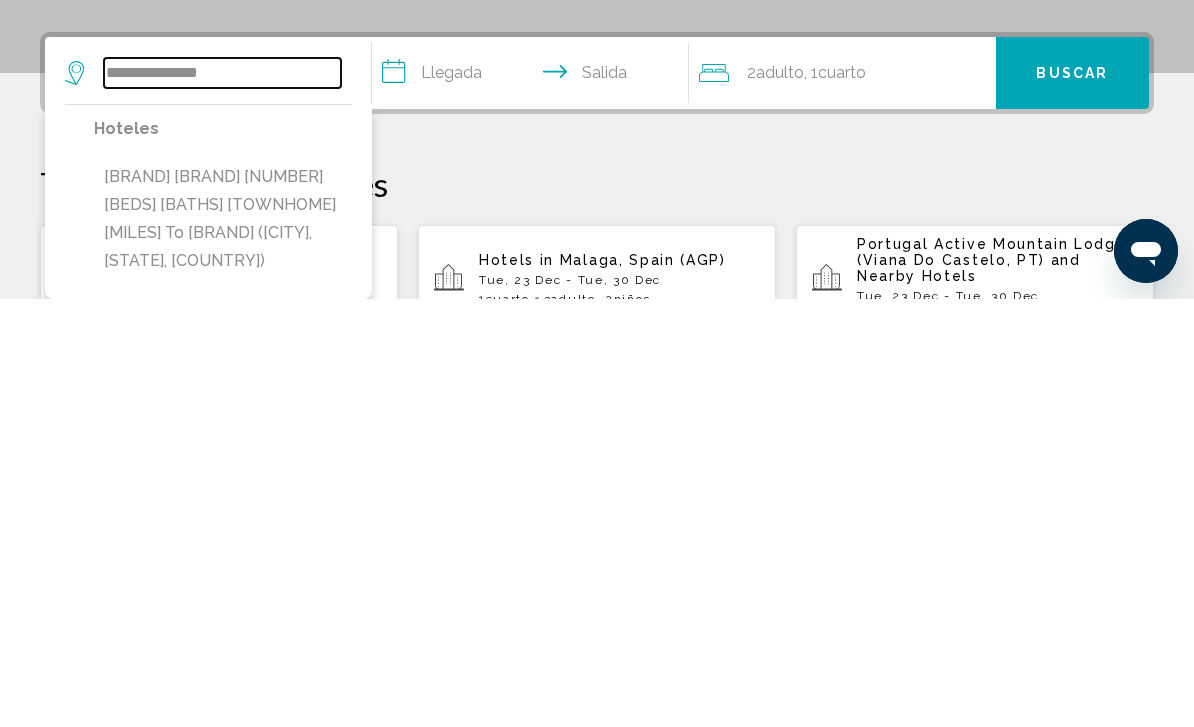 scroll, scrollTop: 101, scrollLeft: 0, axis: vertical 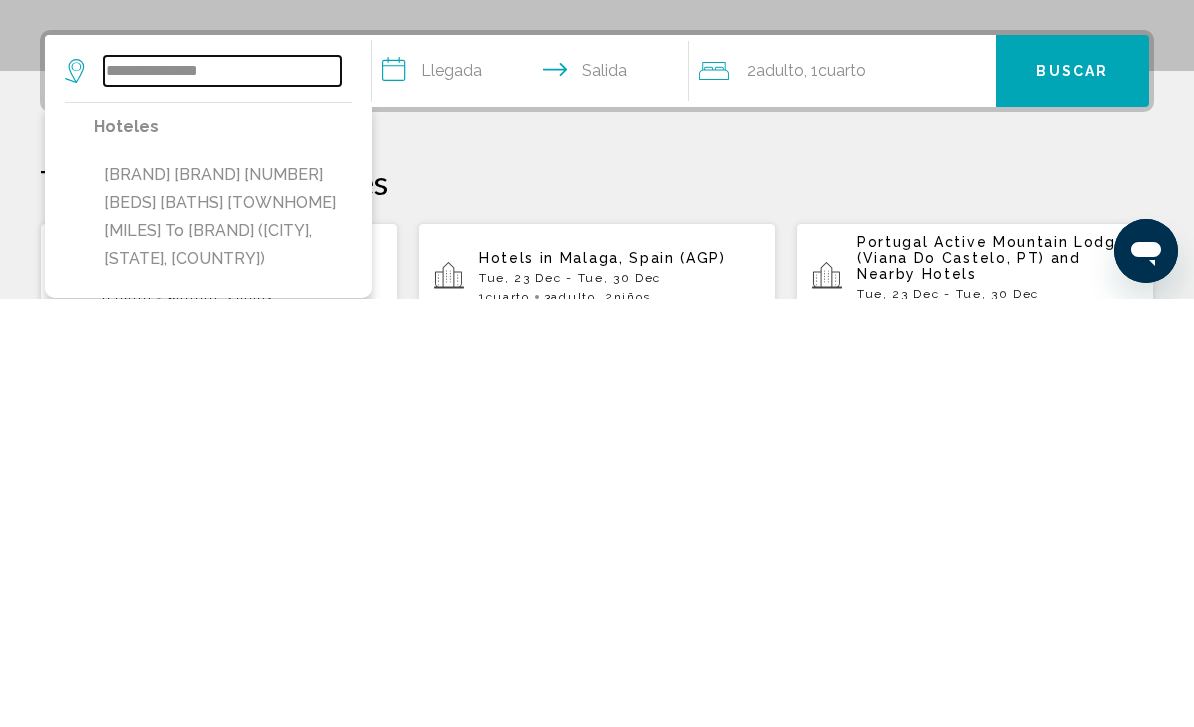 type on "**********" 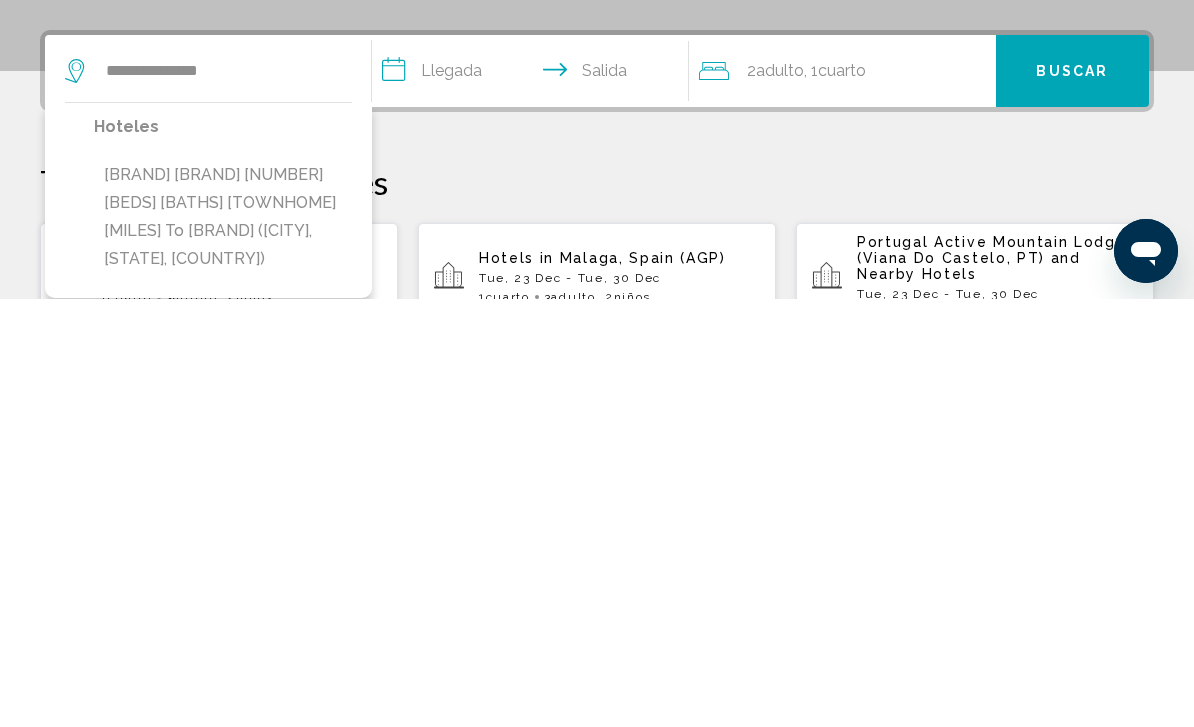 click on "**********" at bounding box center (534, 502) 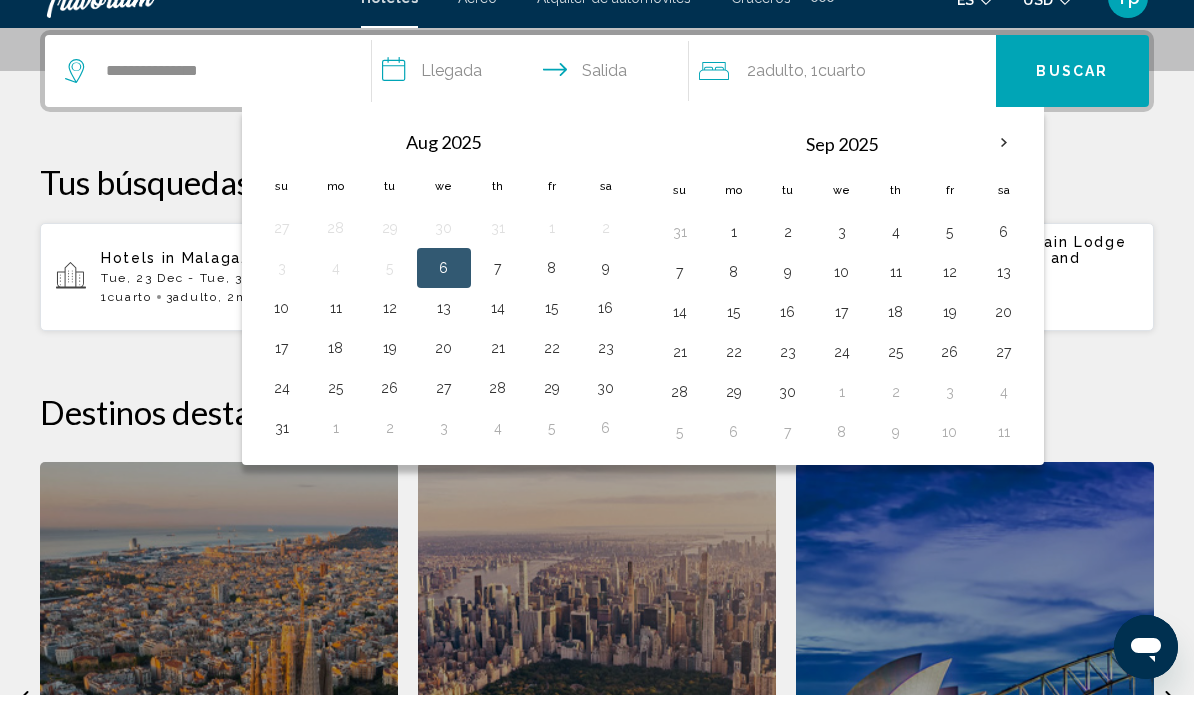 scroll, scrollTop: 494, scrollLeft: 0, axis: vertical 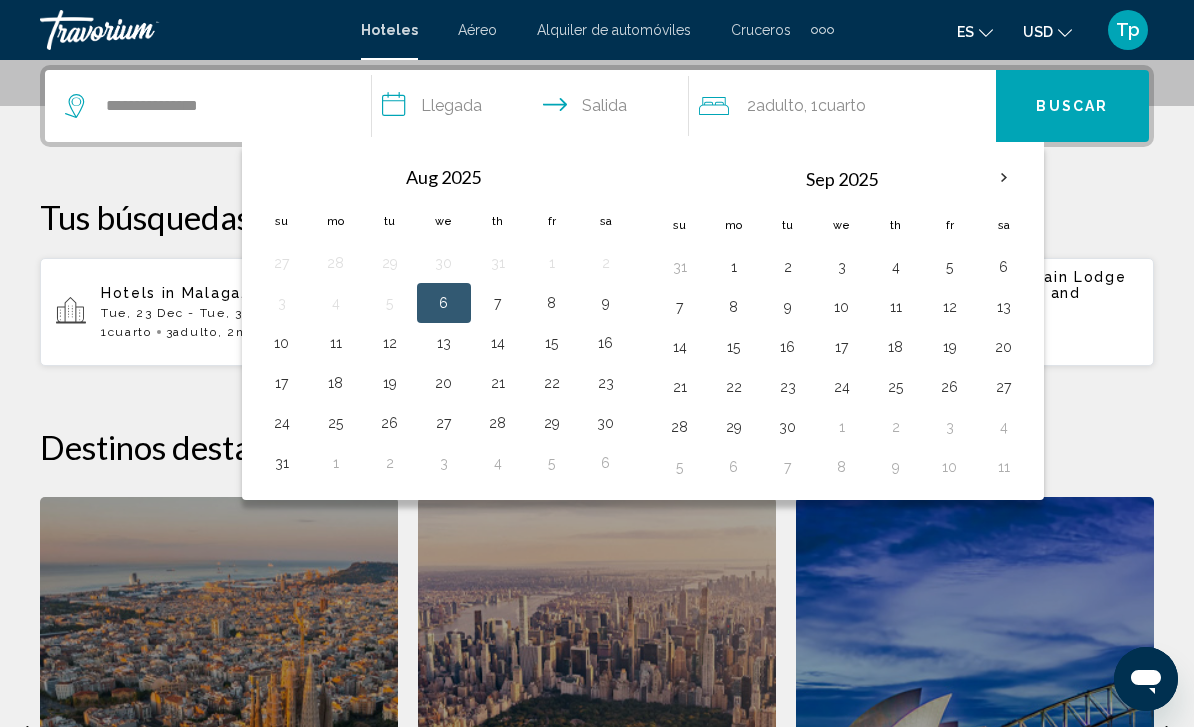 click at bounding box center [1004, 178] 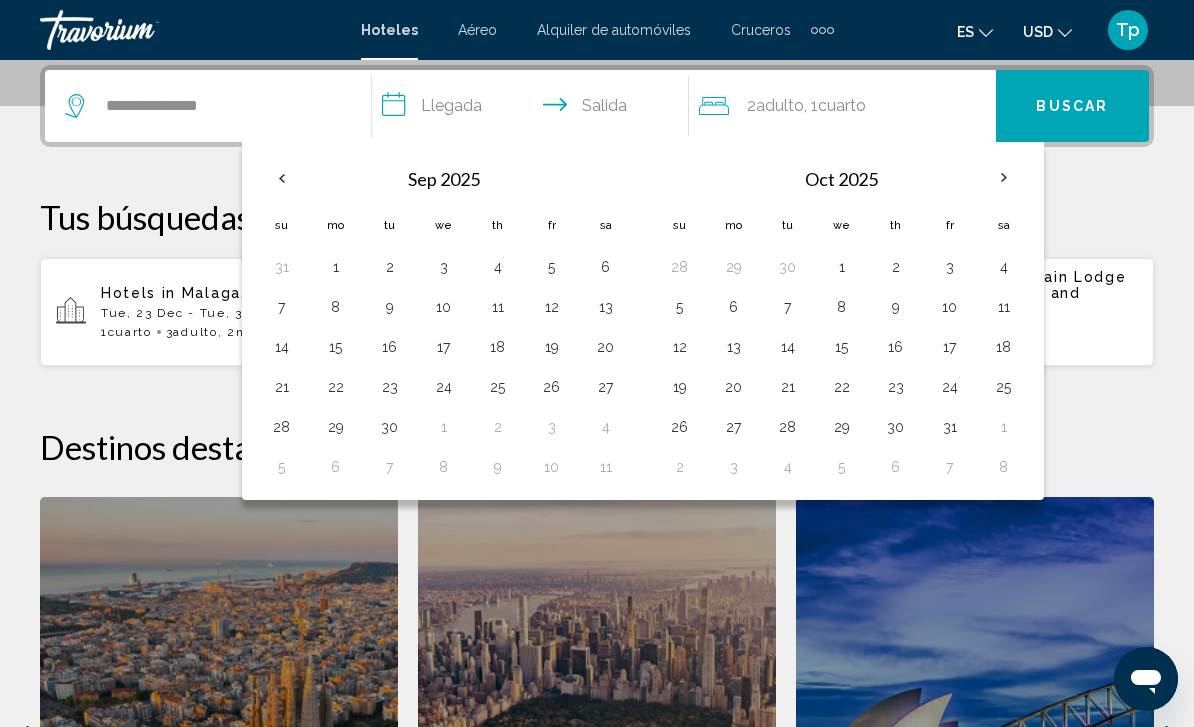 click at bounding box center (1004, 178) 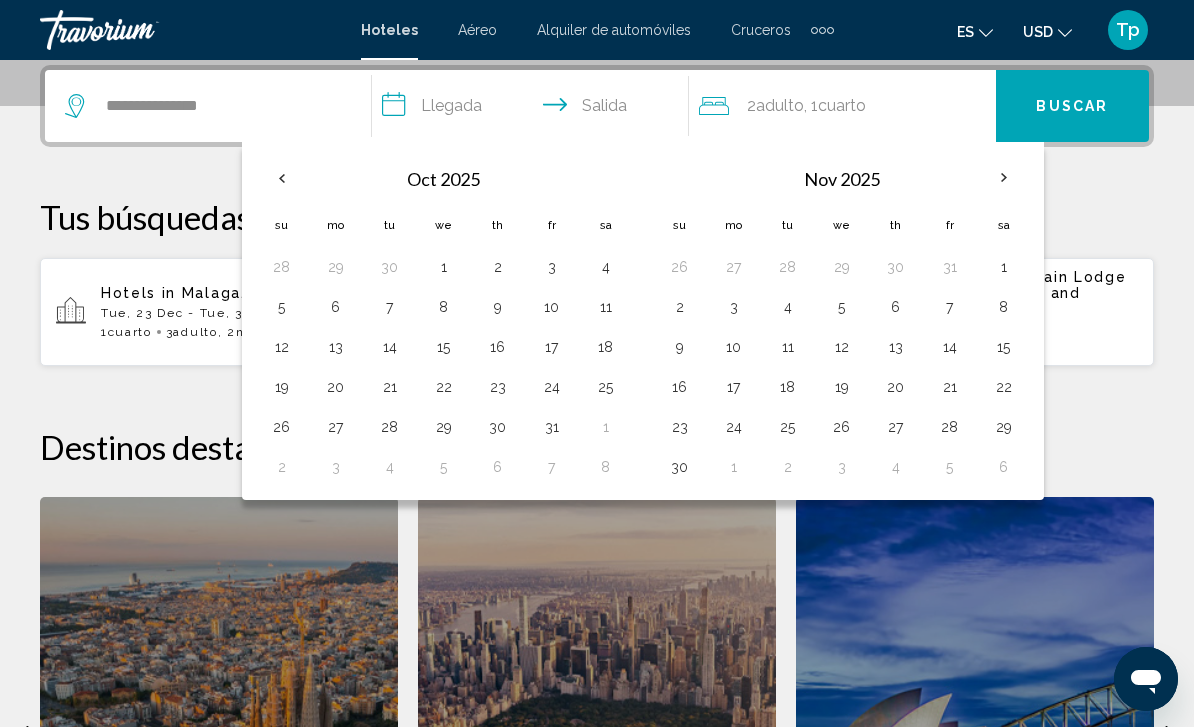 click at bounding box center (1004, 178) 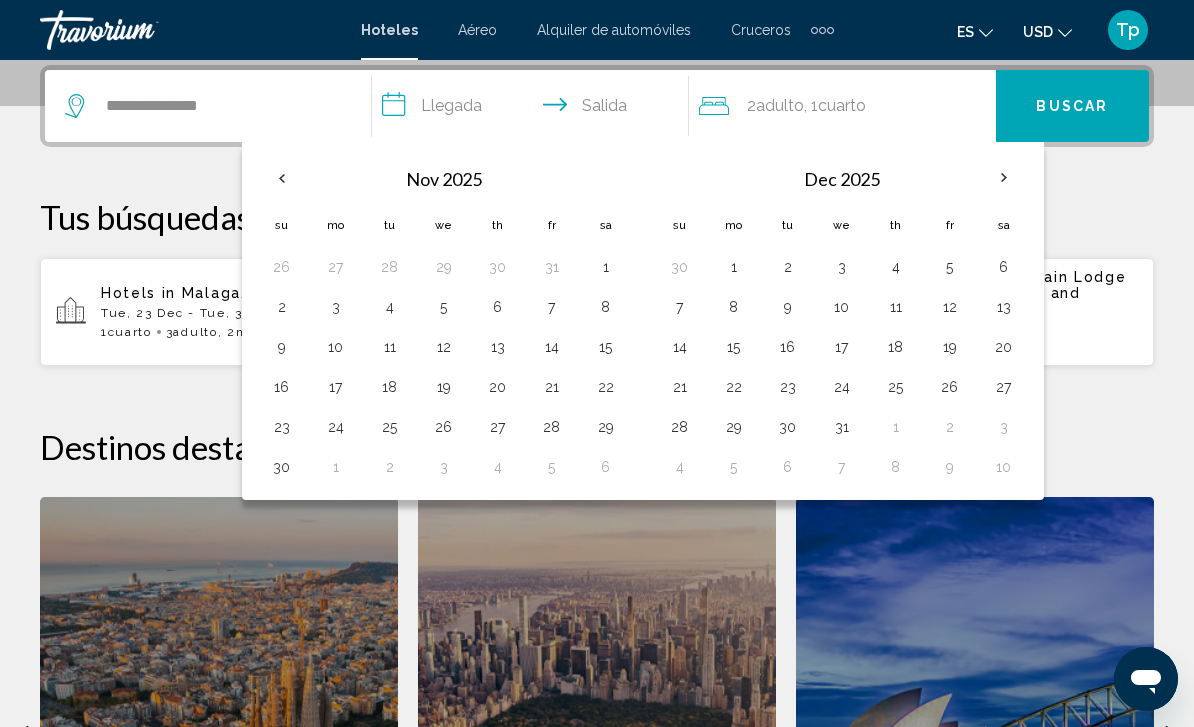 click at bounding box center (1004, 178) 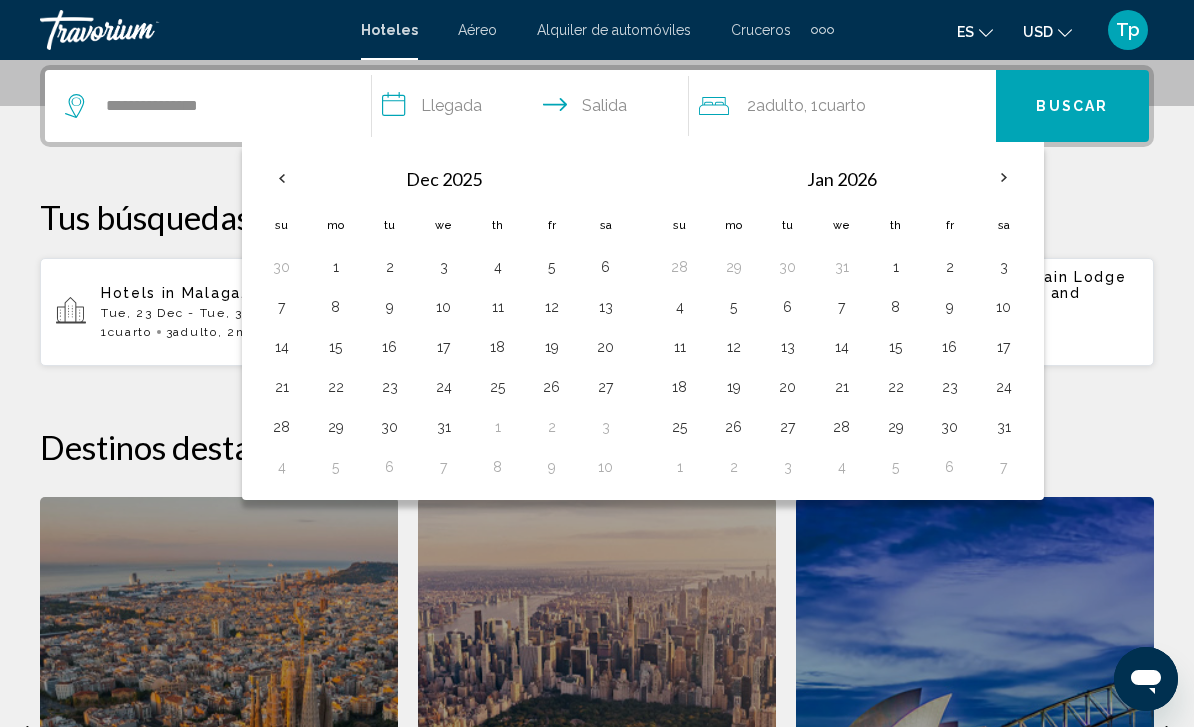 click at bounding box center (1004, 178) 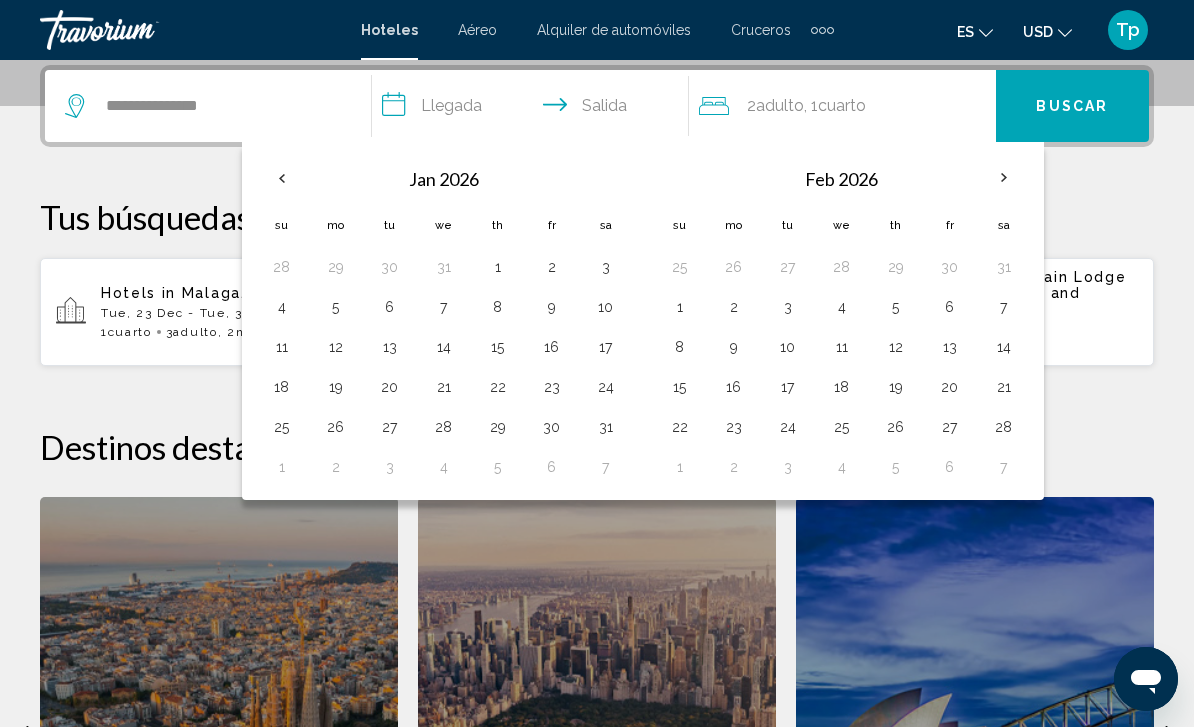 click at bounding box center [1004, 178] 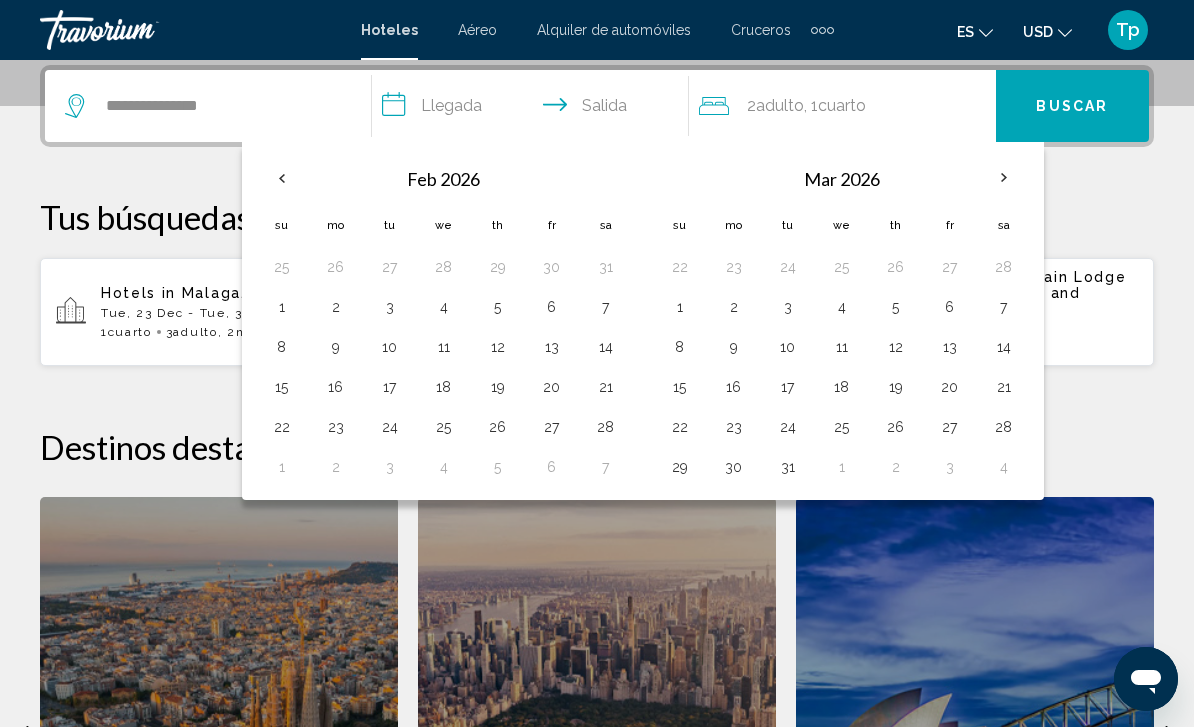 click at bounding box center (1004, 178) 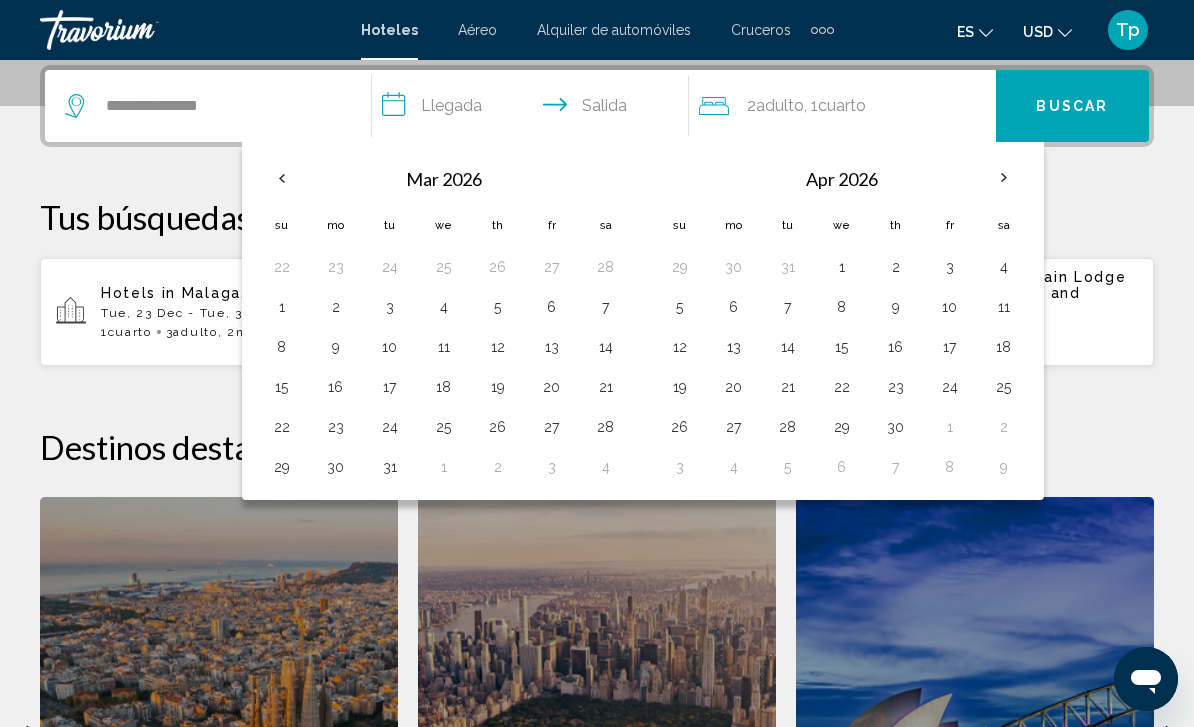 click on "28" at bounding box center (606, 427) 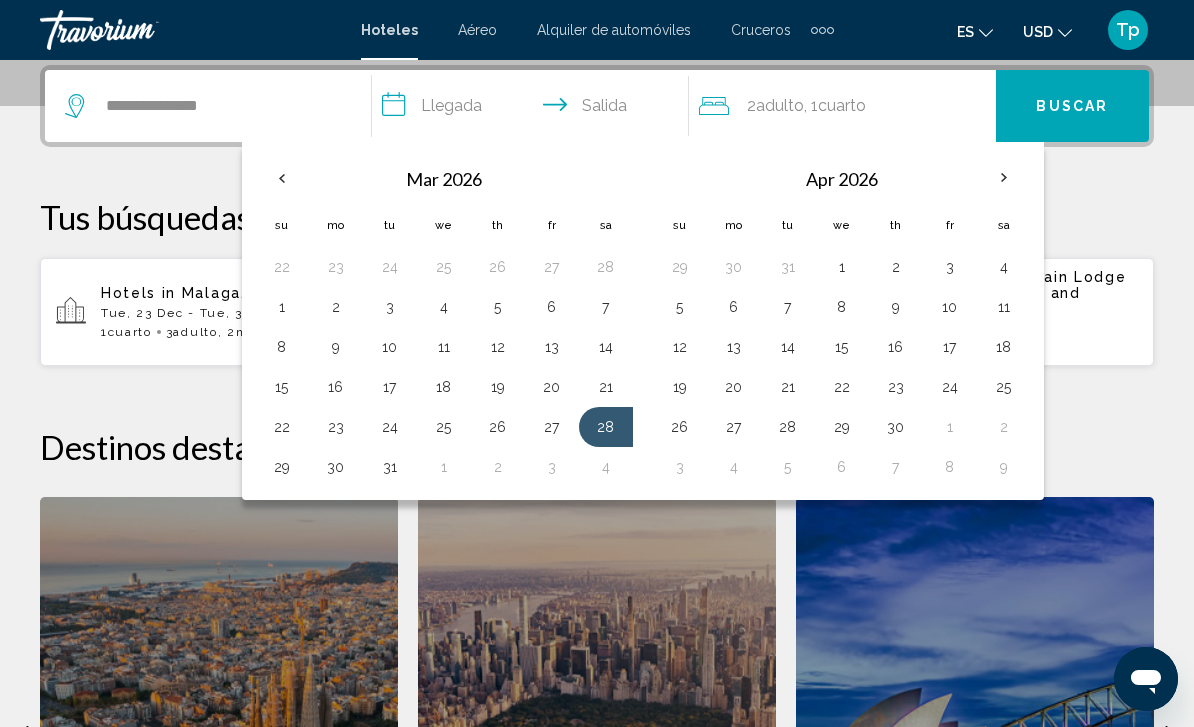 click on "4" at bounding box center [1004, 267] 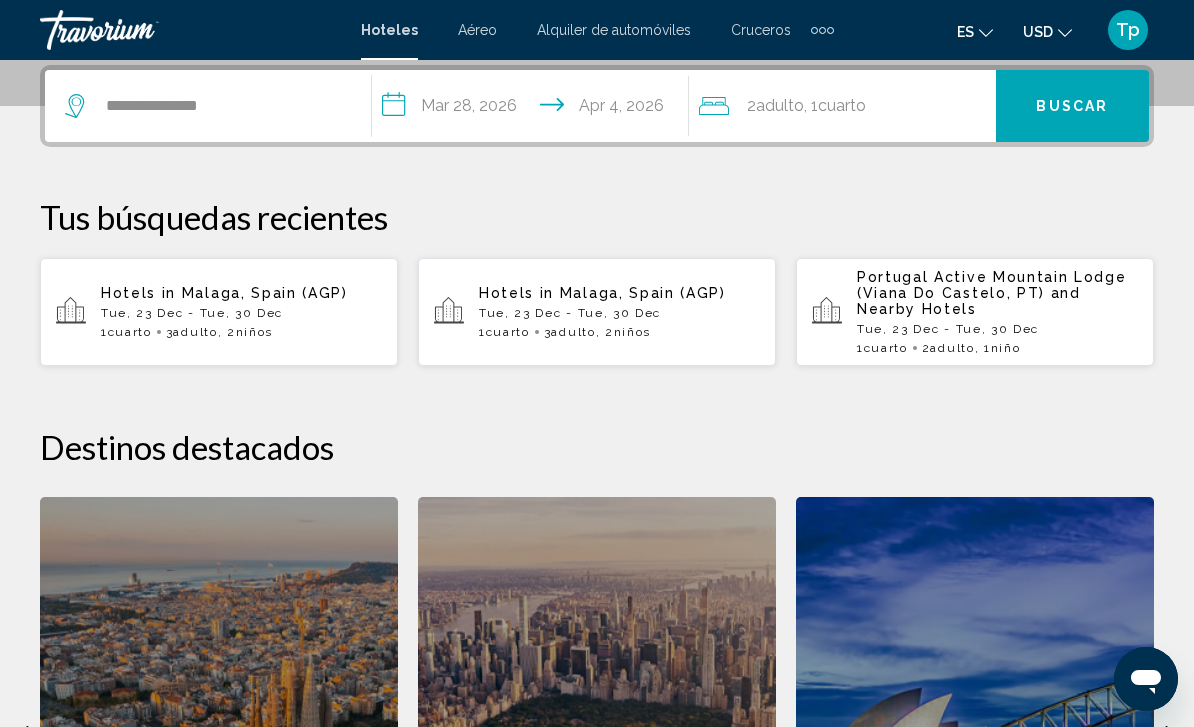 click on ", 1  Cuarto habitaciones" 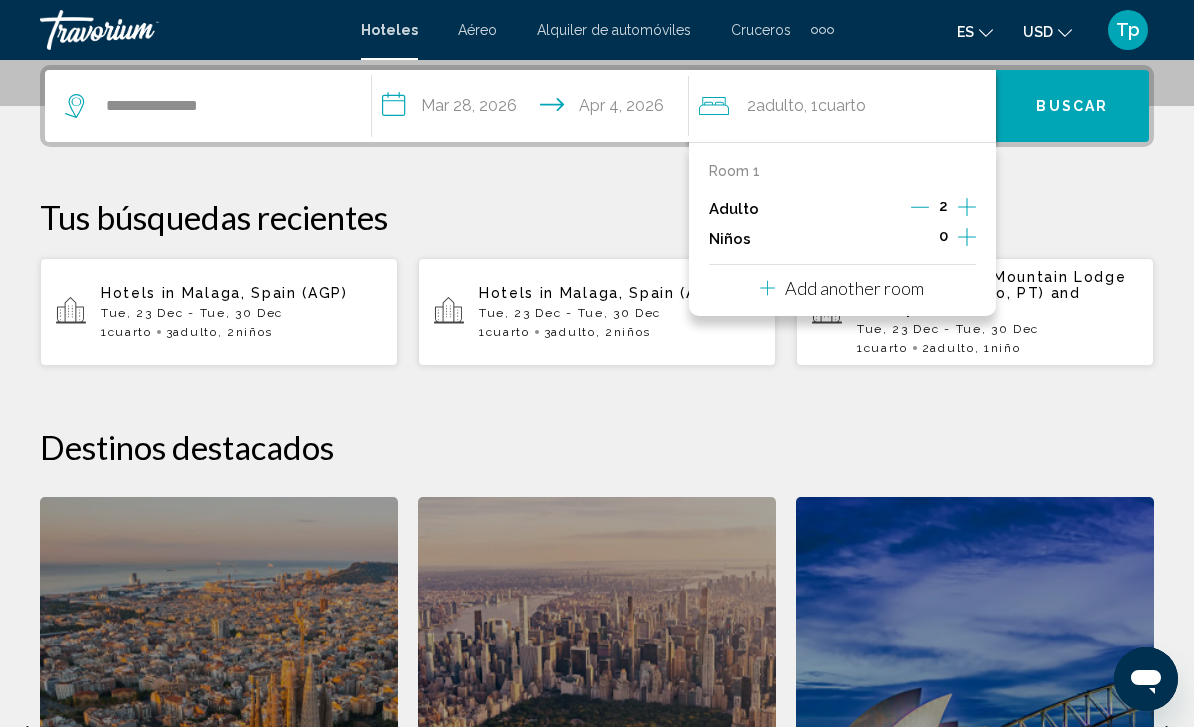 click 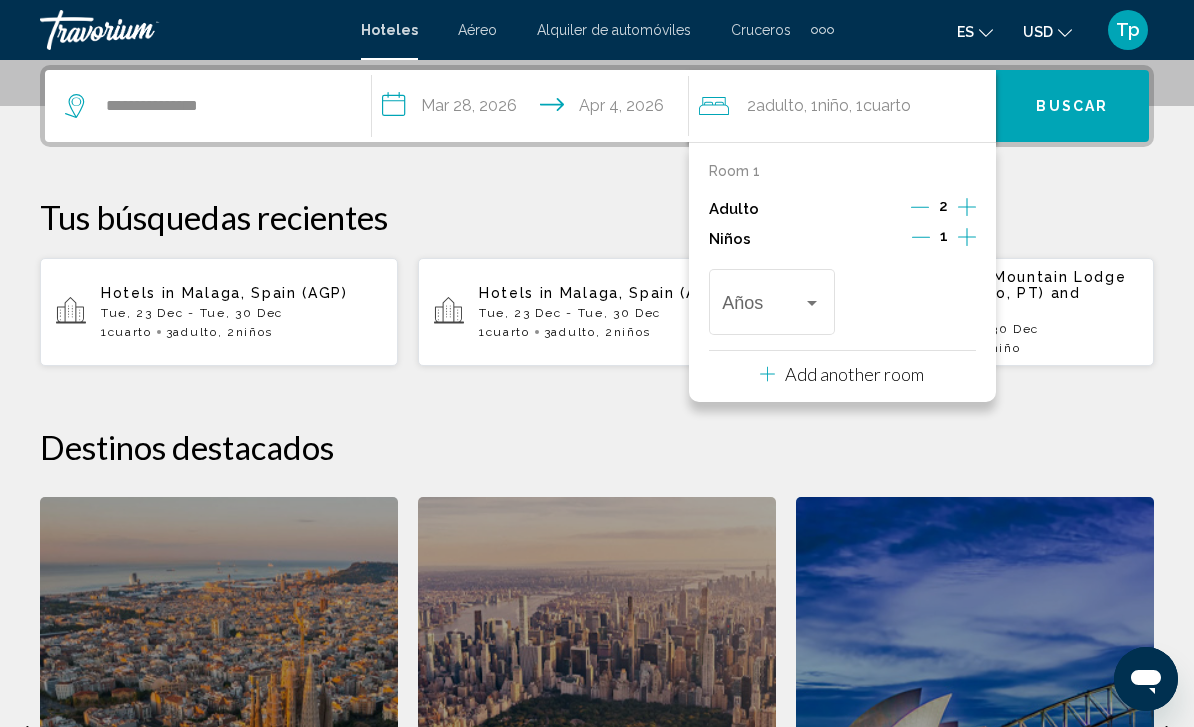 click at bounding box center [967, 239] 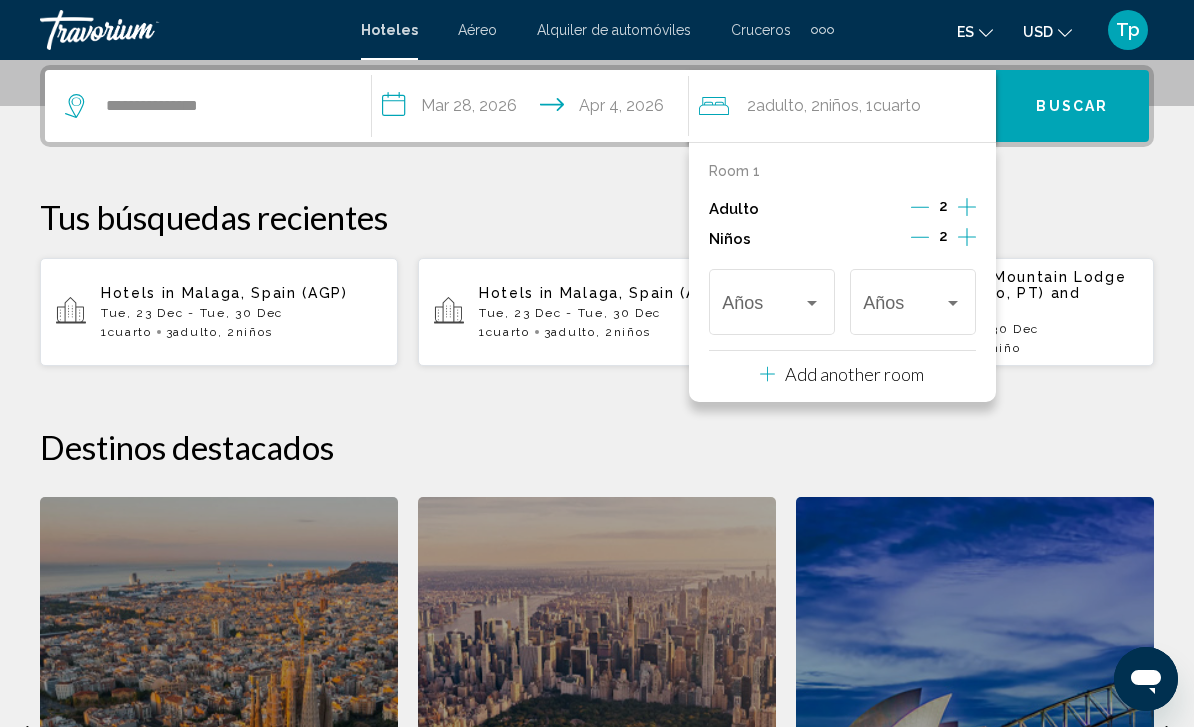 click at bounding box center [812, 303] 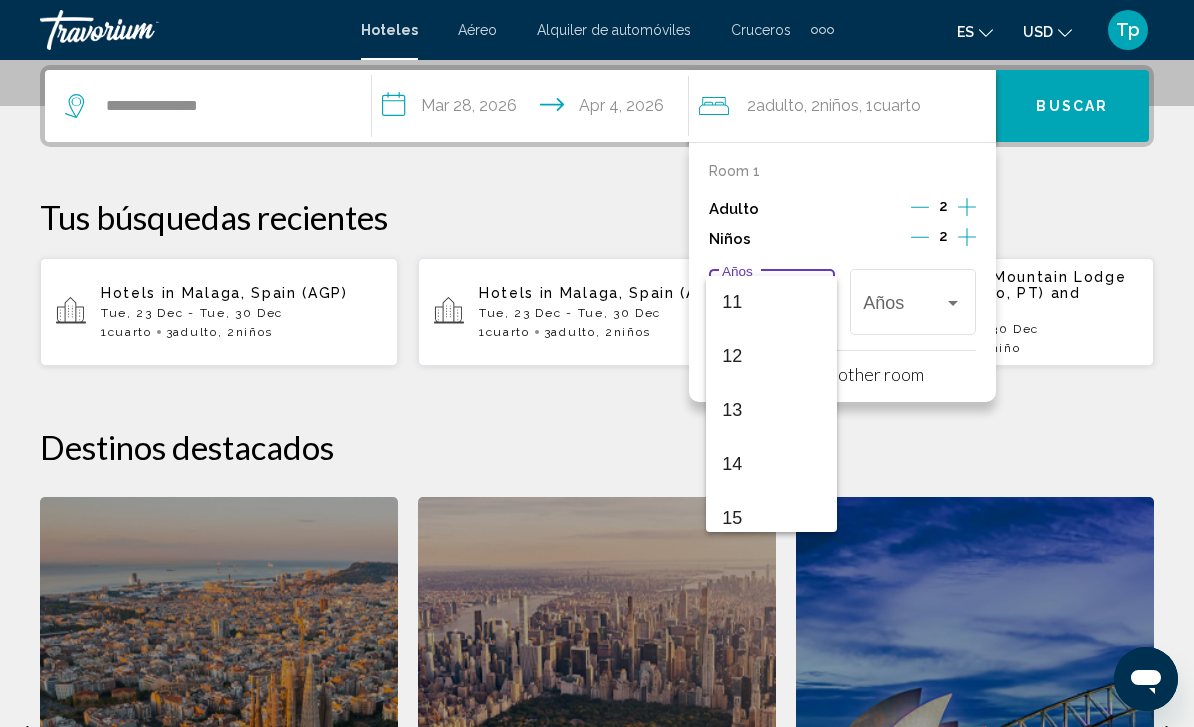 scroll, scrollTop: 615, scrollLeft: 0, axis: vertical 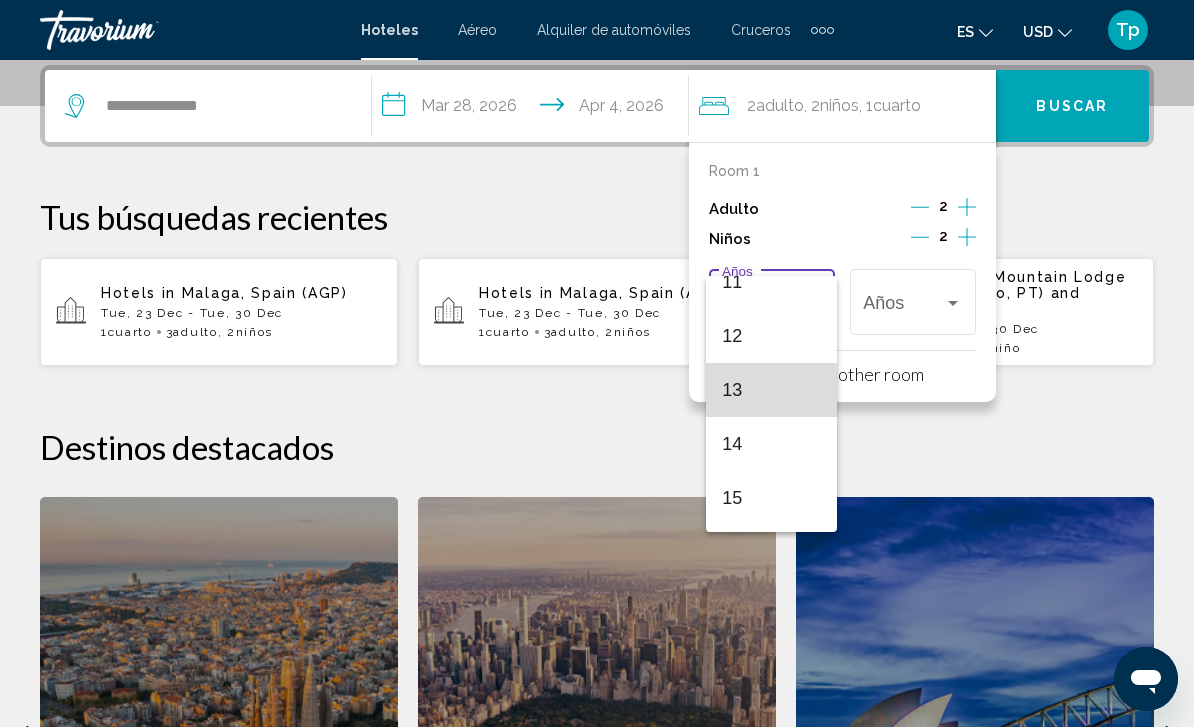 click on "13" at bounding box center (771, 390) 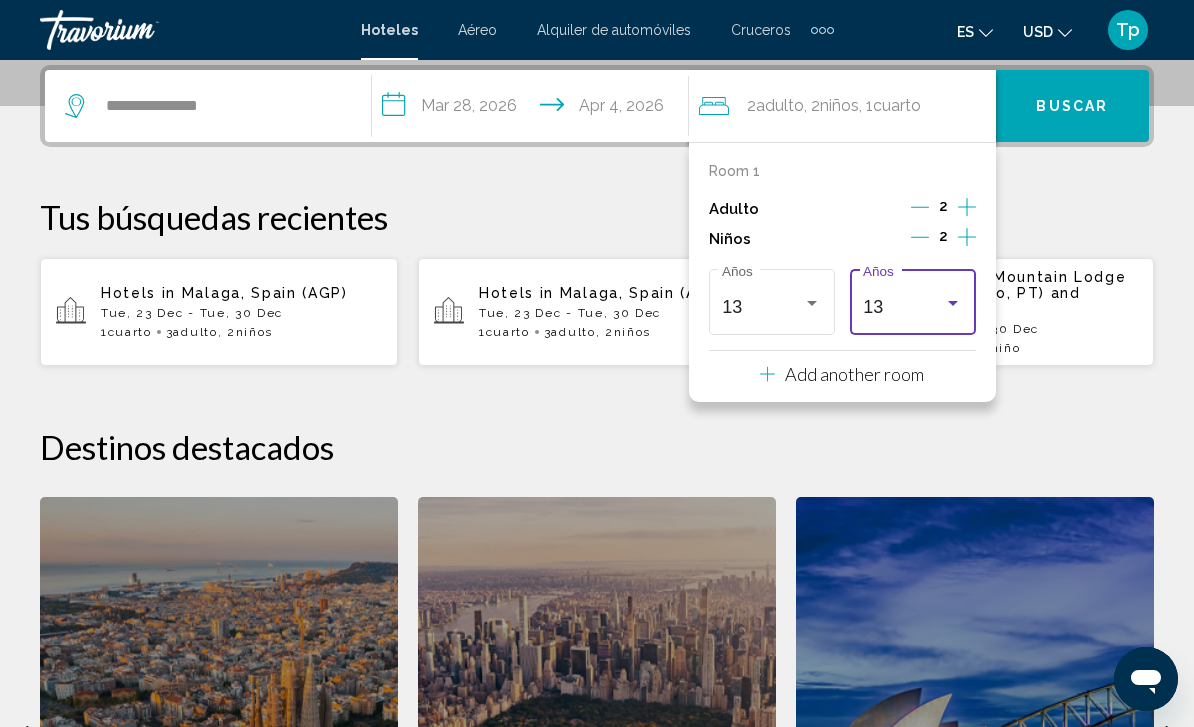 click at bounding box center [953, 303] 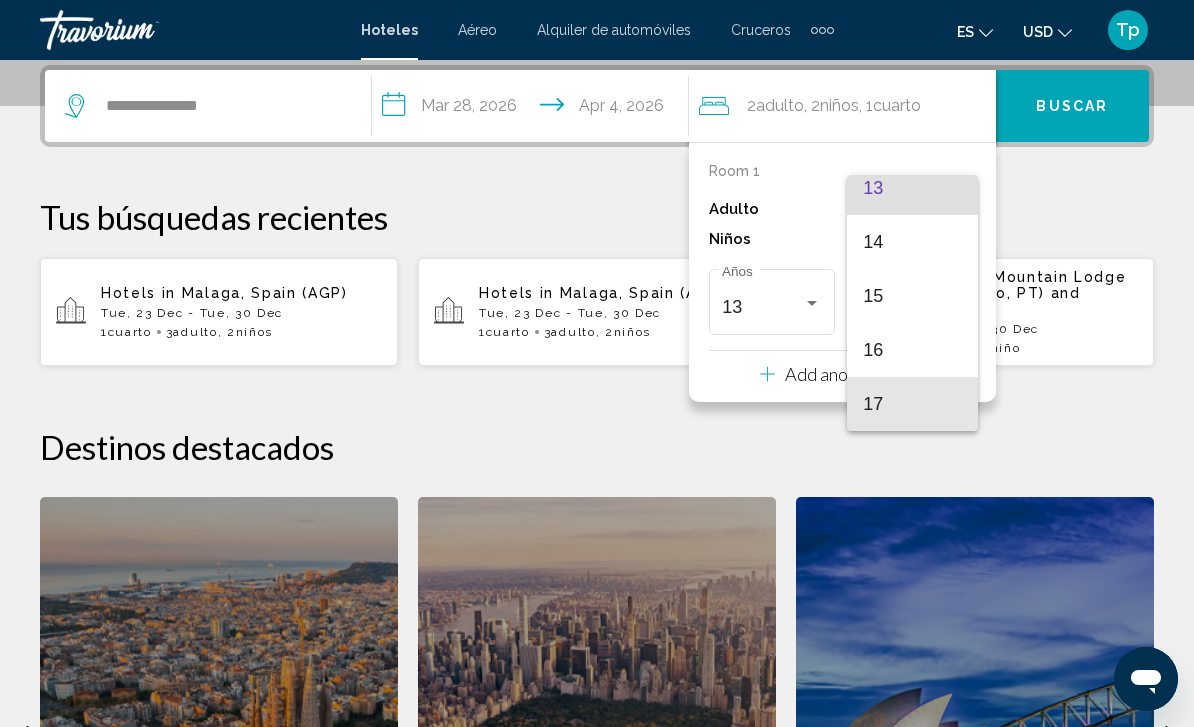 scroll, scrollTop: 716, scrollLeft: 0, axis: vertical 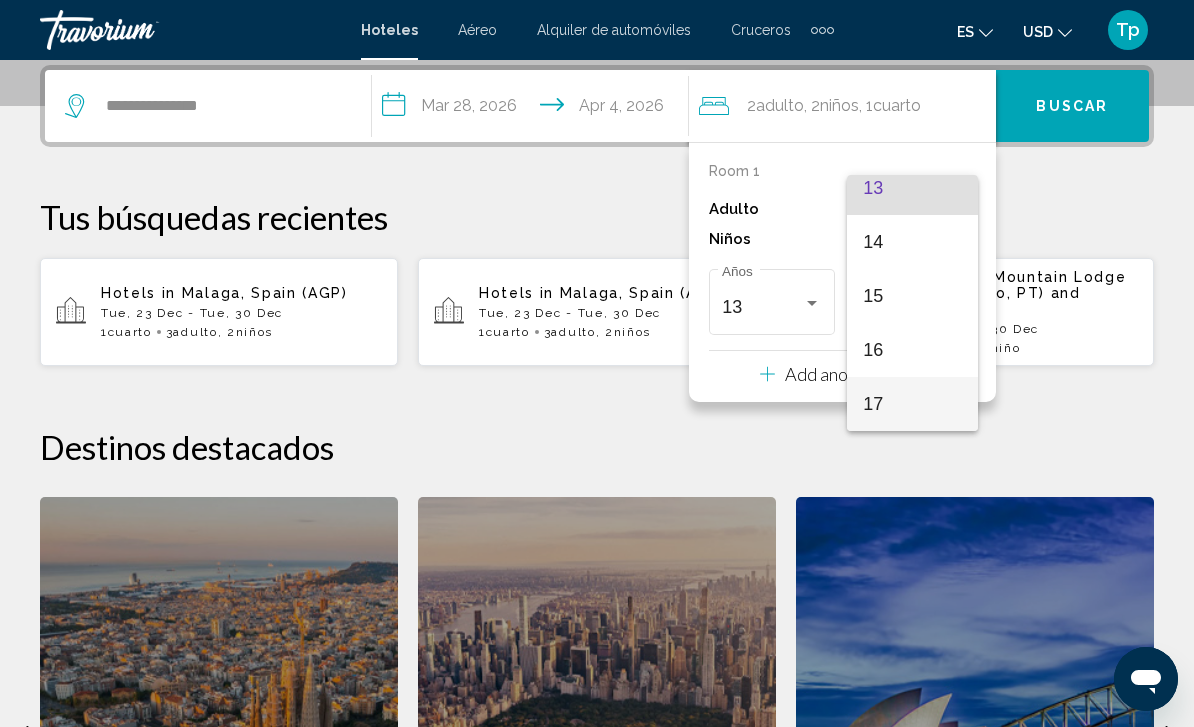 click on "17" at bounding box center (912, 404) 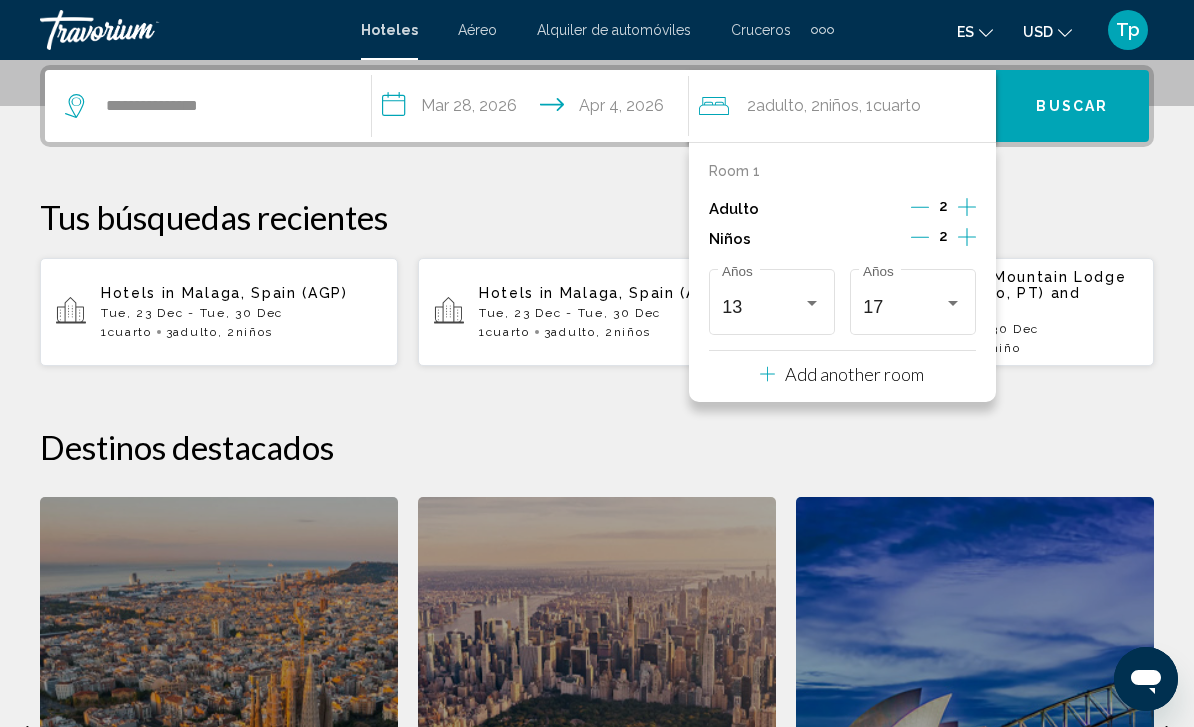 click on "Buscar" at bounding box center (1072, 107) 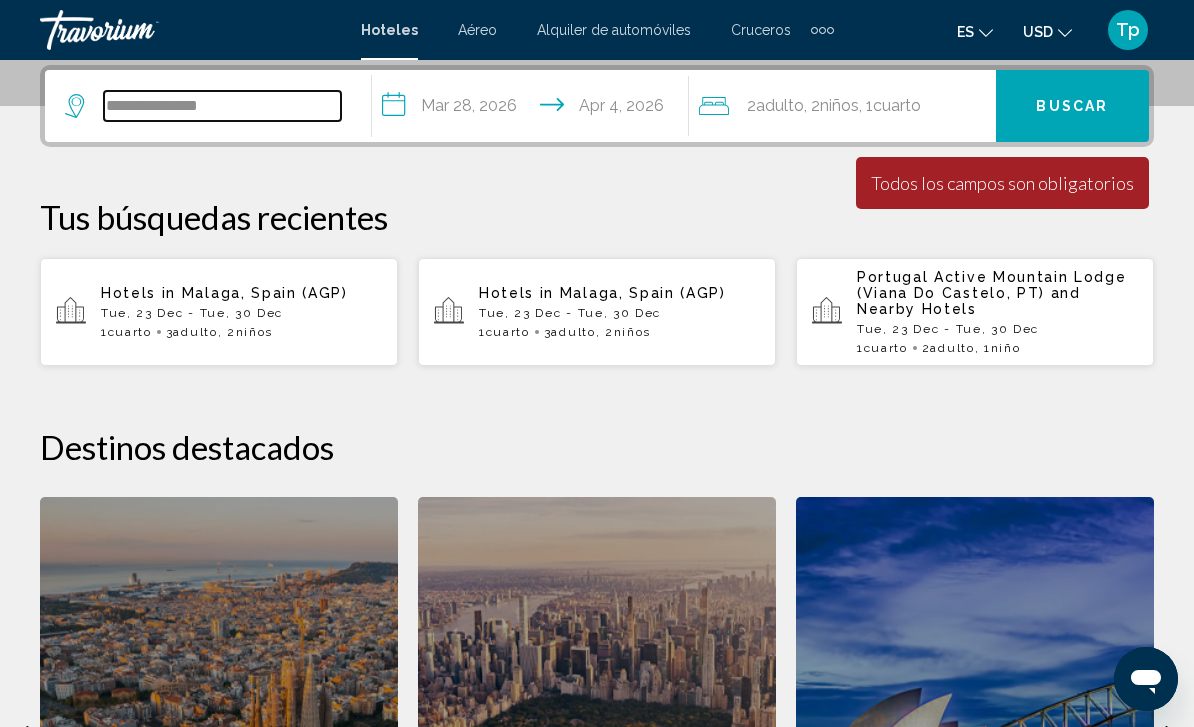 click on "**********" at bounding box center (222, 106) 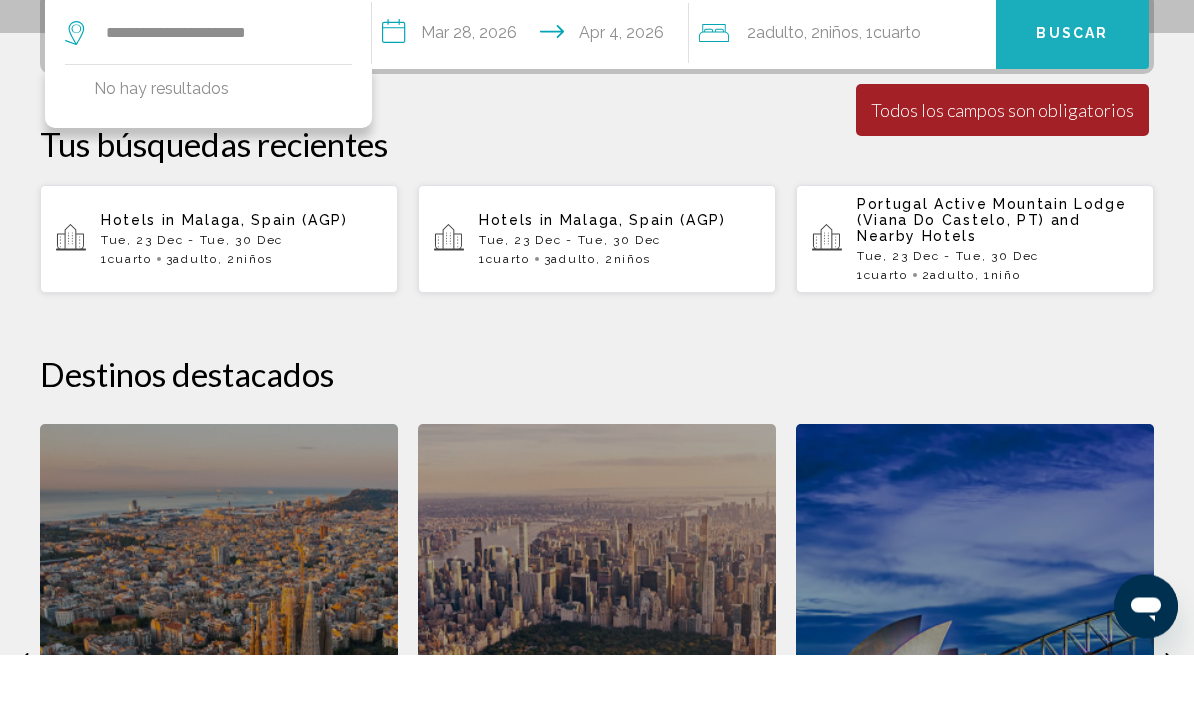 click on "Buscar" at bounding box center (1072, 106) 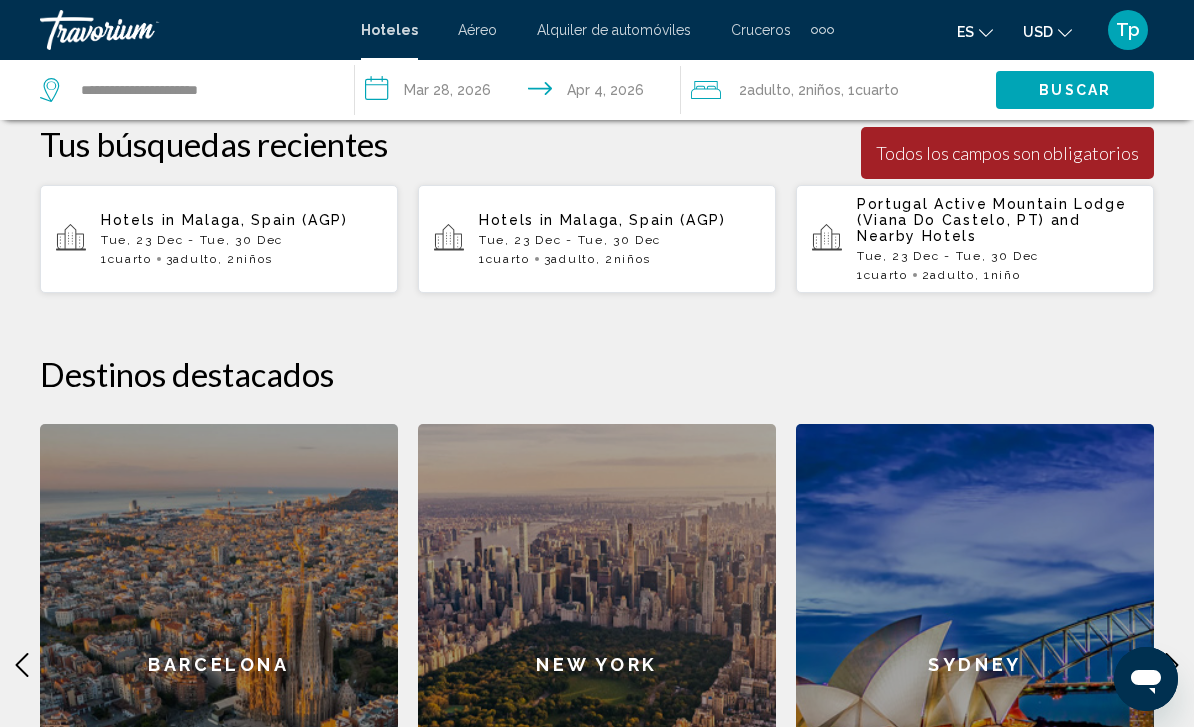 click on "Buscar" at bounding box center (1075, 89) 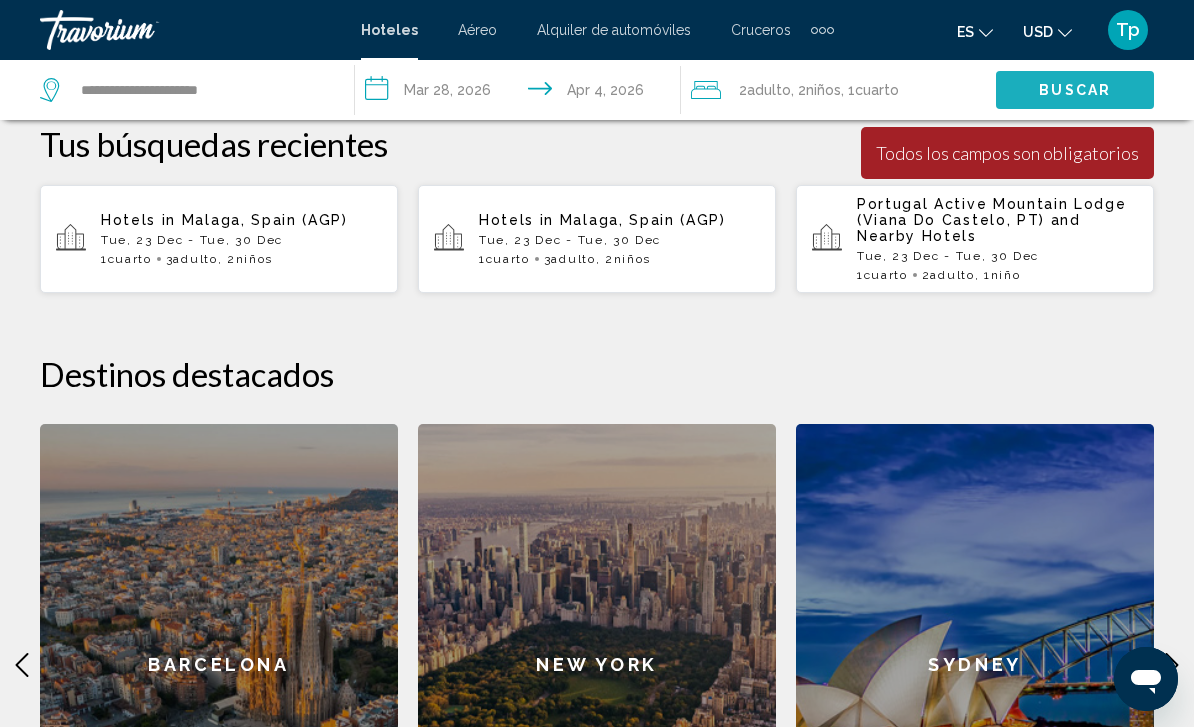 click on "Buscar" at bounding box center (1075, 89) 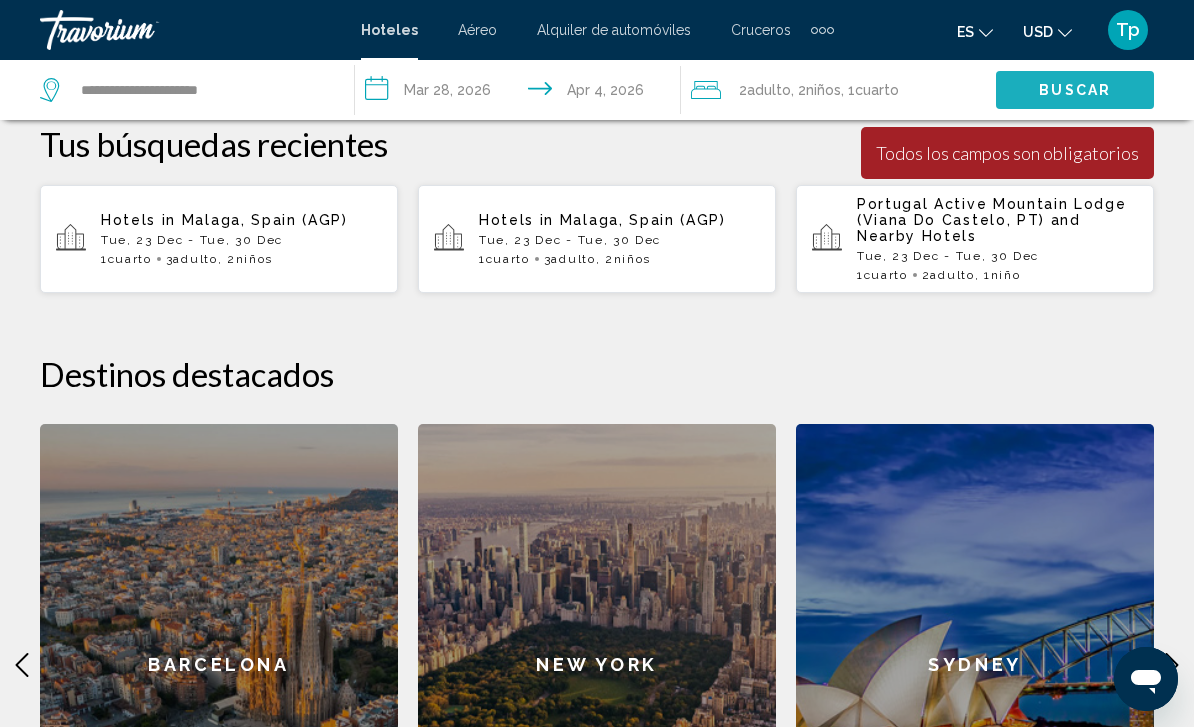 click on "Buscar" at bounding box center [1075, 89] 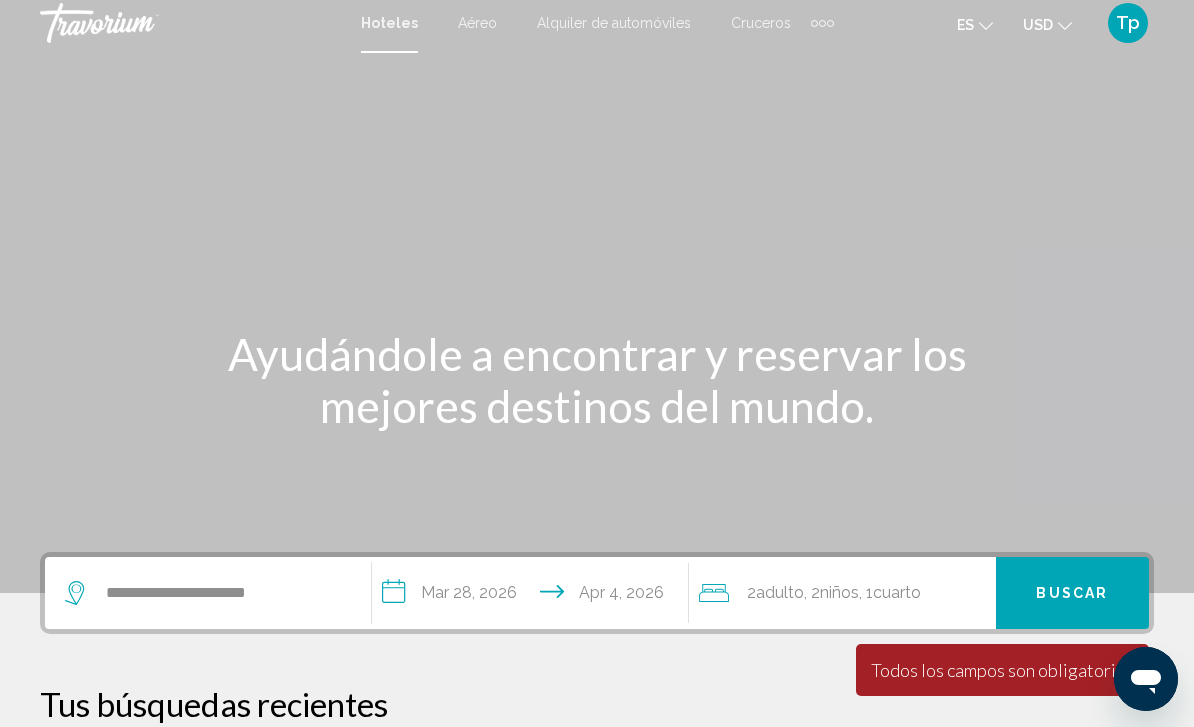 scroll, scrollTop: 0, scrollLeft: 0, axis: both 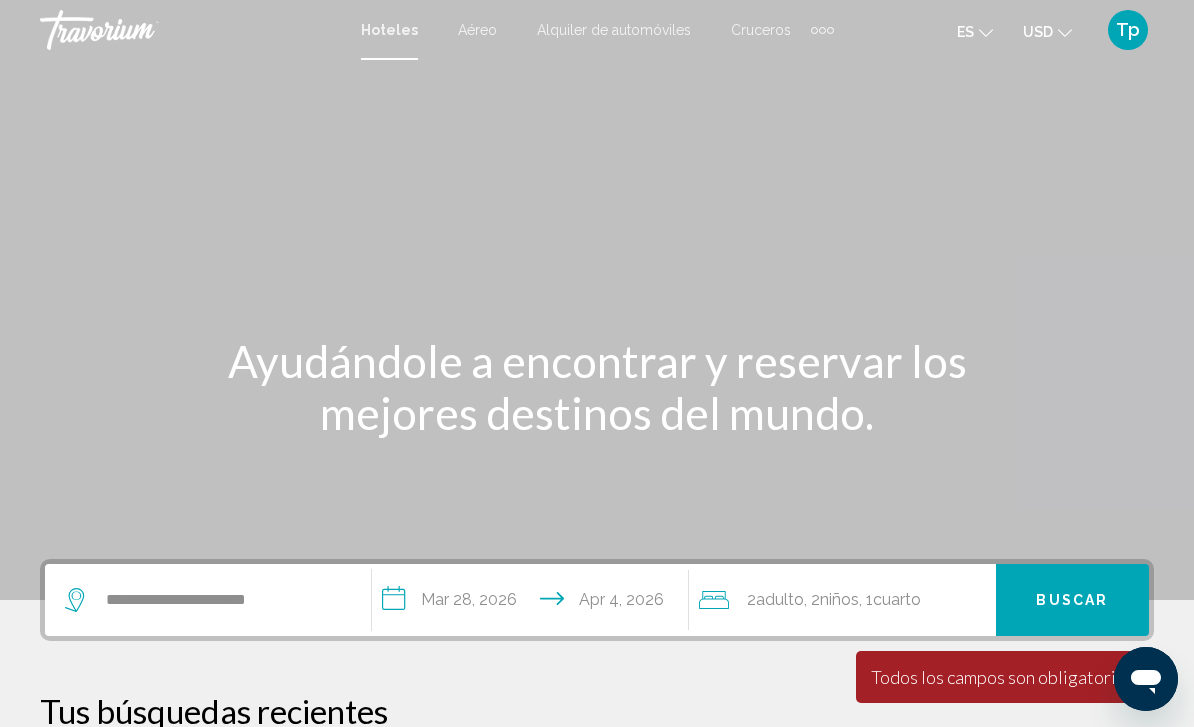 click 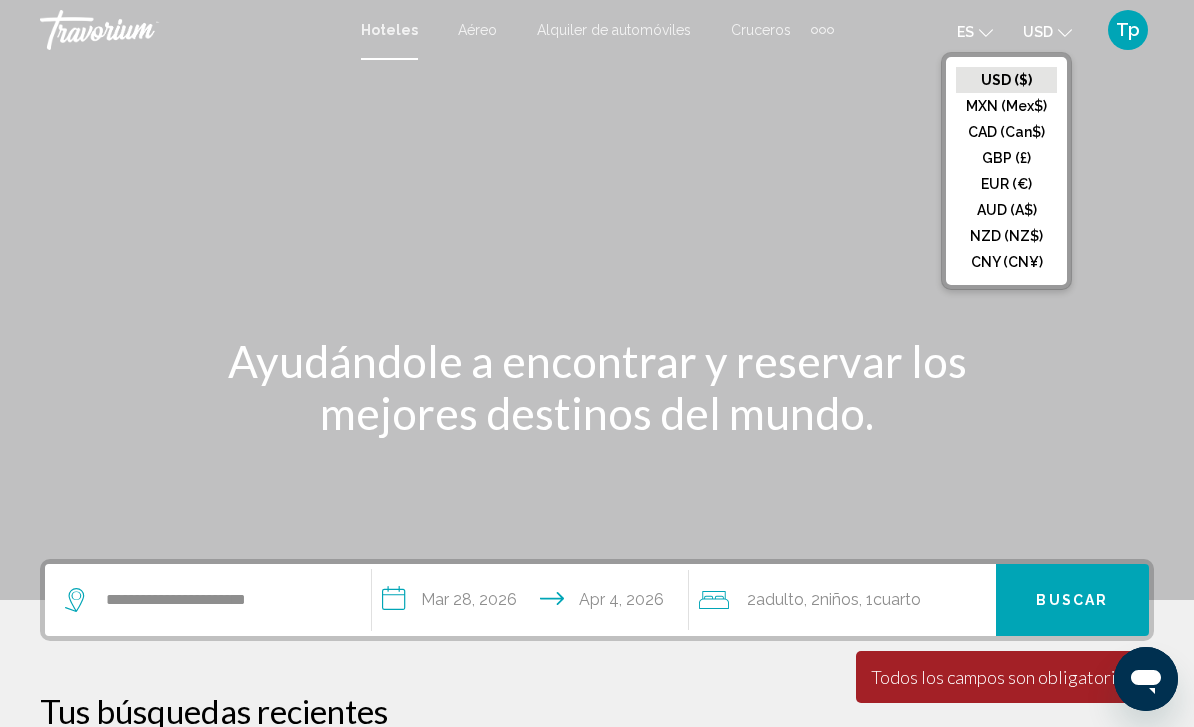 click on "GBP (£)" 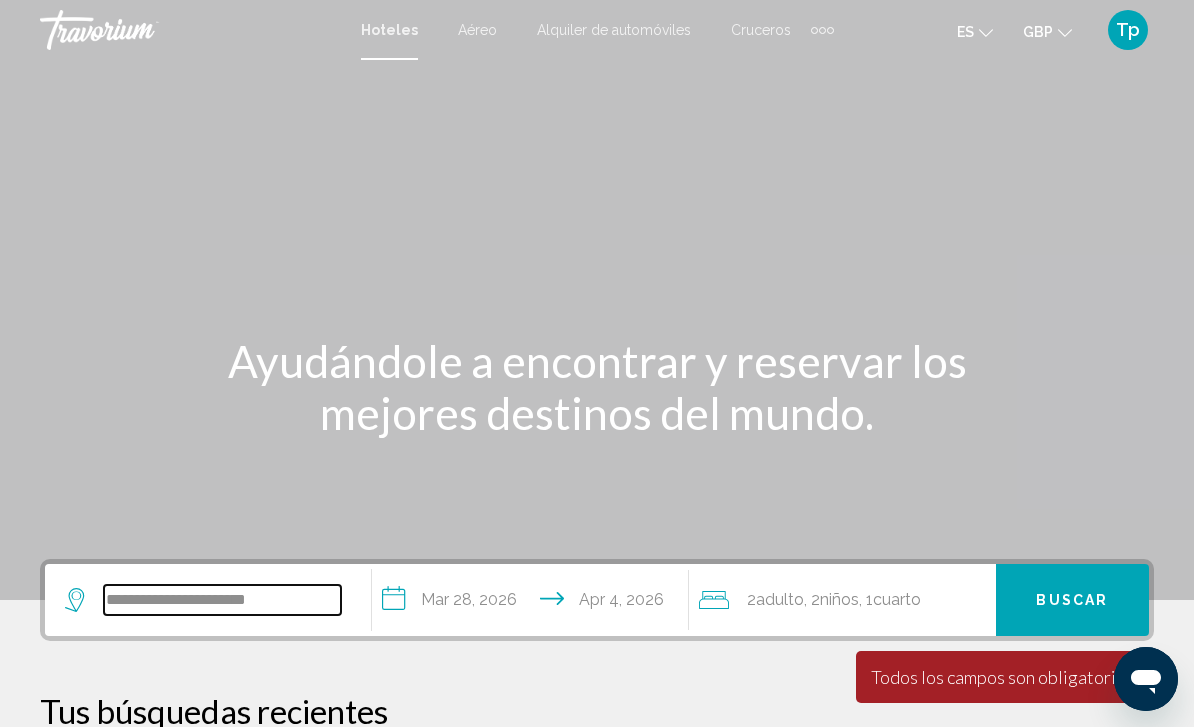 click on "**********" at bounding box center (222, 600) 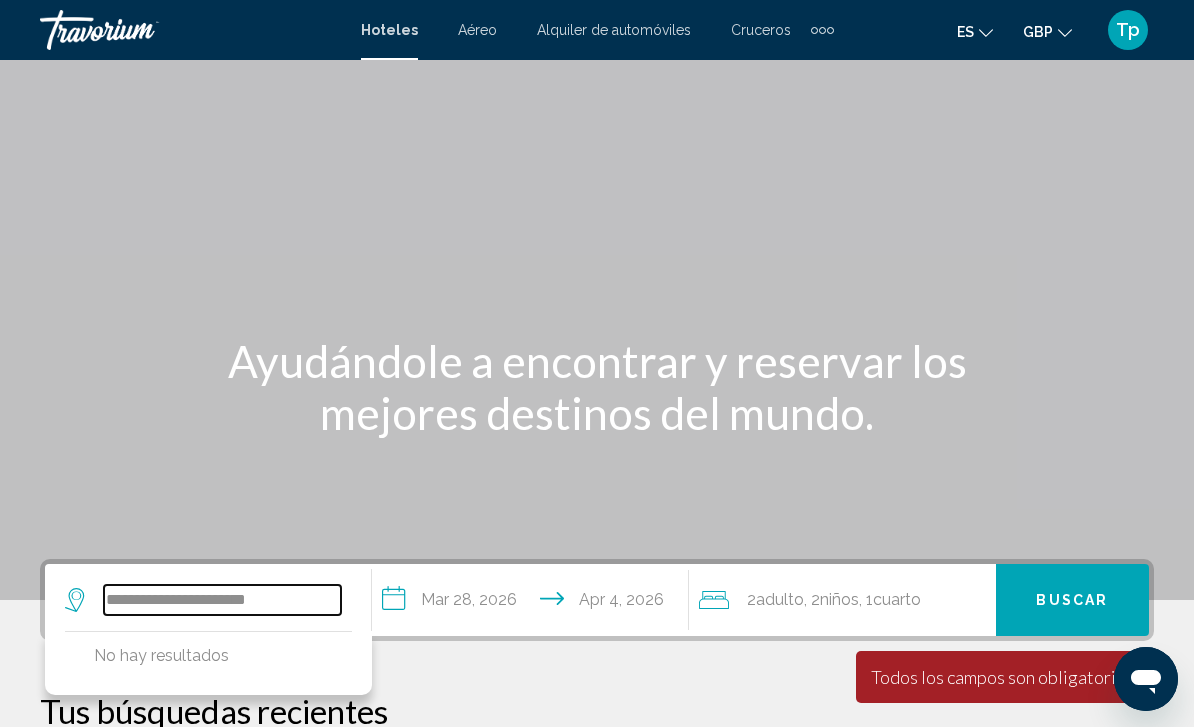 scroll, scrollTop: 22, scrollLeft: 0, axis: vertical 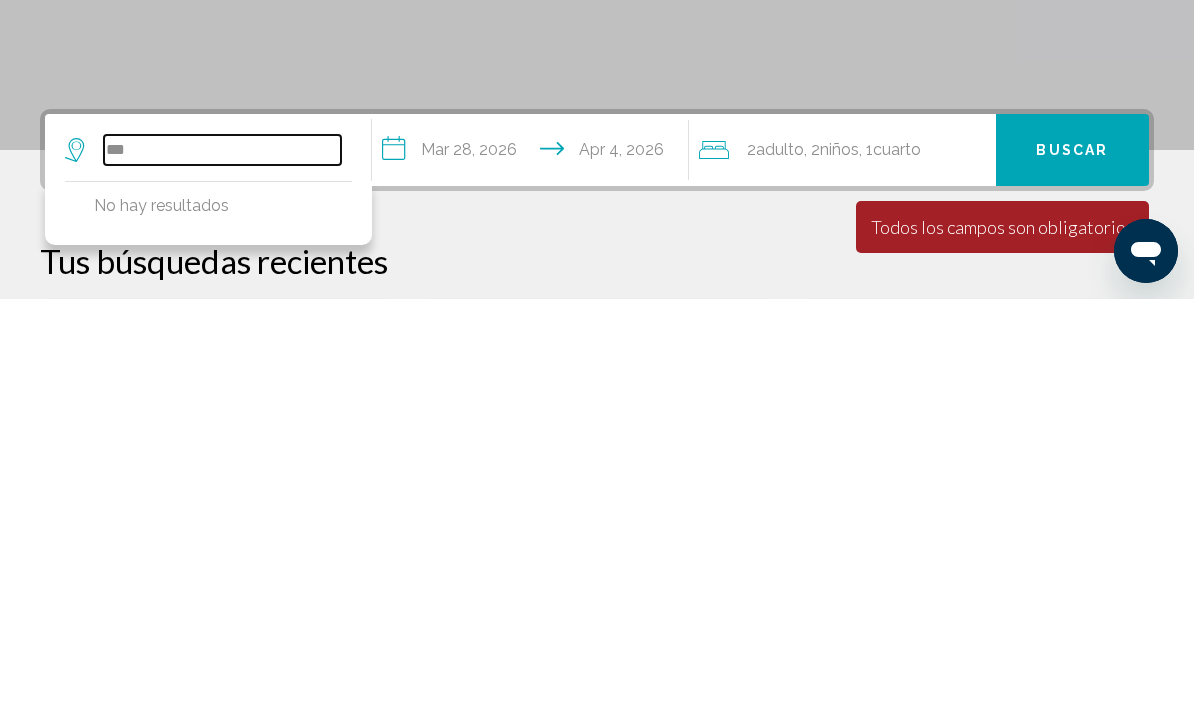type on "**" 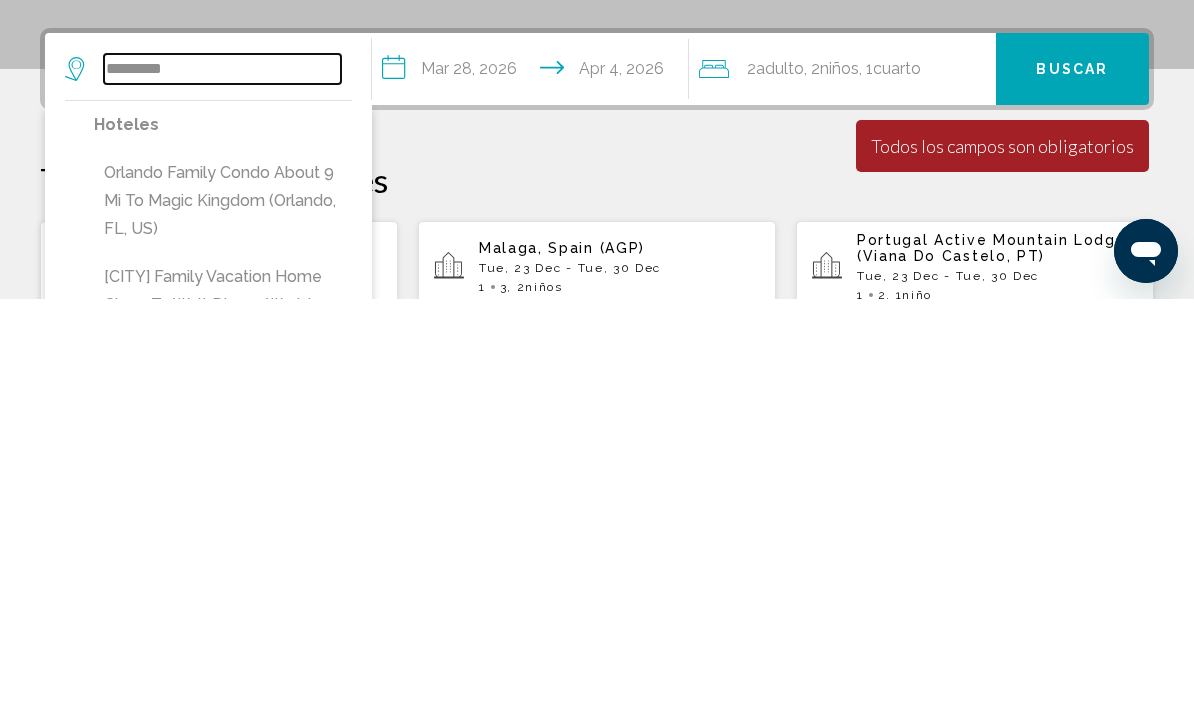 scroll, scrollTop: 106, scrollLeft: 0, axis: vertical 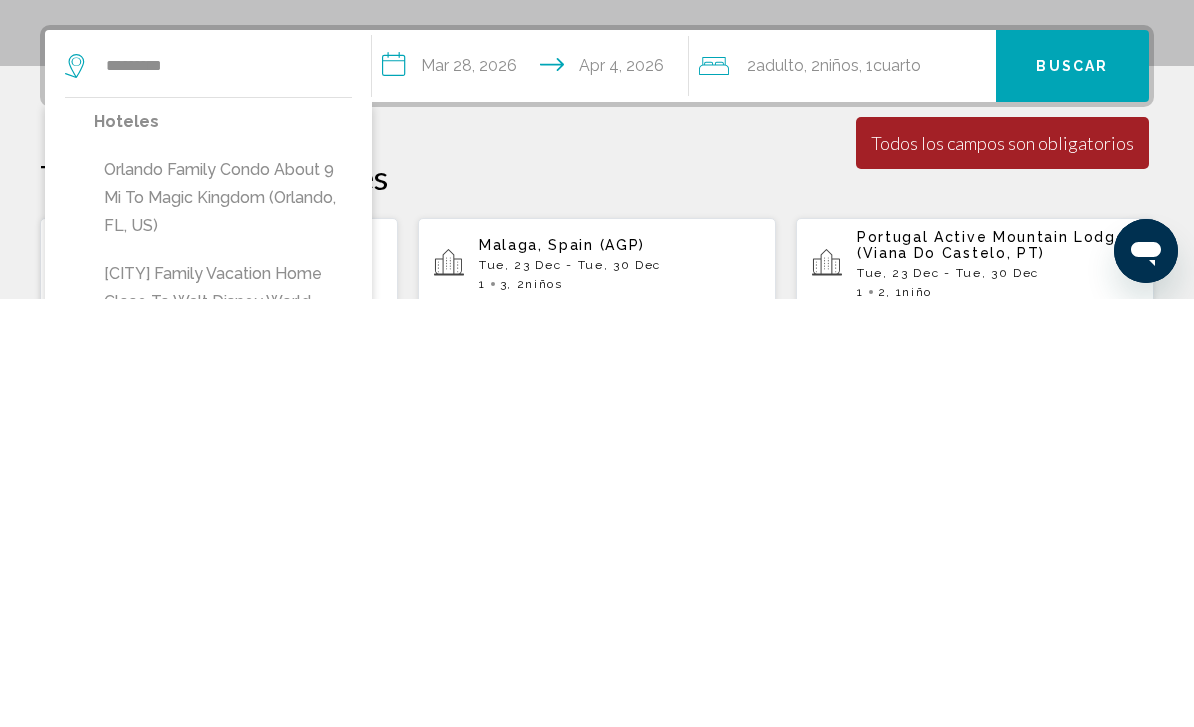 click on "[CITY] Family Vacation Home Close to Walt Disney World ([CITY], [STATE], [COUNTRY])" at bounding box center [223, 730] 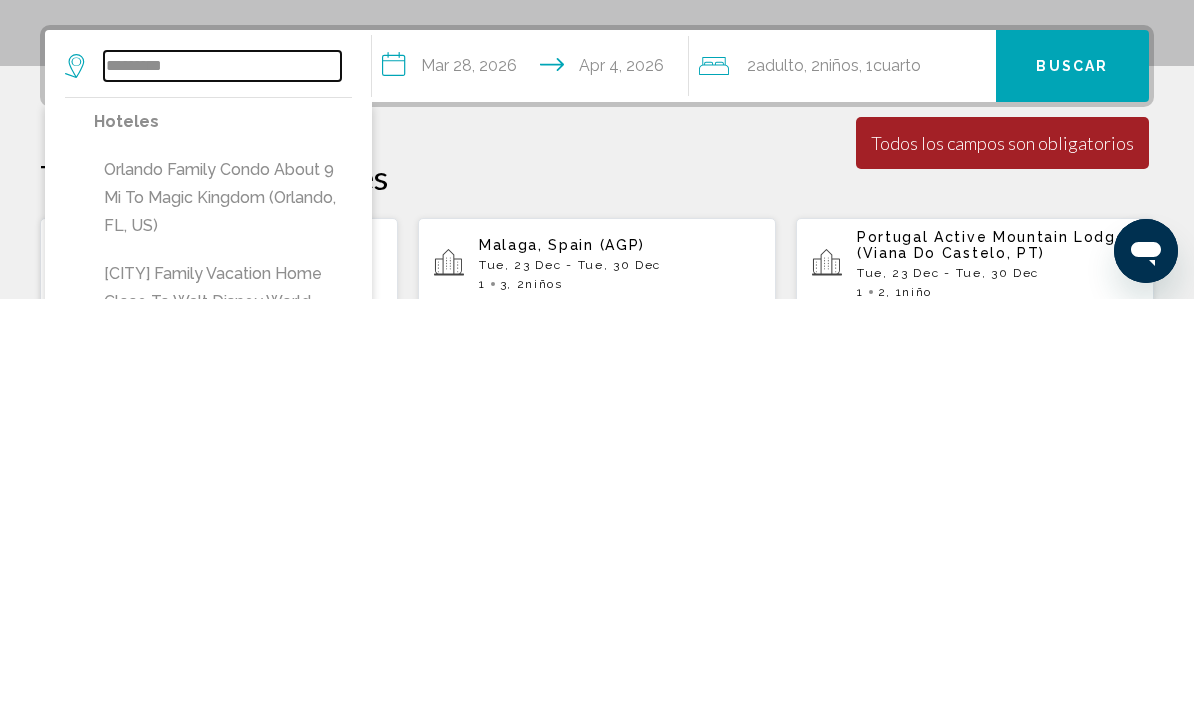 type on "**********" 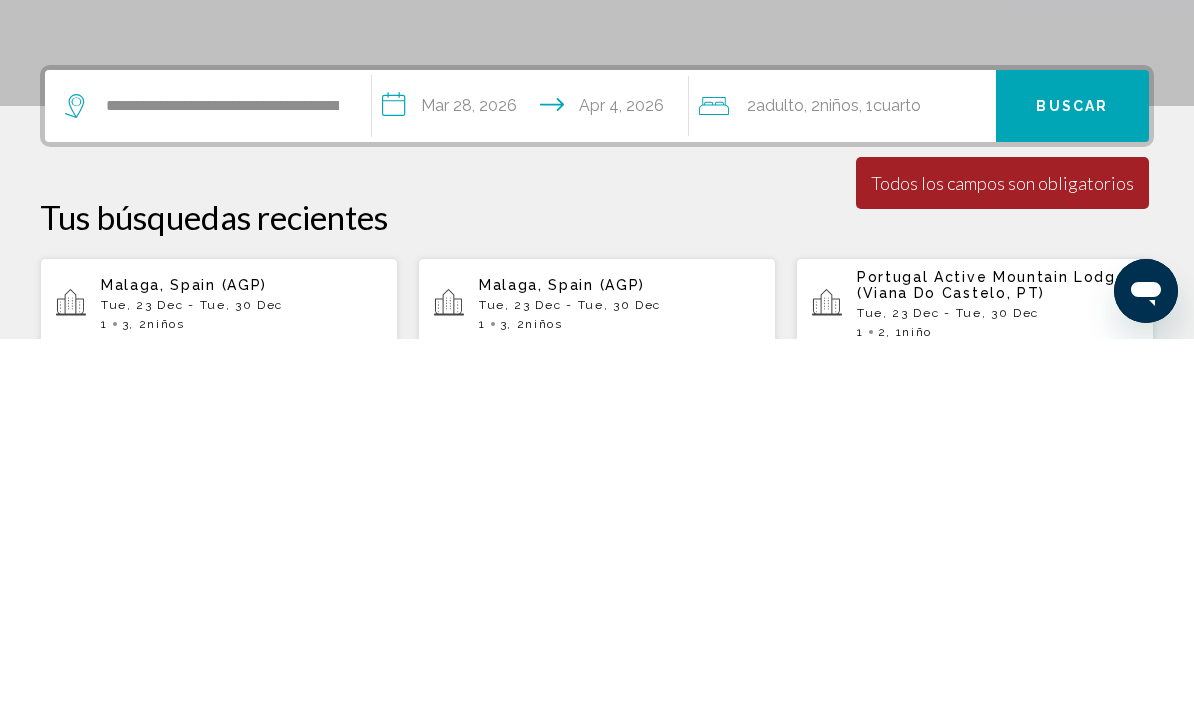 click on "Buscar" at bounding box center (1072, 495) 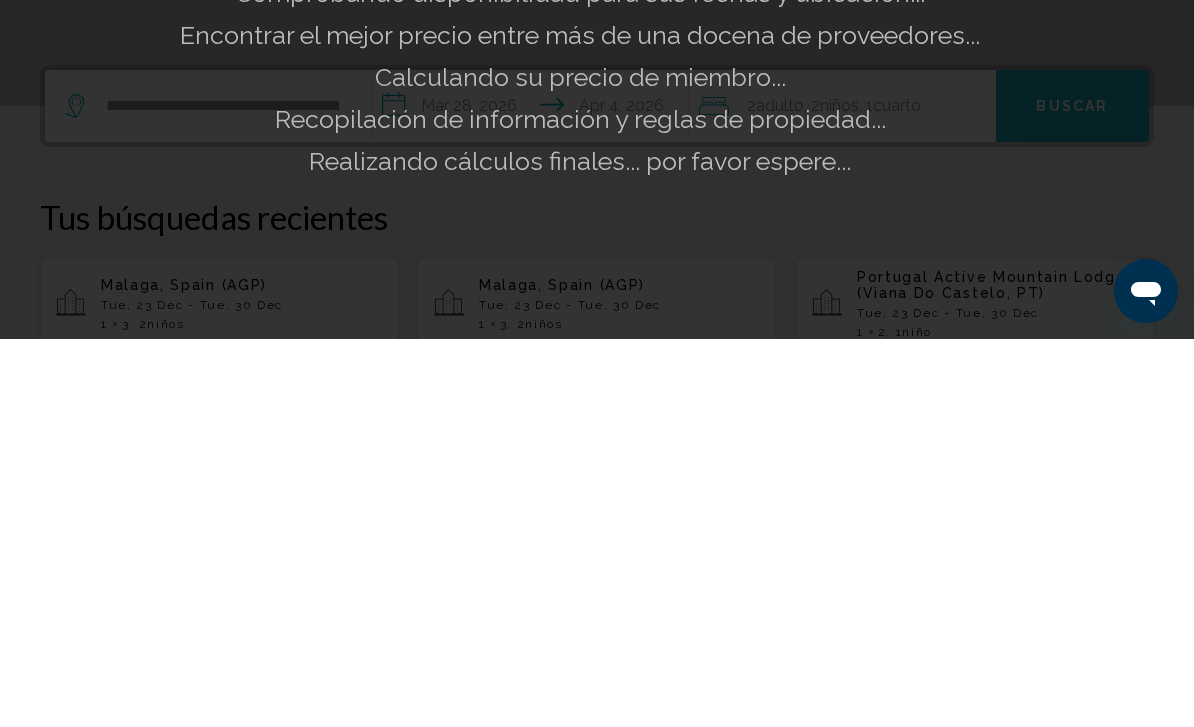 scroll, scrollTop: 494, scrollLeft: 0, axis: vertical 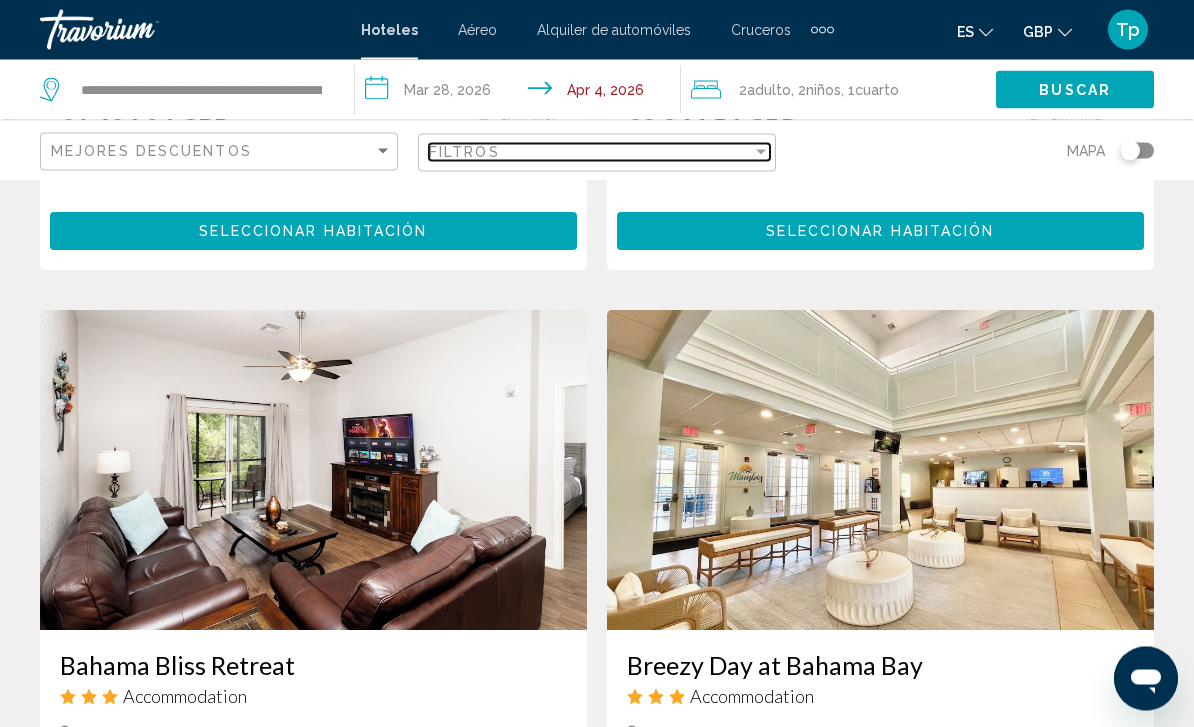 click on "Filtros" at bounding box center [590, 152] 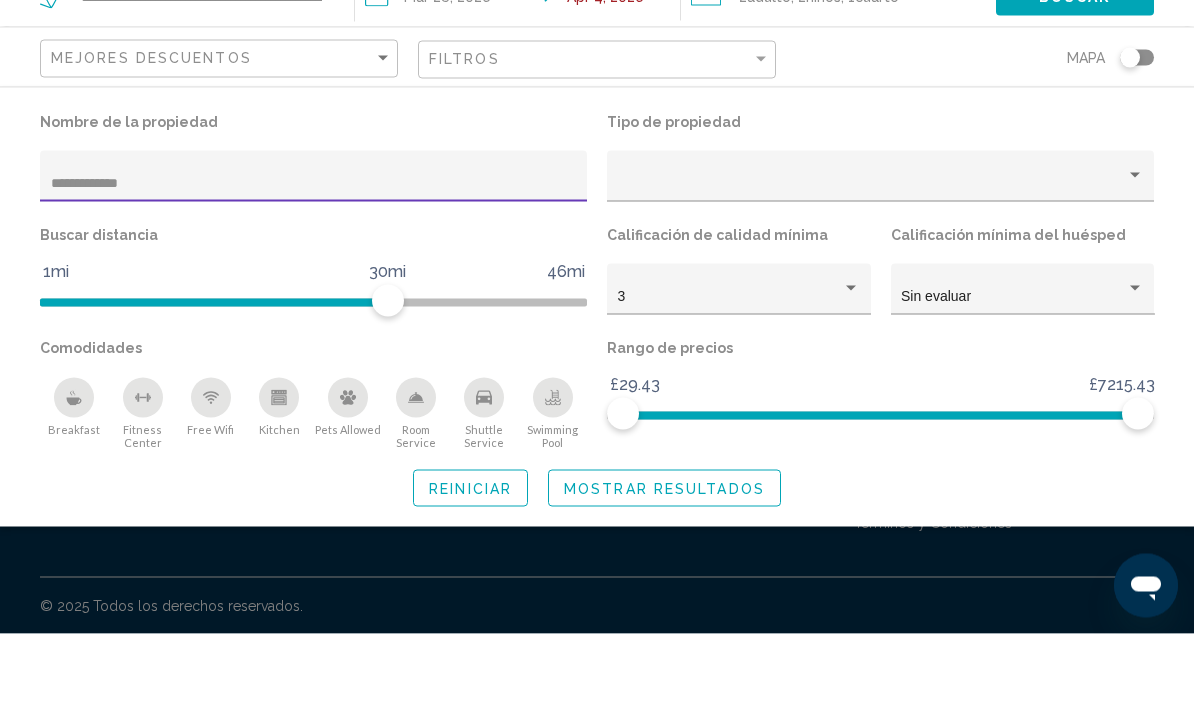 scroll, scrollTop: 64, scrollLeft: 0, axis: vertical 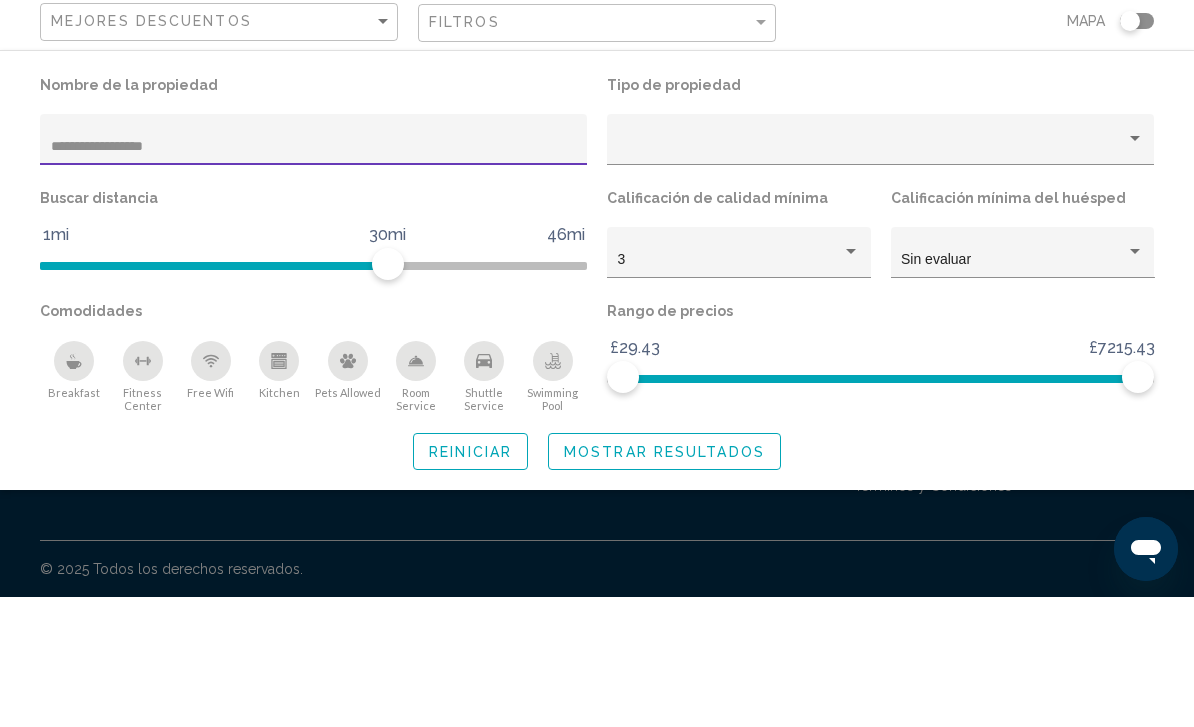 type on "**********" 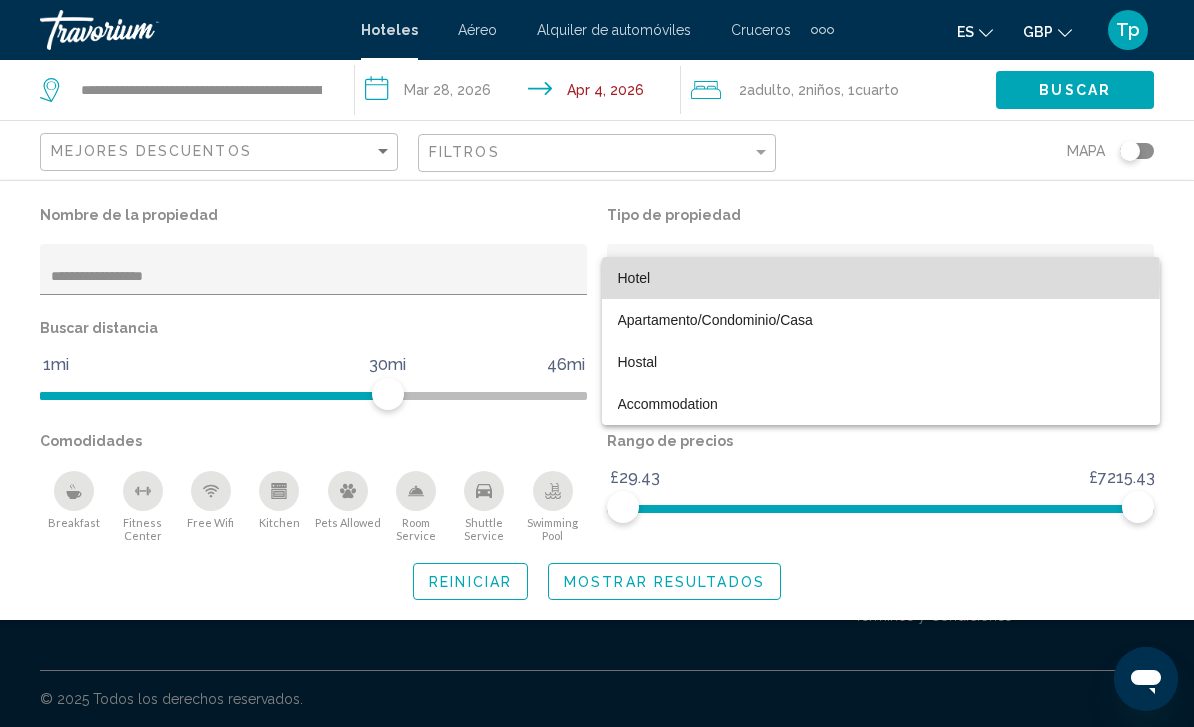 click on "Hotel" at bounding box center [881, 278] 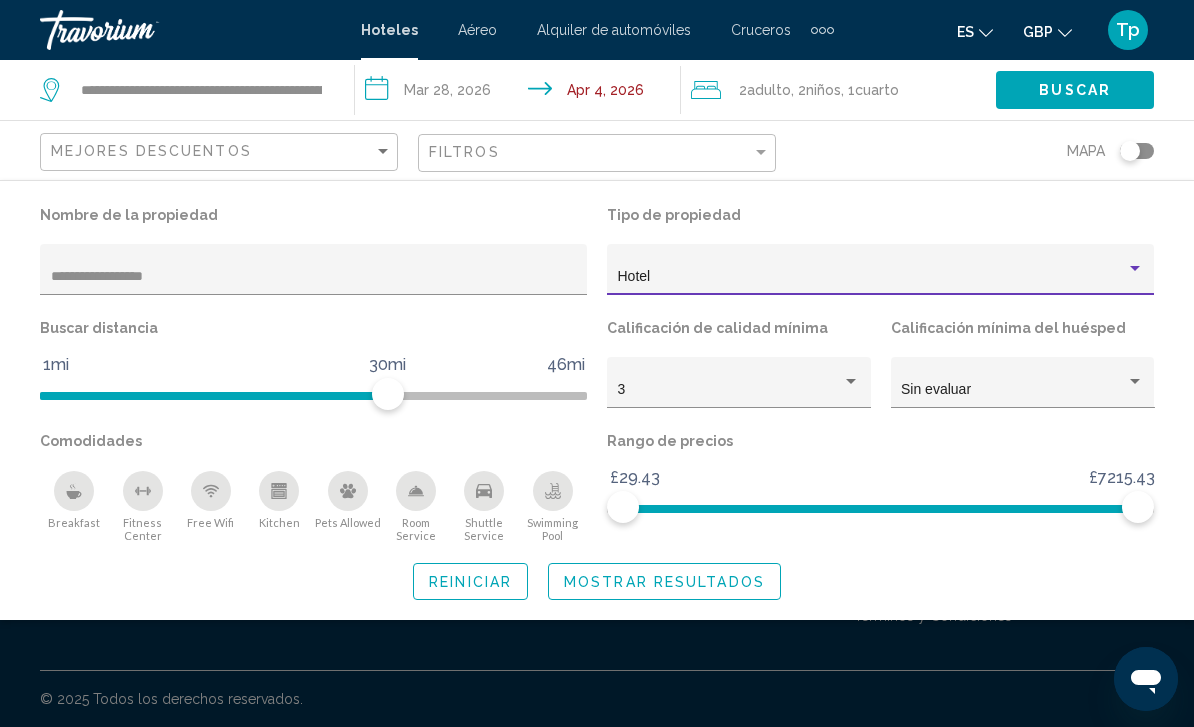 click on "3" at bounding box center [739, 390] 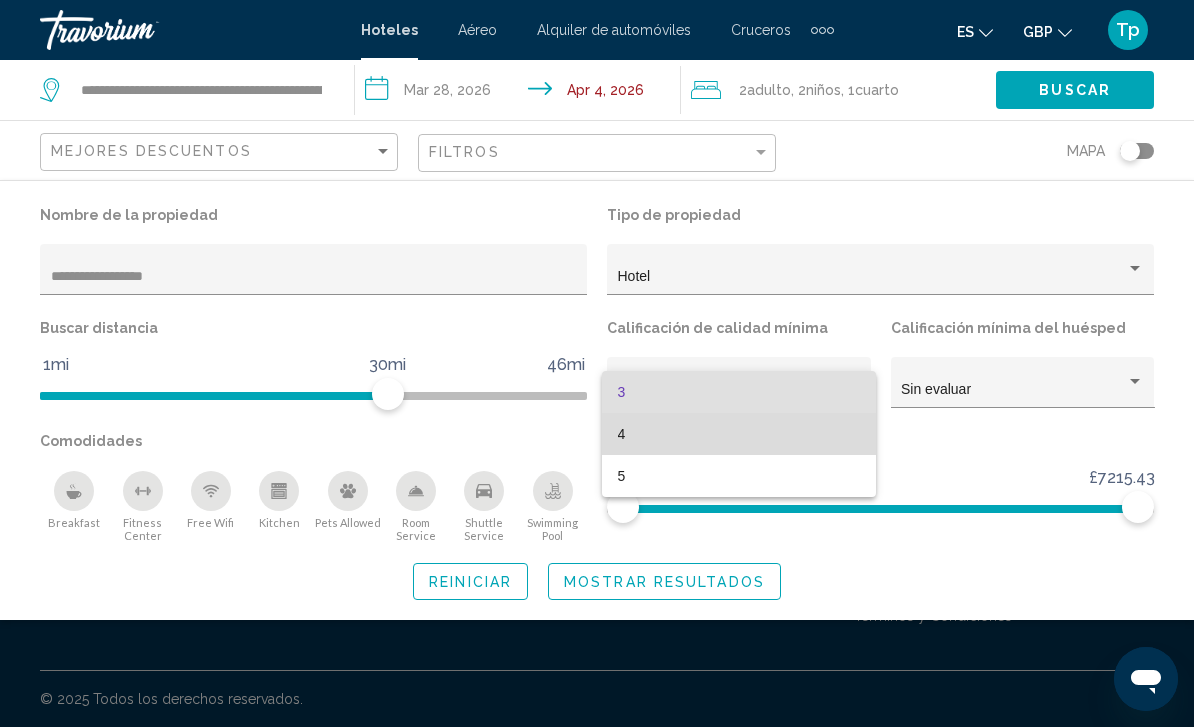 click on "4" at bounding box center [739, 434] 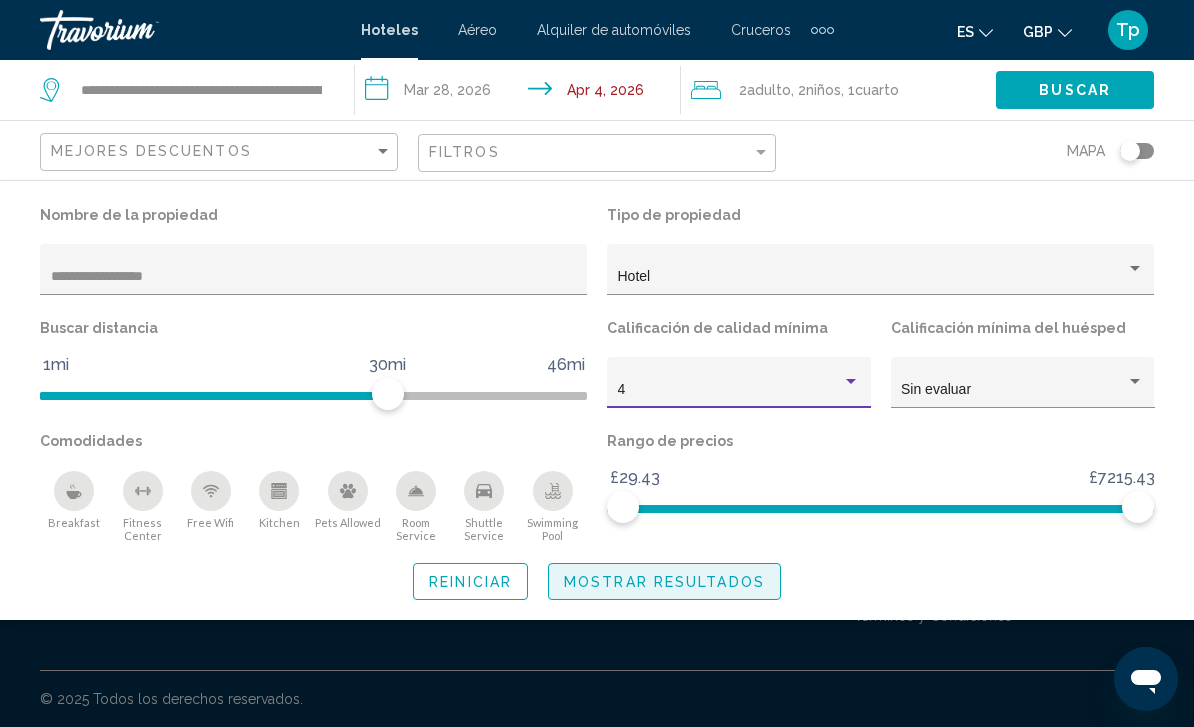 click on "Mostrar resultados" 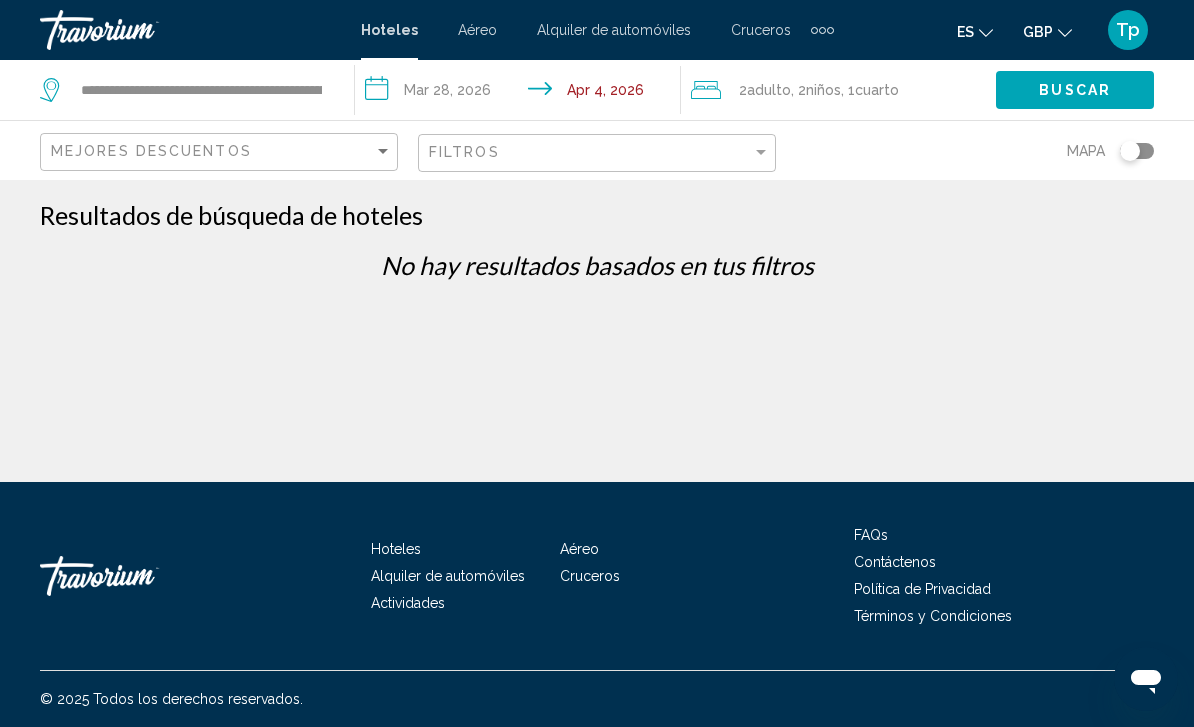 click on "Buscar" 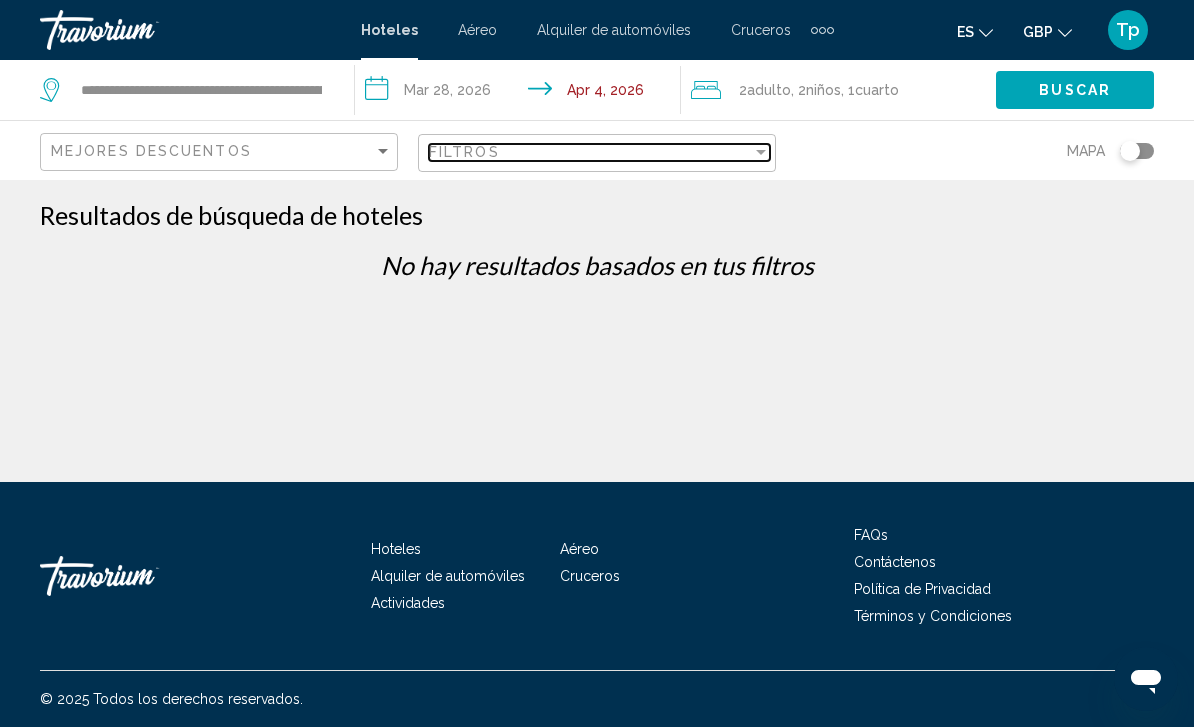 click at bounding box center [761, 152] 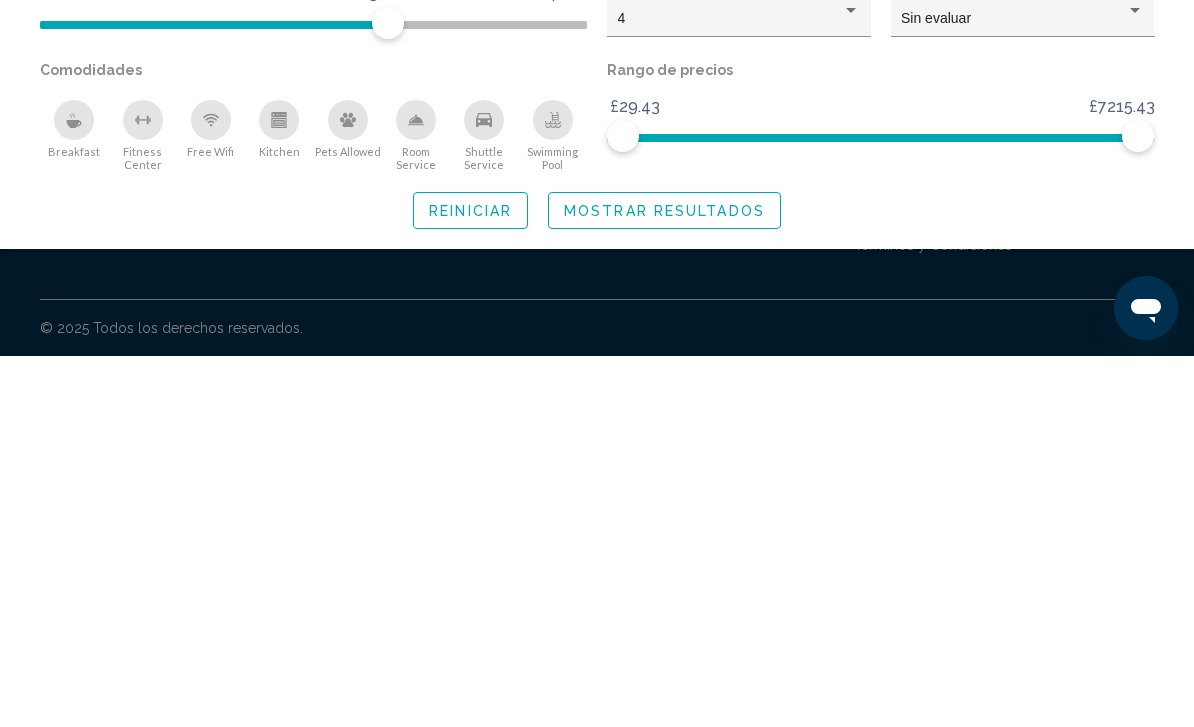 click on "Reiniciar" 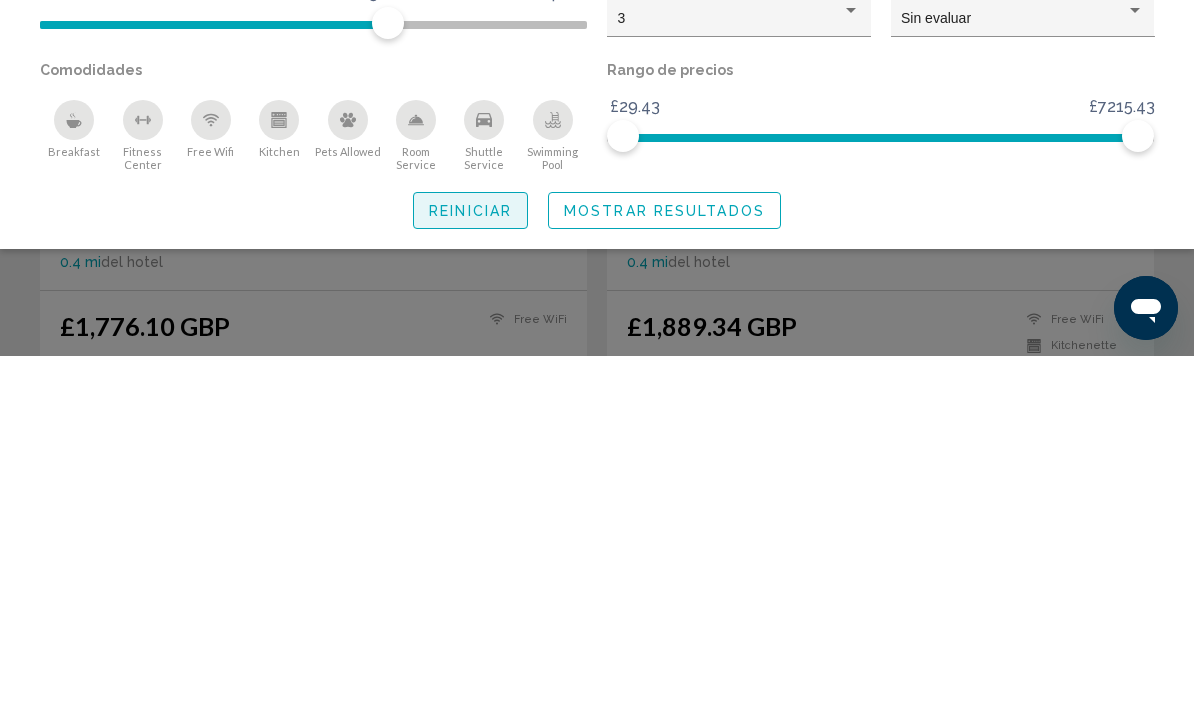 type 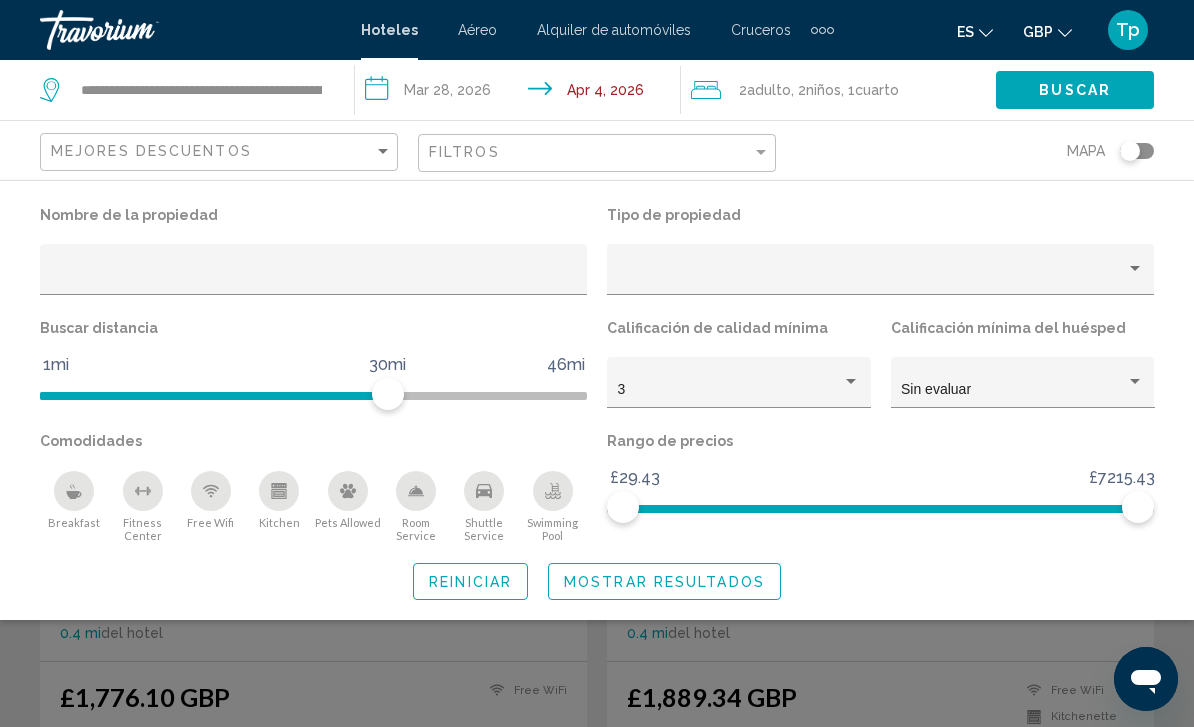 click on "Reiniciar" 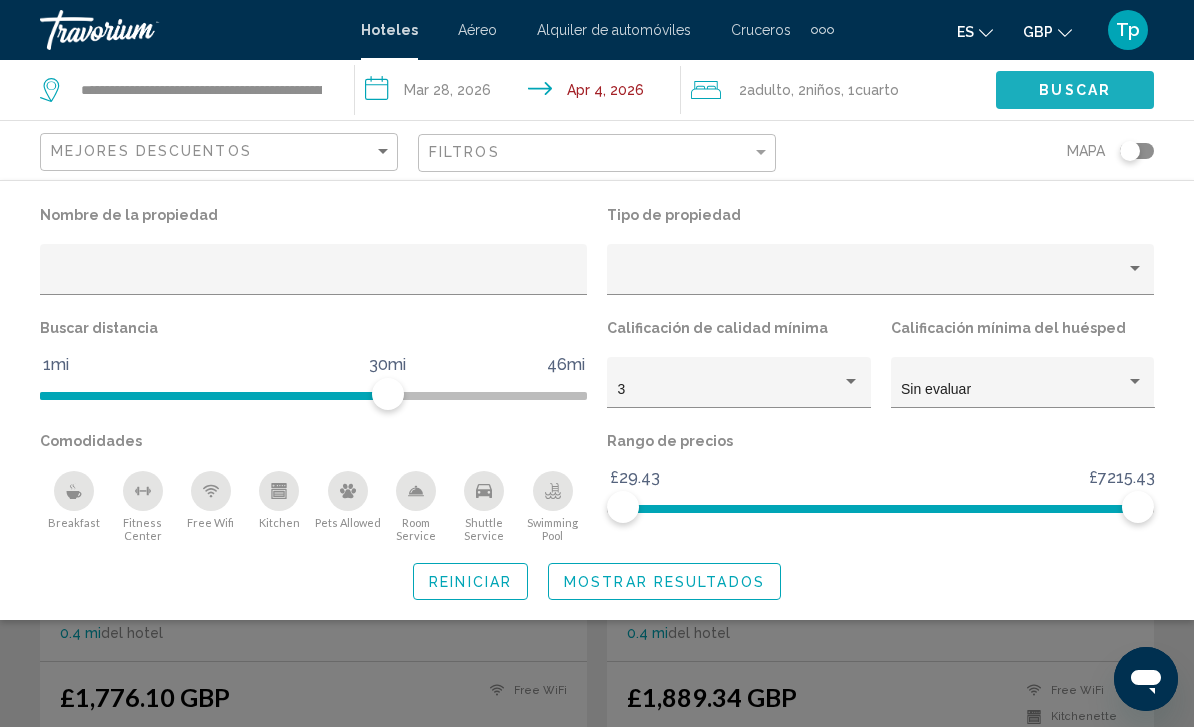 click on "Buscar" 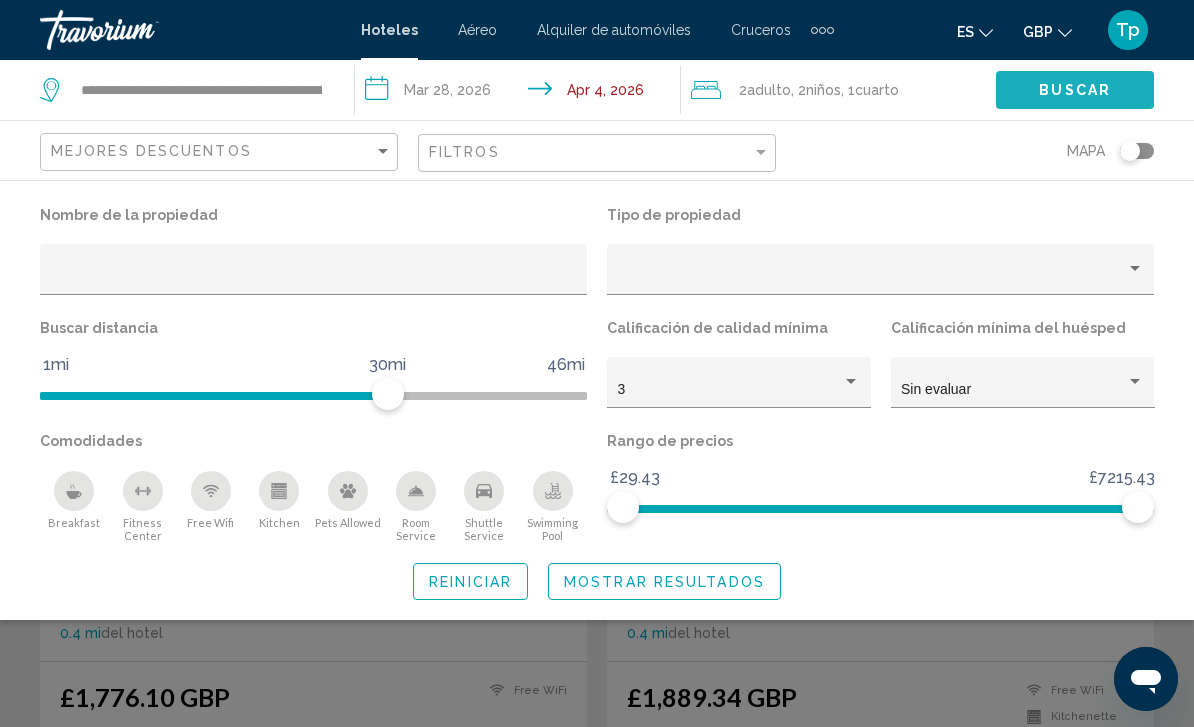 click on "Buscar" 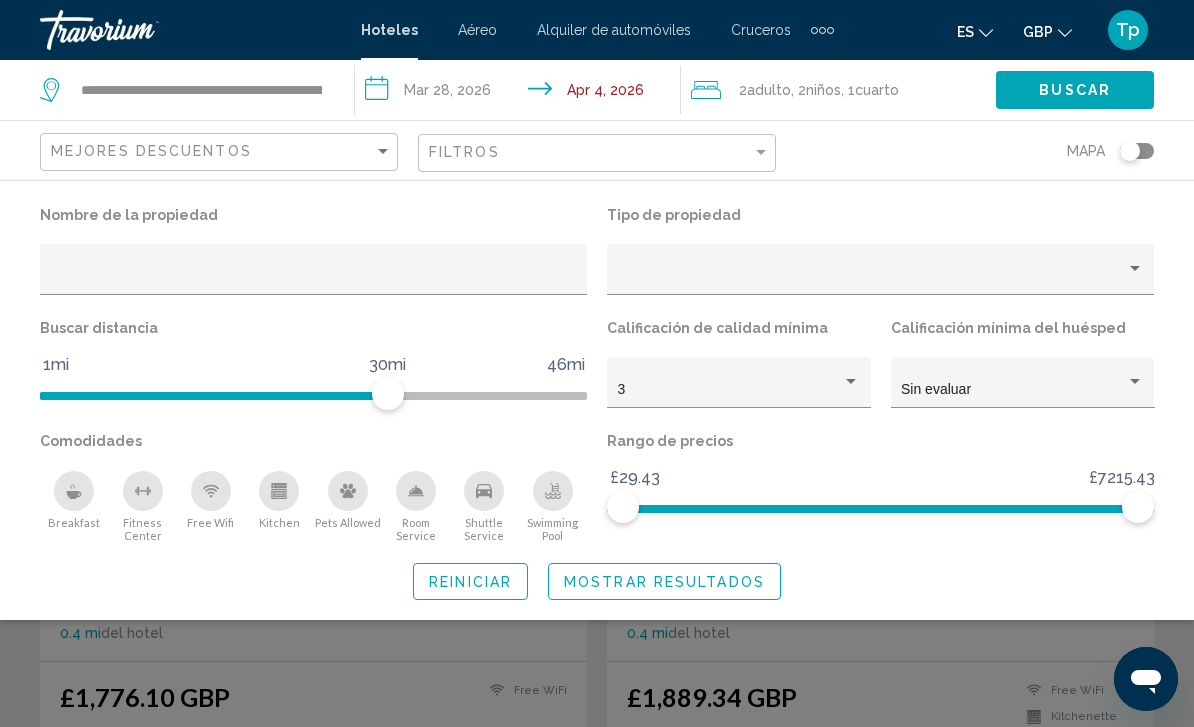click on "Buscar" 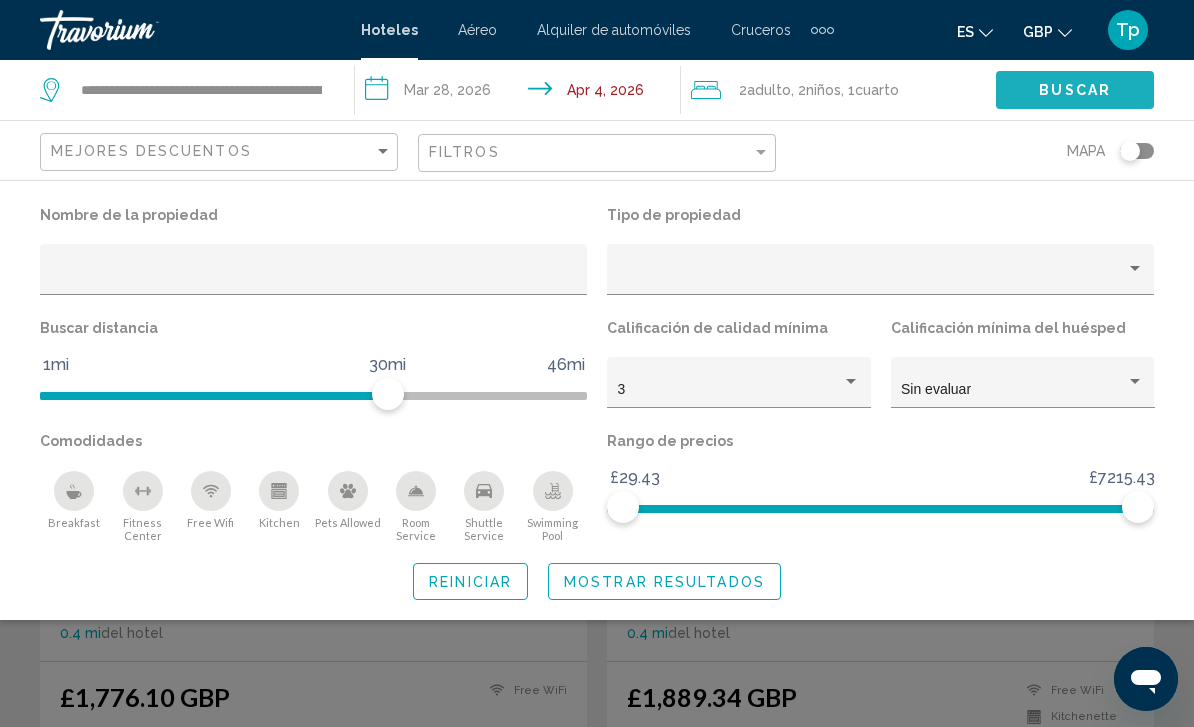 click on "Buscar" 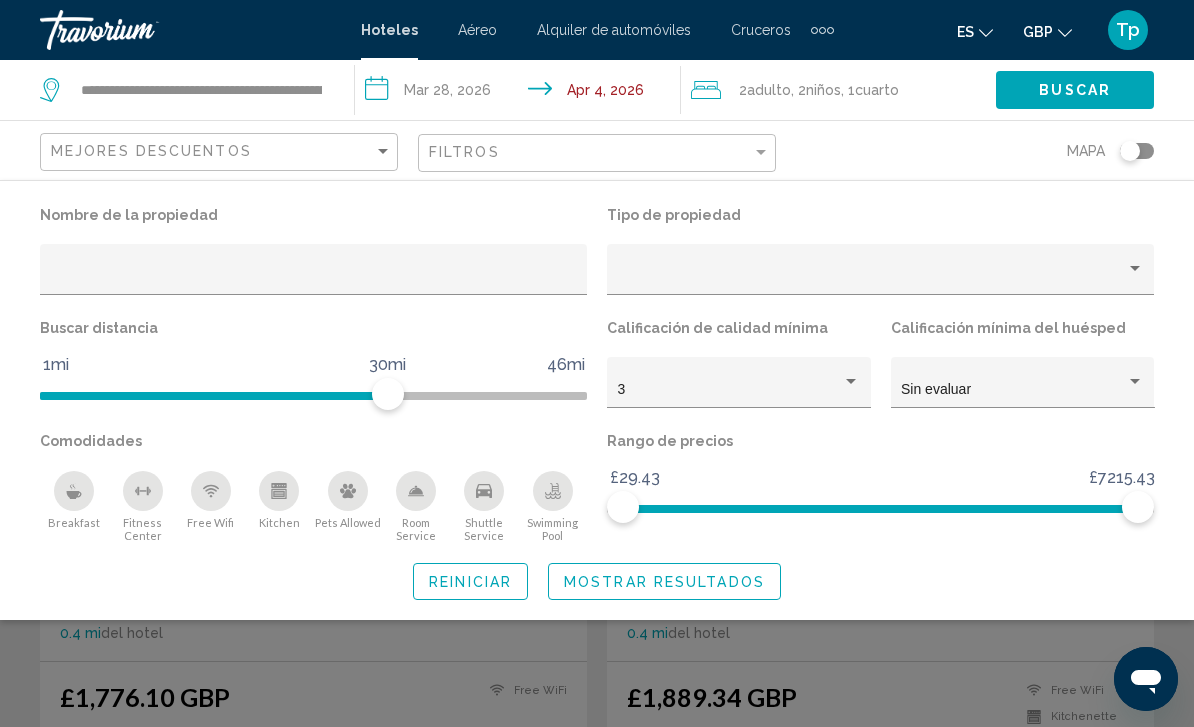 scroll, scrollTop: 0, scrollLeft: 0, axis: both 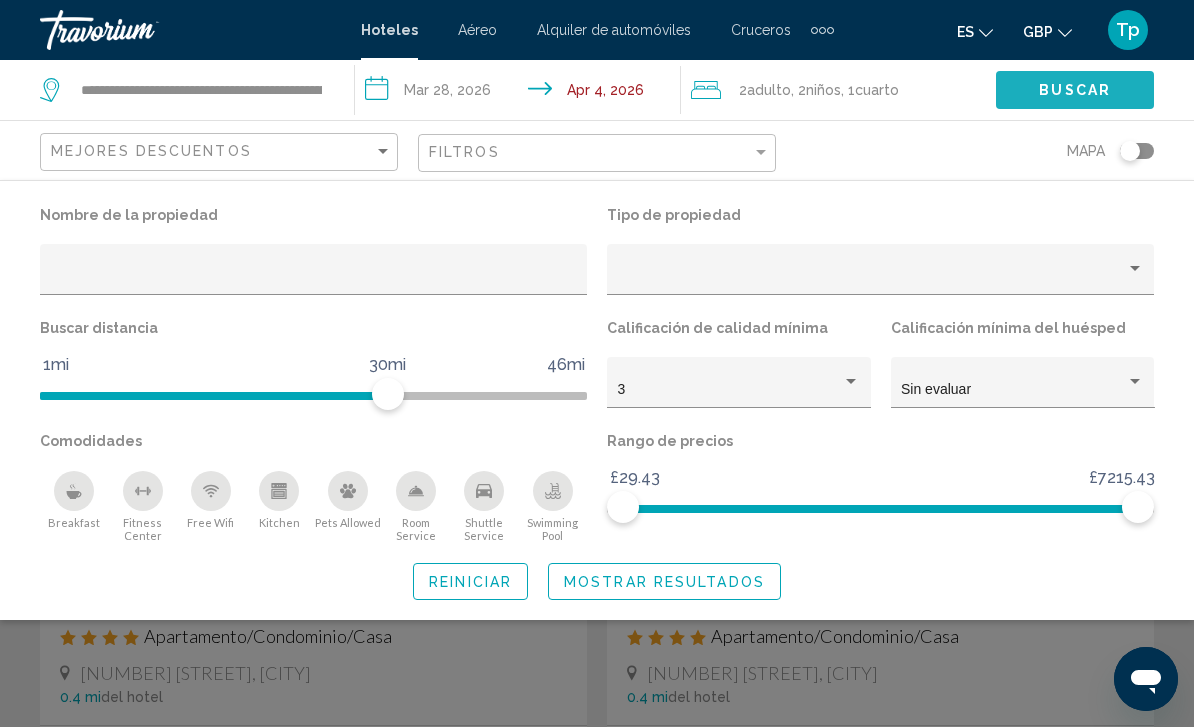 click on "Buscar" 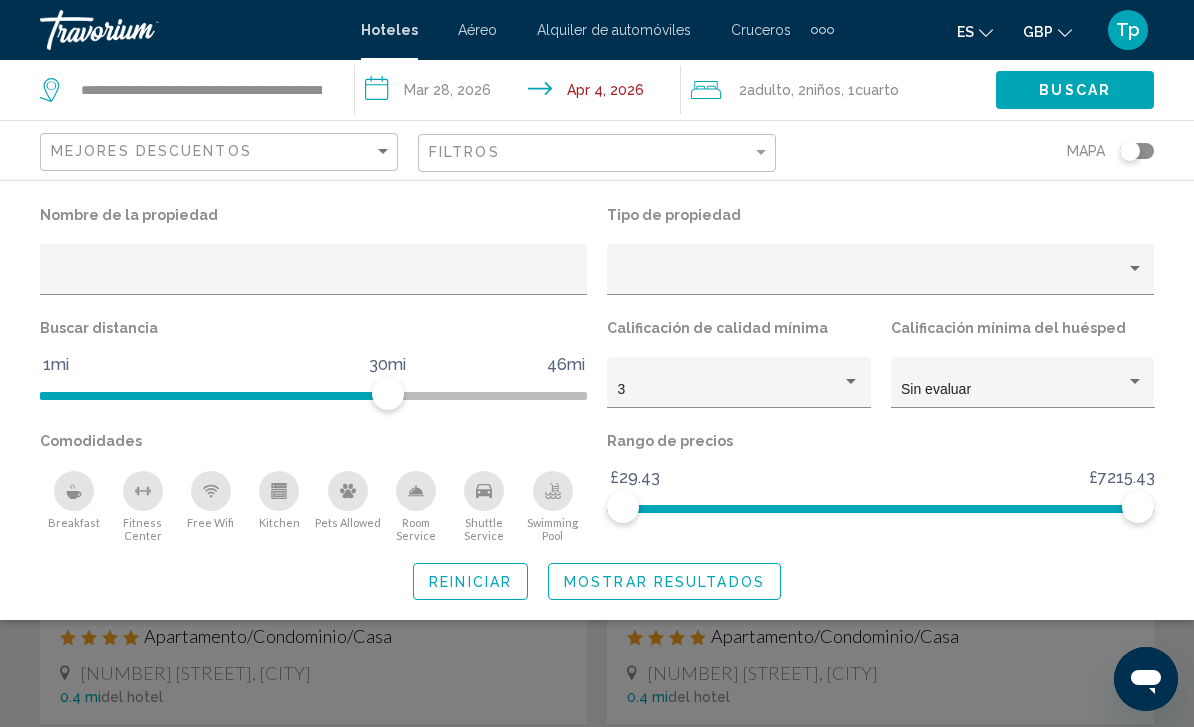 click on "Buscar" 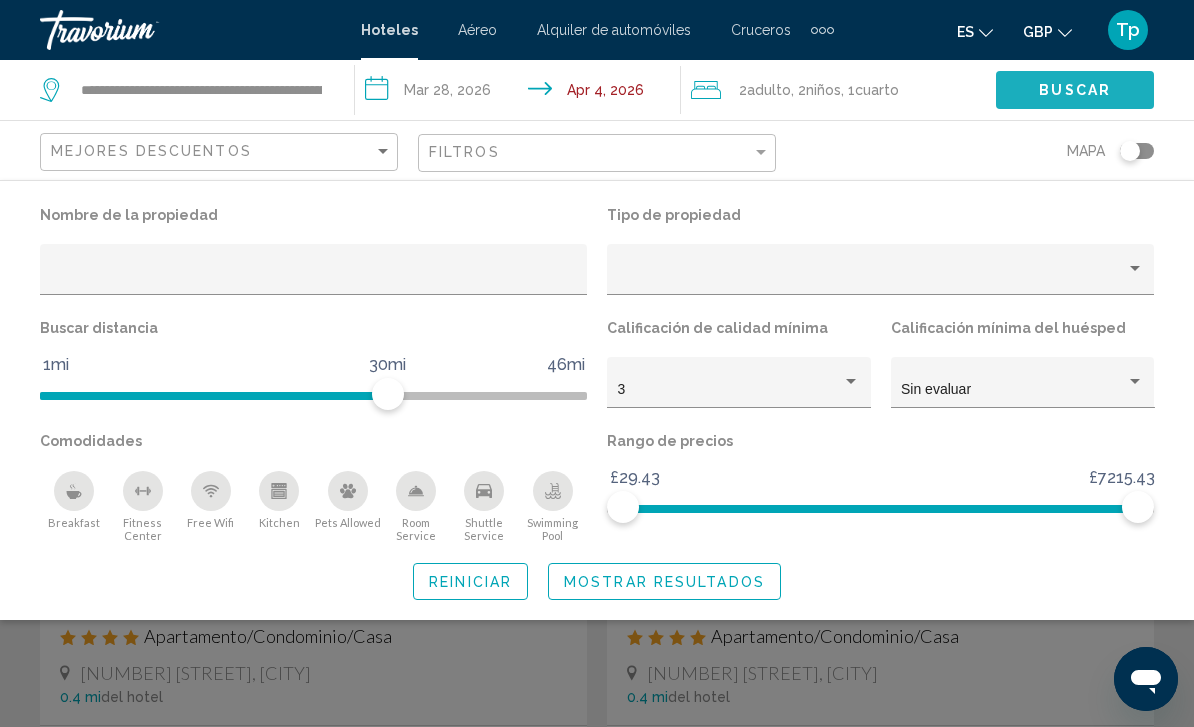 click on "Buscar" 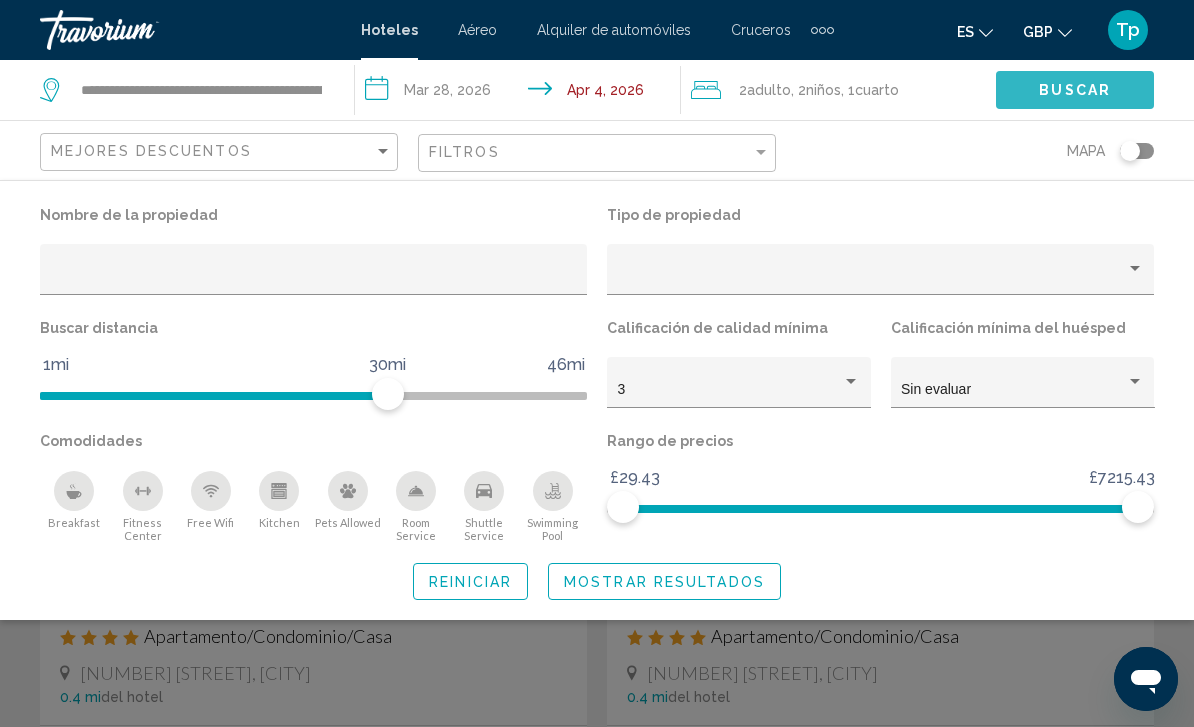 click on "Buscar" 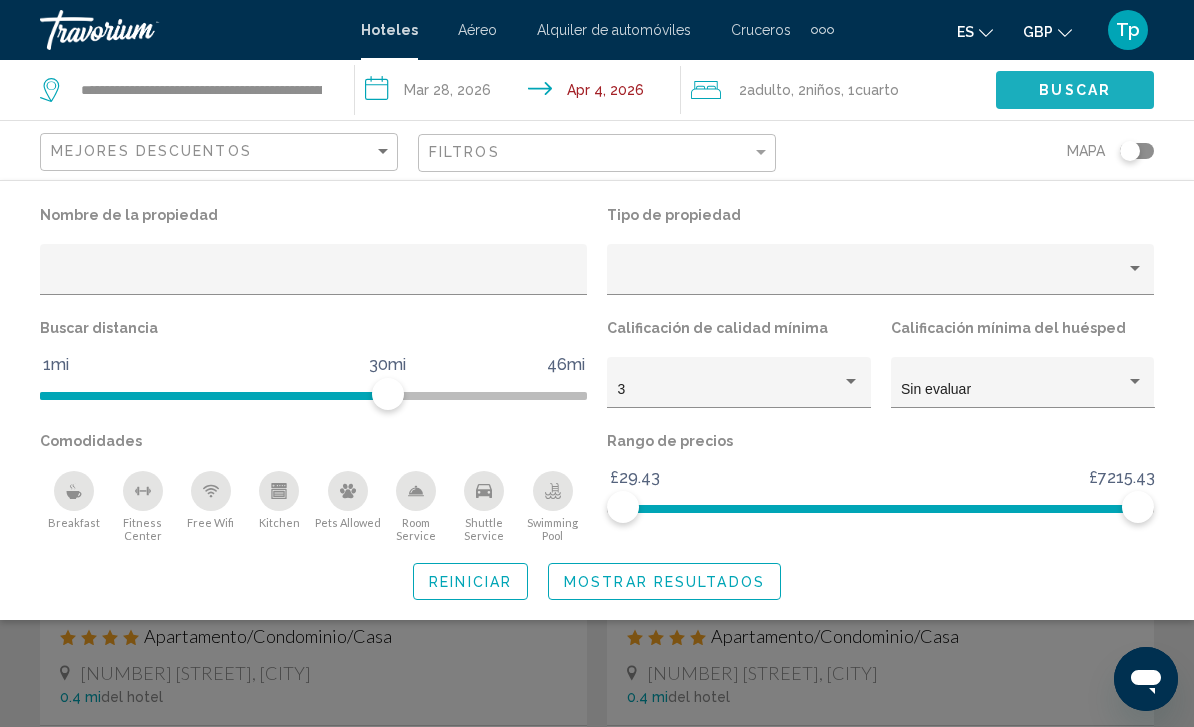 click on "Buscar" 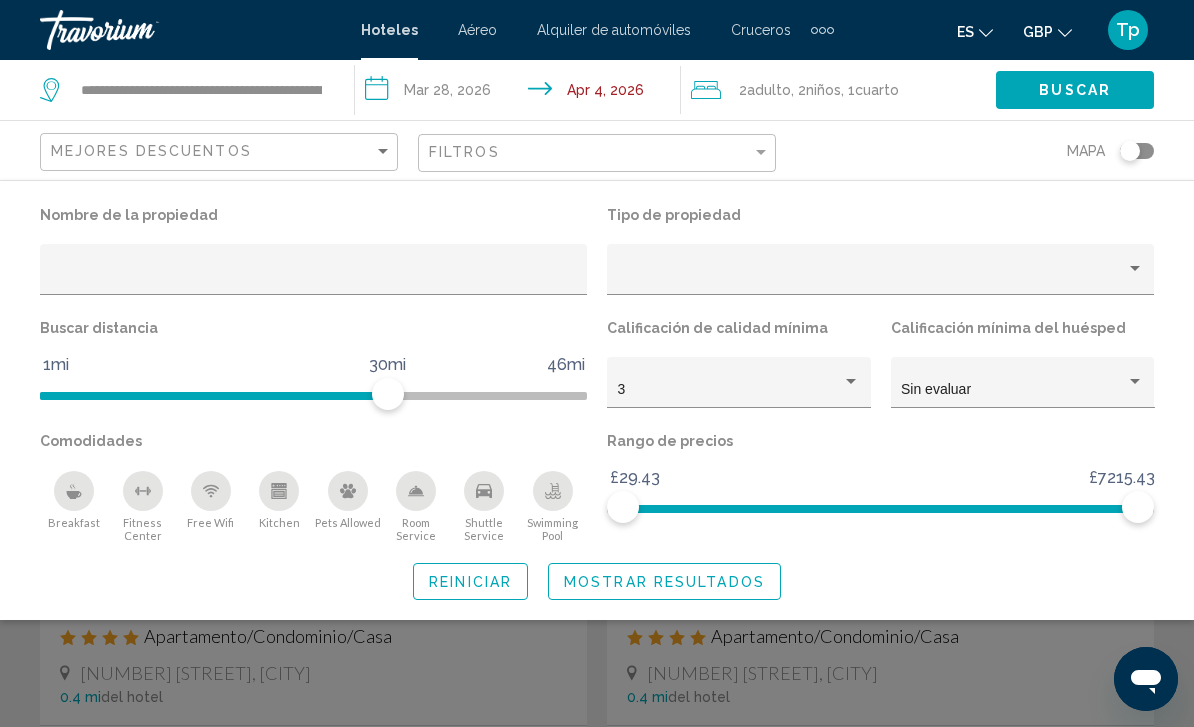 click on "Mostrar resultados" 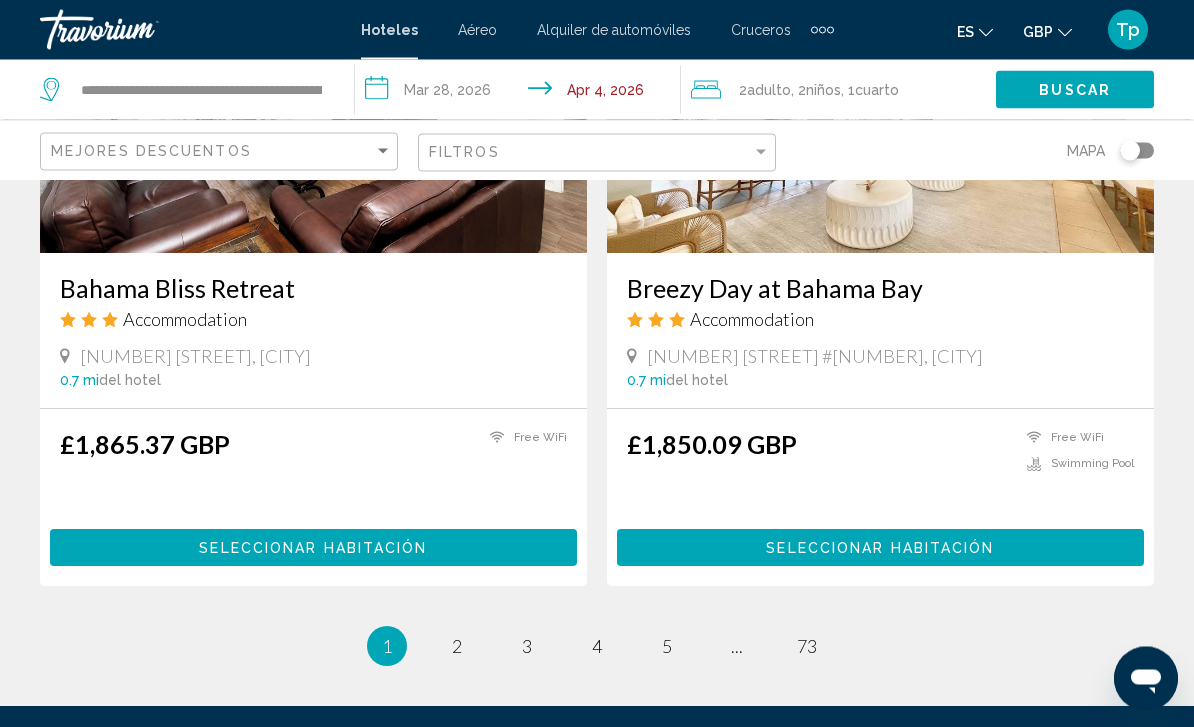scroll, scrollTop: 3874, scrollLeft: 0, axis: vertical 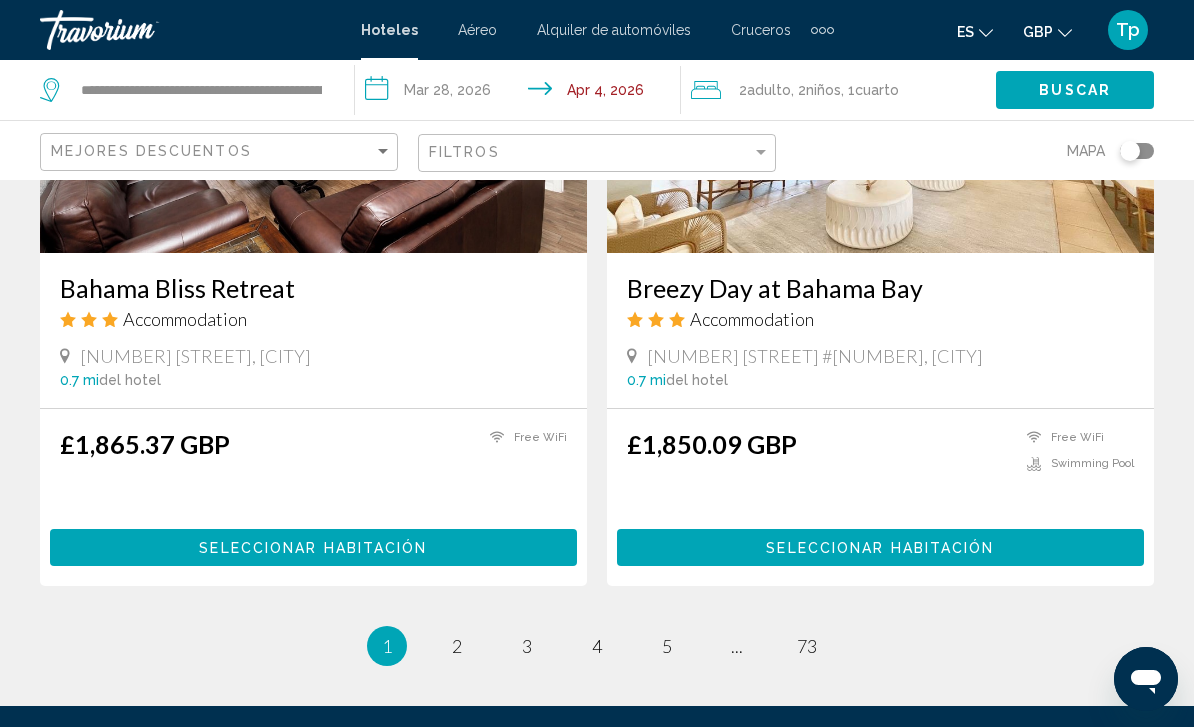 click 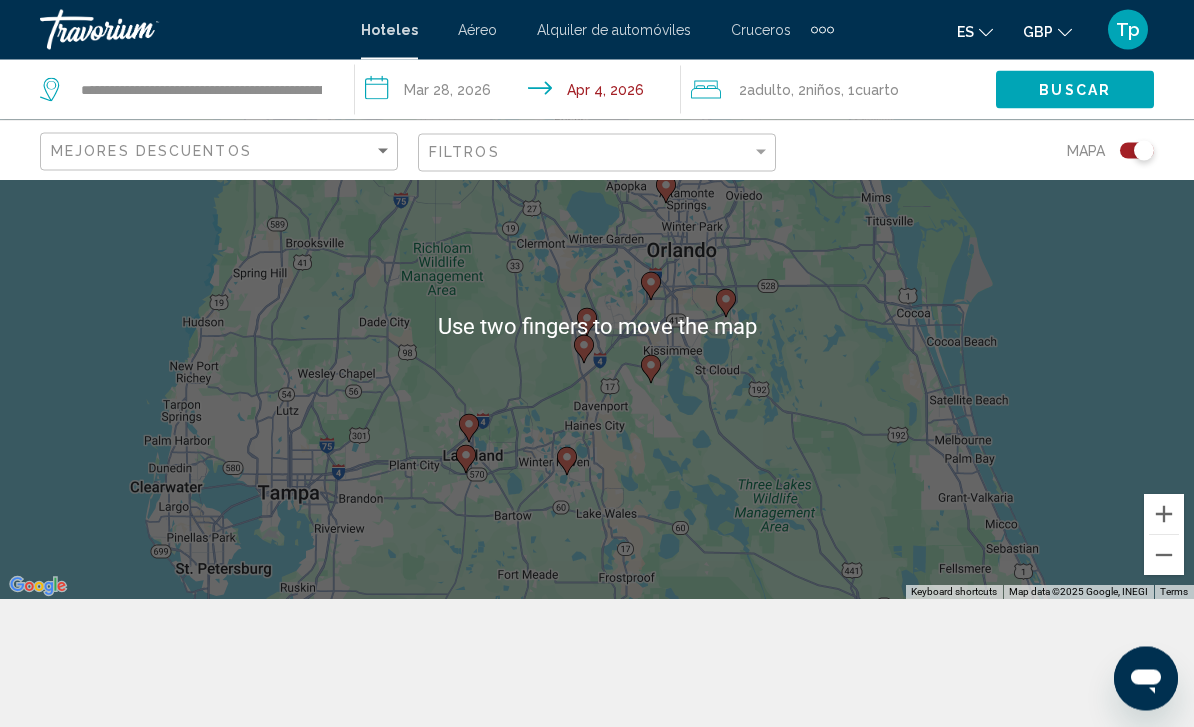 scroll, scrollTop: 121, scrollLeft: 0, axis: vertical 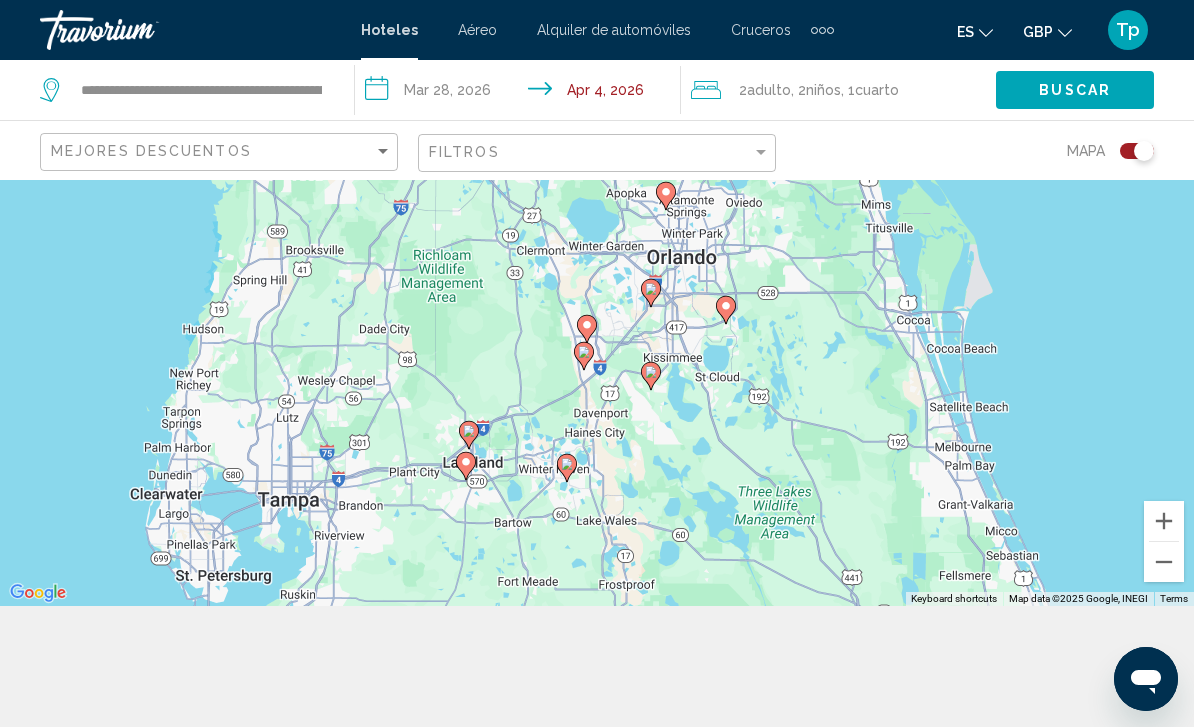 click at bounding box center (1164, 562) 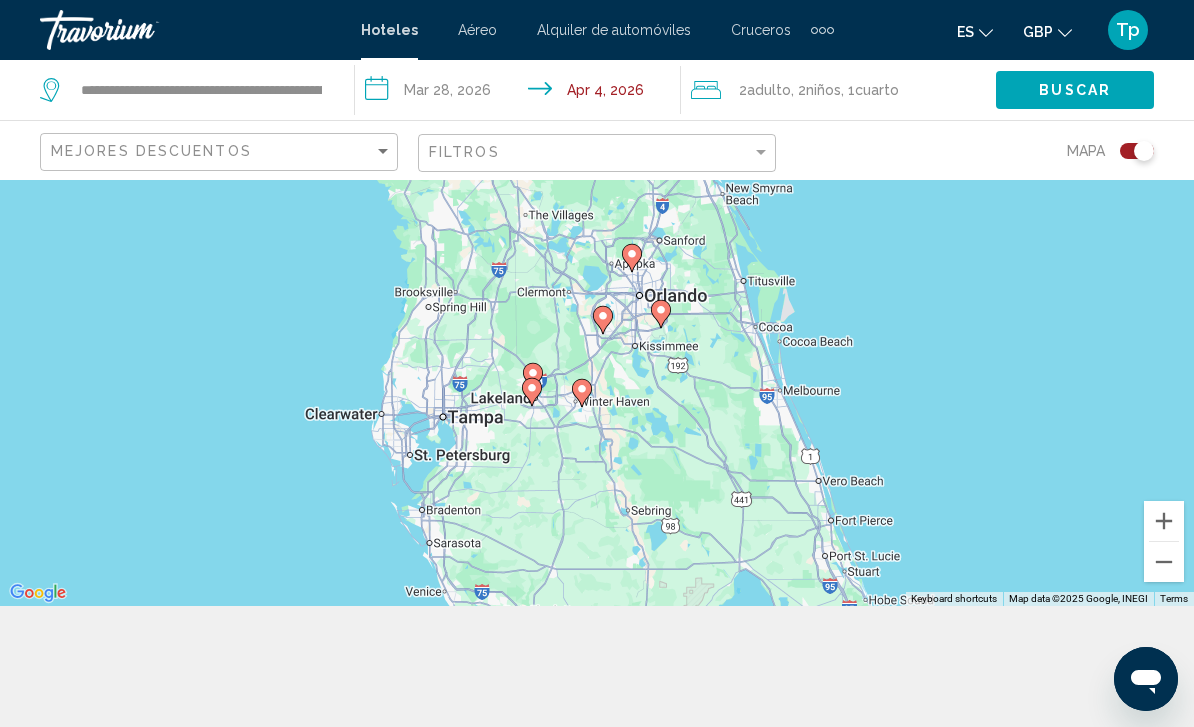 click at bounding box center [1164, 521] 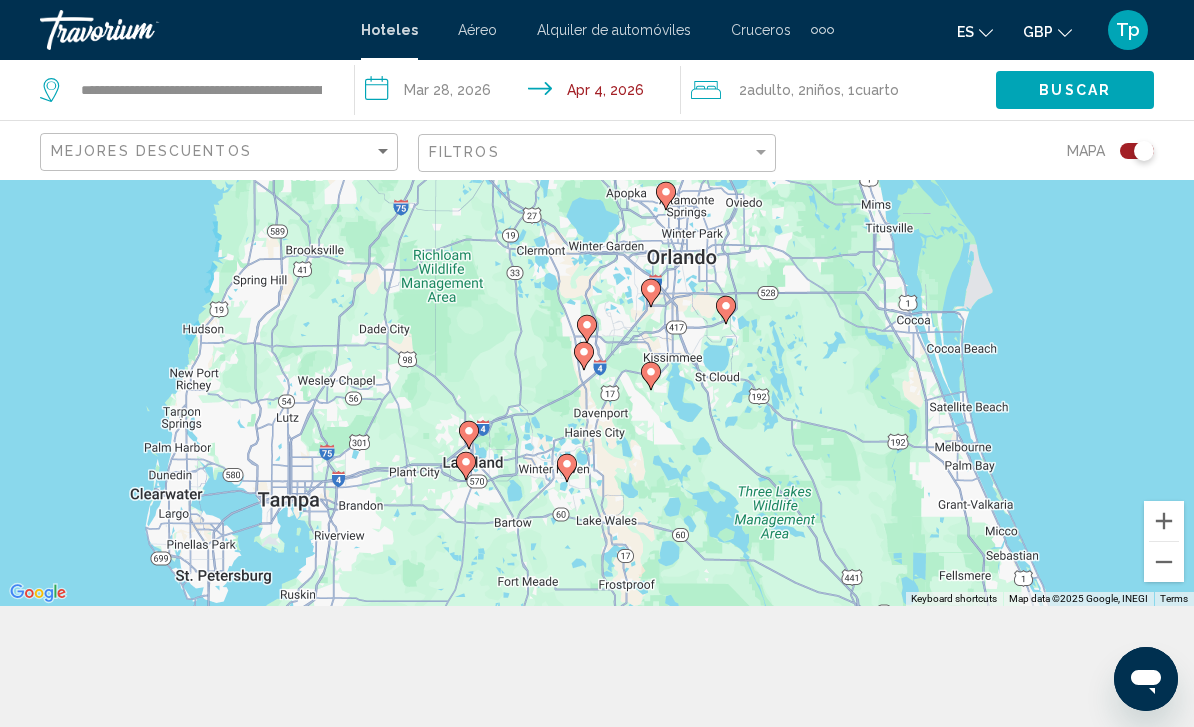 click on "To activate drag with keyboard, press Alt + Enter. Once in keyboard drag state, use the arrow keys to move the marker. To complete the drag, press the Enter key. To cancel, press Escape." at bounding box center (597, 332) 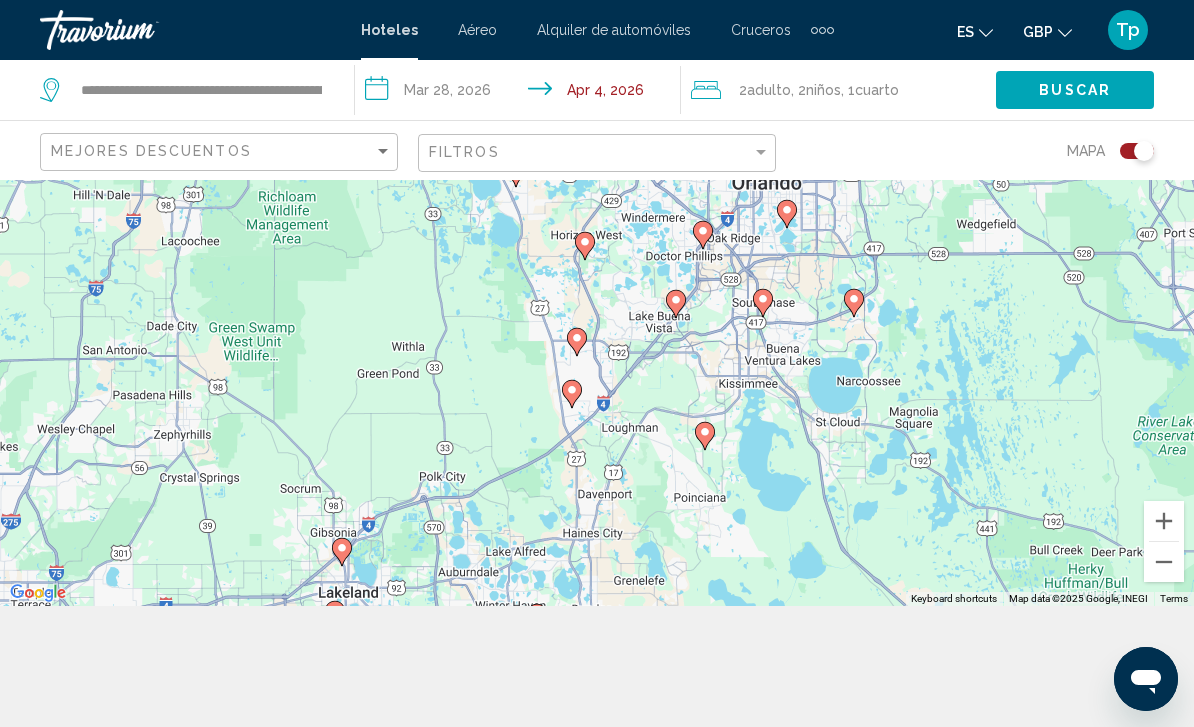 click at bounding box center [1164, 521] 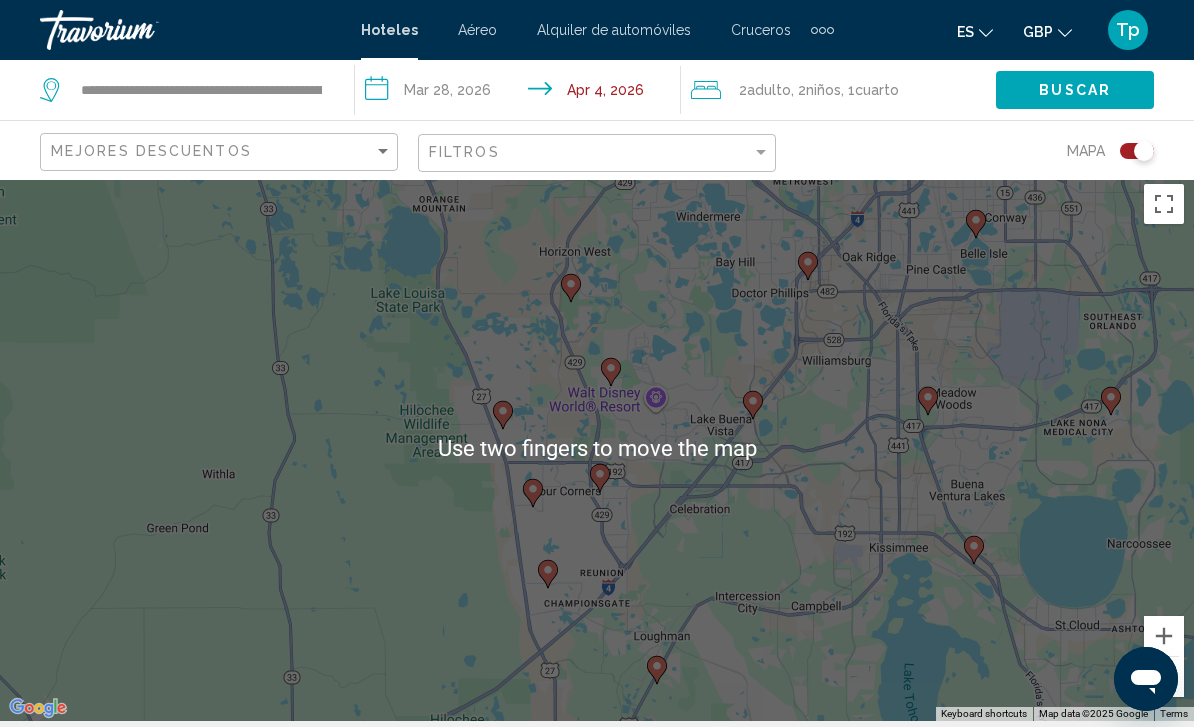 scroll, scrollTop: 0, scrollLeft: 0, axis: both 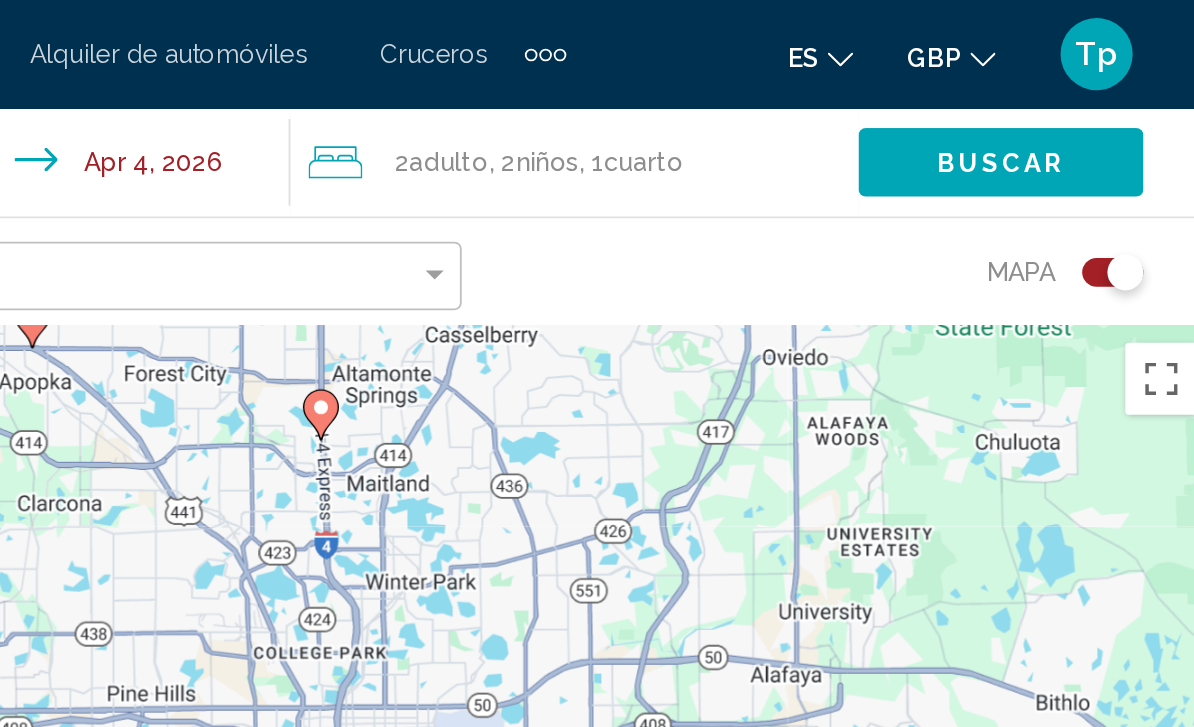 click 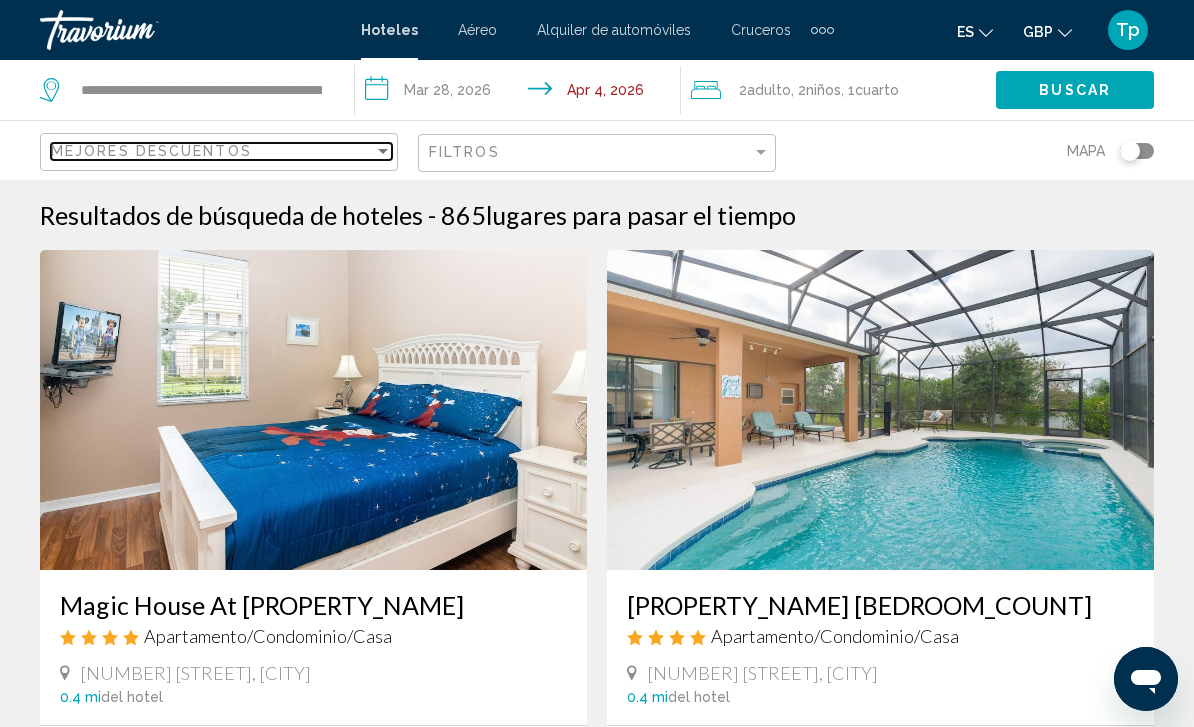 click on "Mejores descuentos" at bounding box center (212, 151) 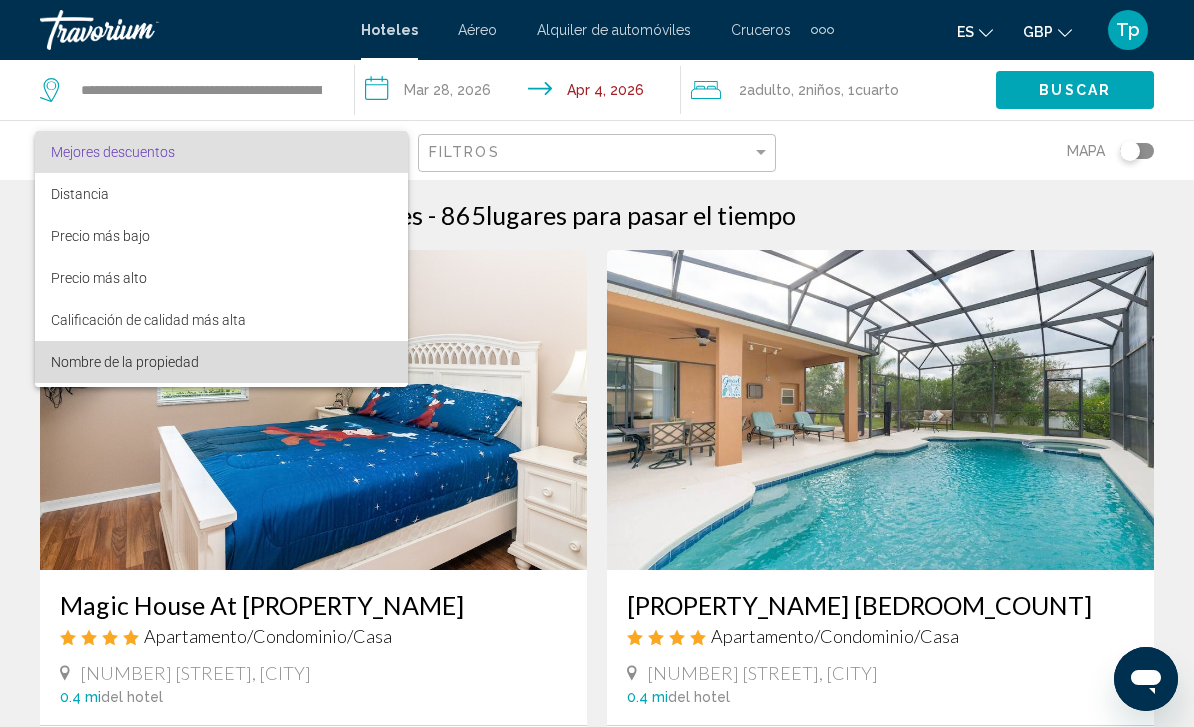 click on "Nombre de la propiedad" at bounding box center [221, 362] 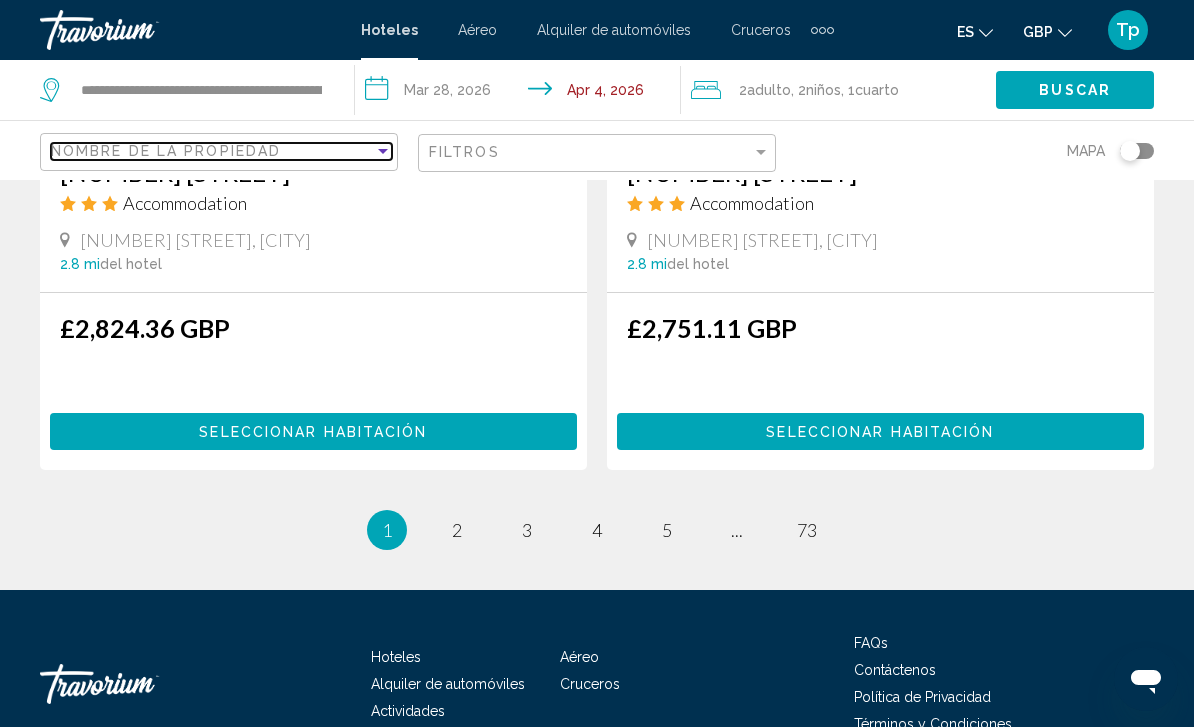 scroll, scrollTop: 3933, scrollLeft: 0, axis: vertical 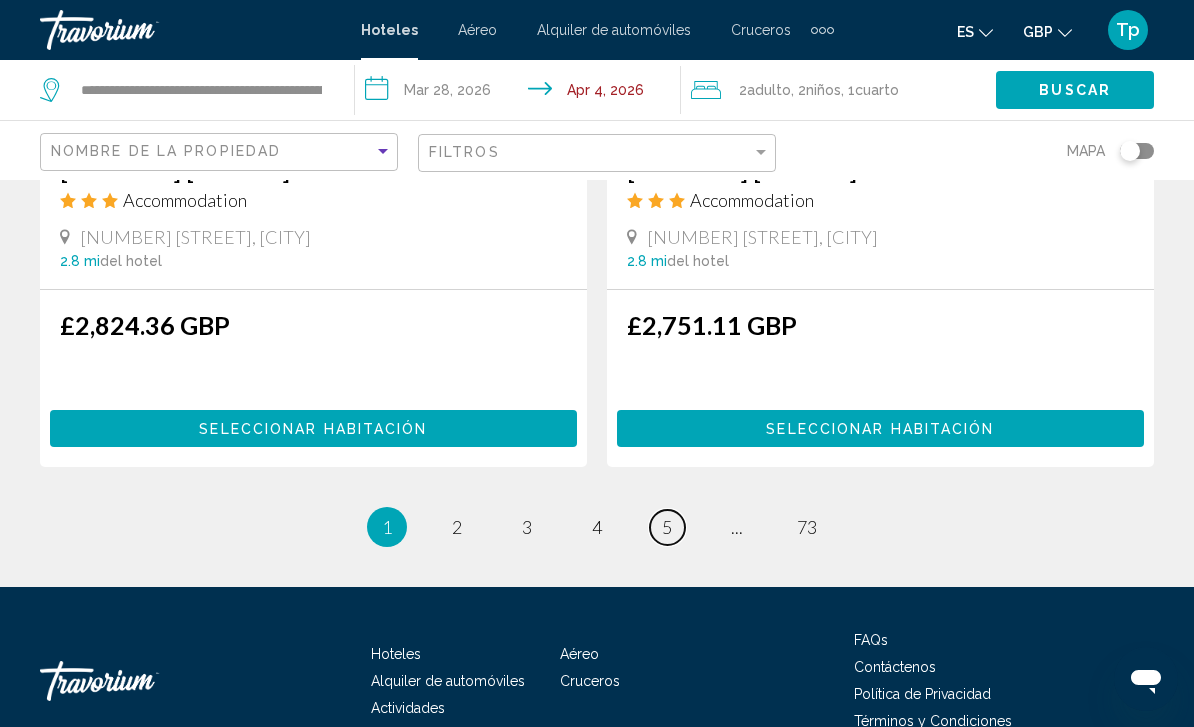 click on "page  5" at bounding box center (667, 527) 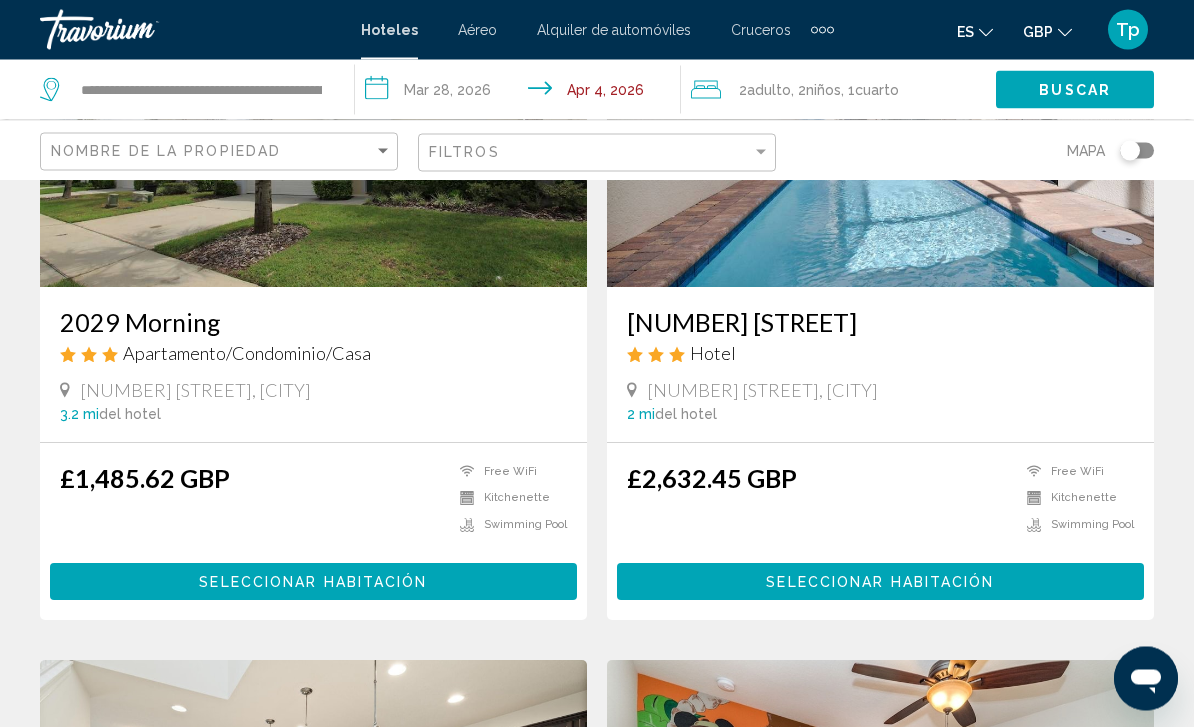 scroll, scrollTop: 284, scrollLeft: 0, axis: vertical 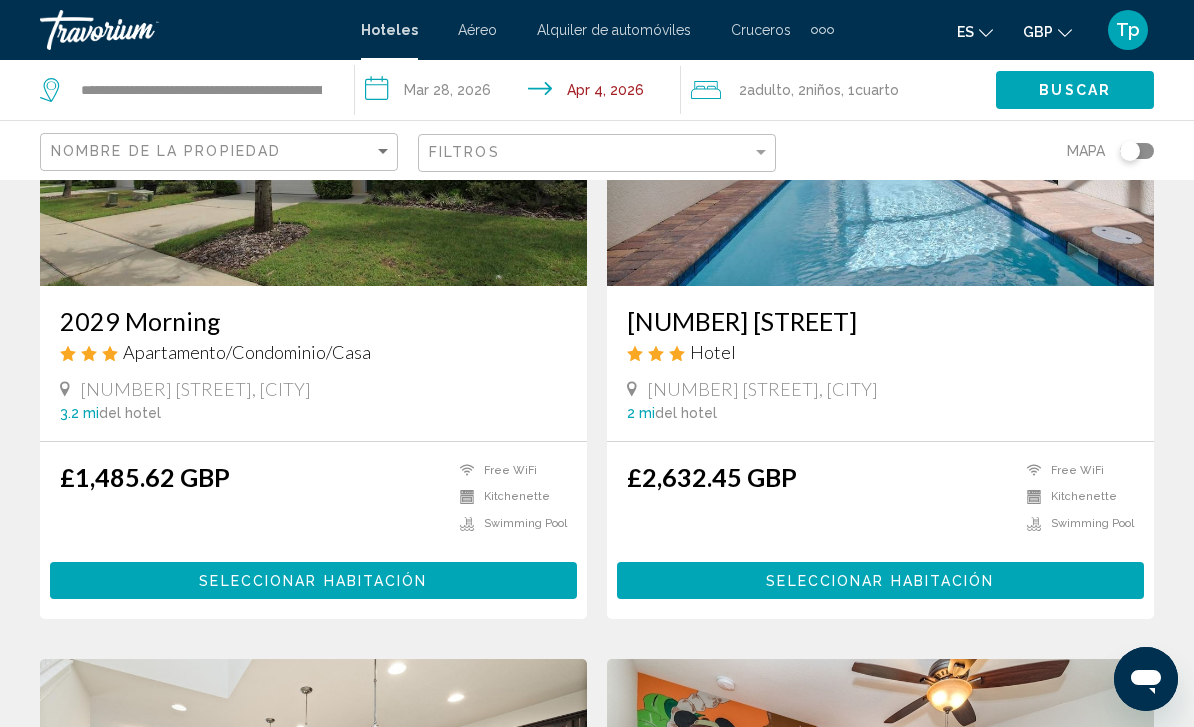 click on "**********" 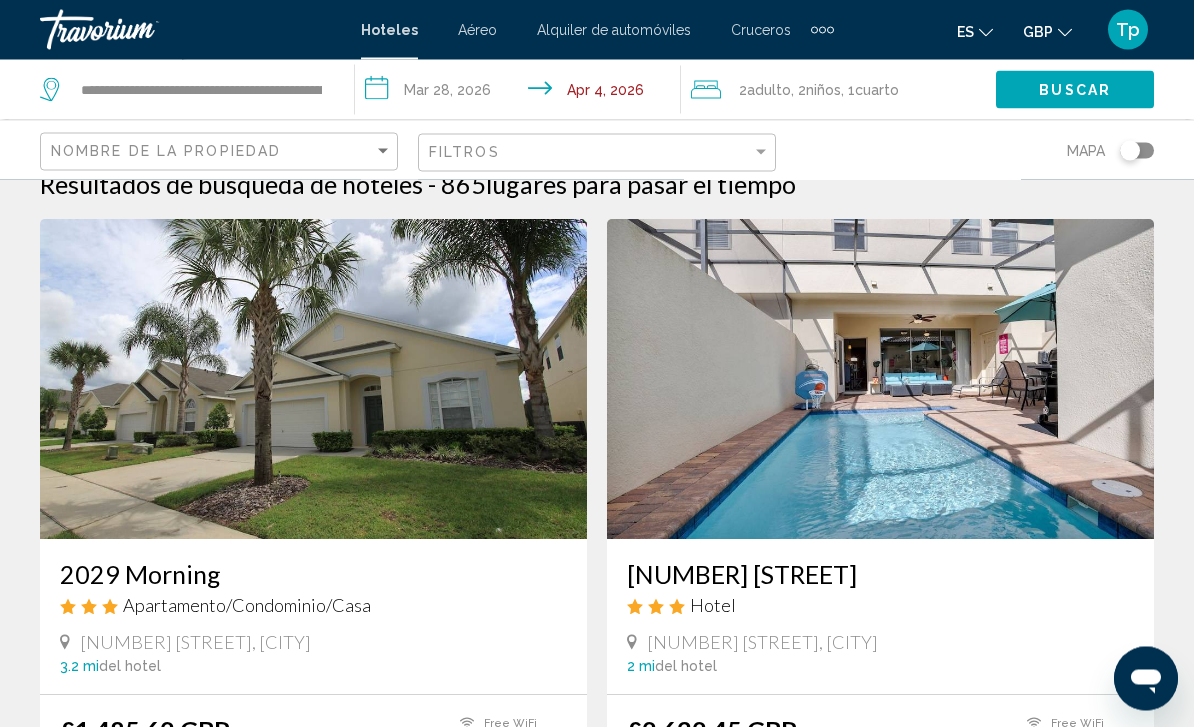 scroll, scrollTop: 0, scrollLeft: 0, axis: both 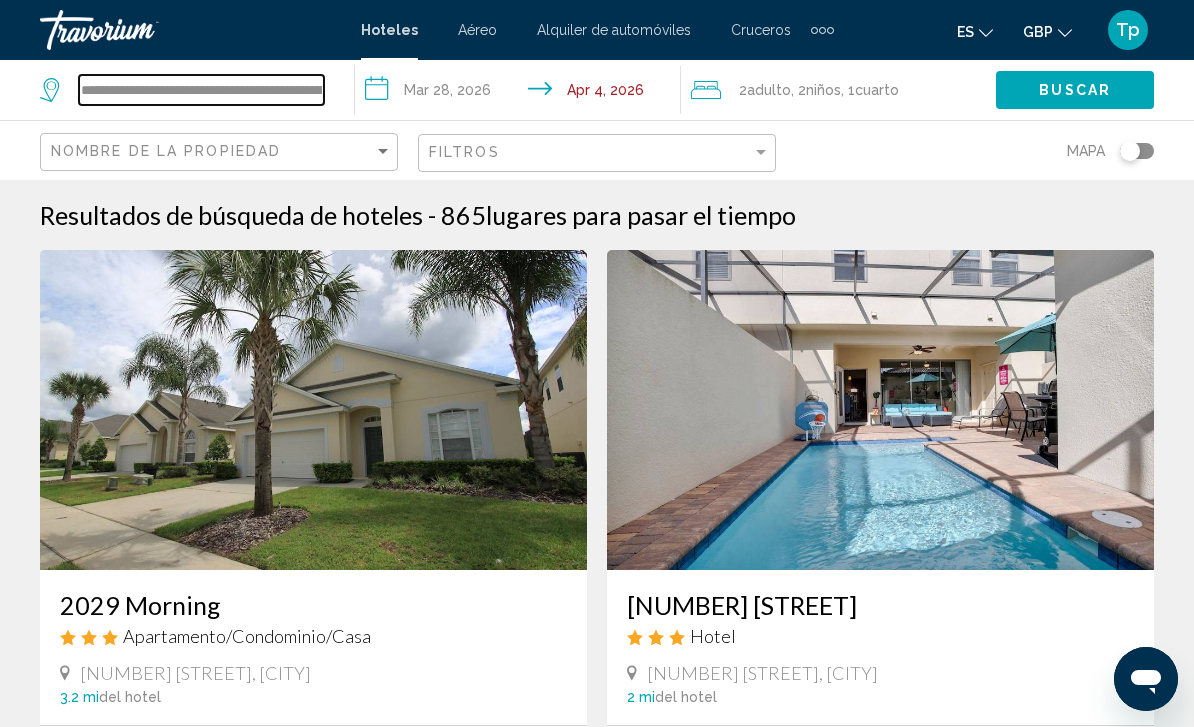 click on "**********" at bounding box center (201, 90) 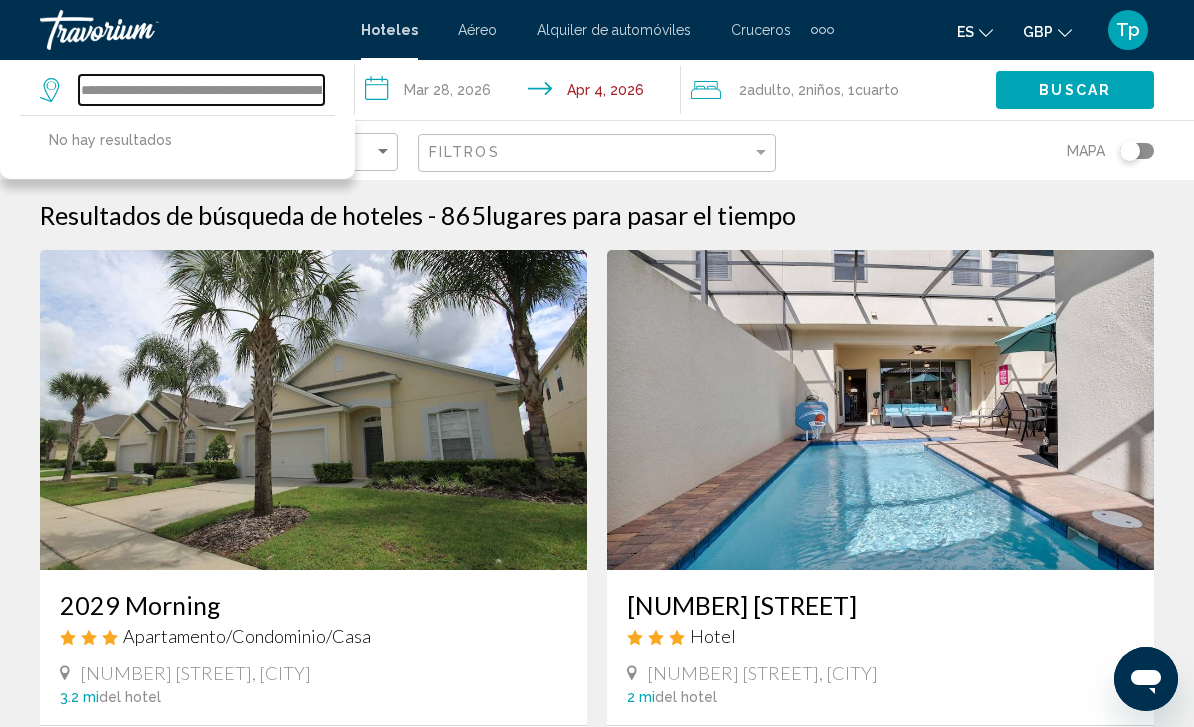 click on "**********" at bounding box center [201, 90] 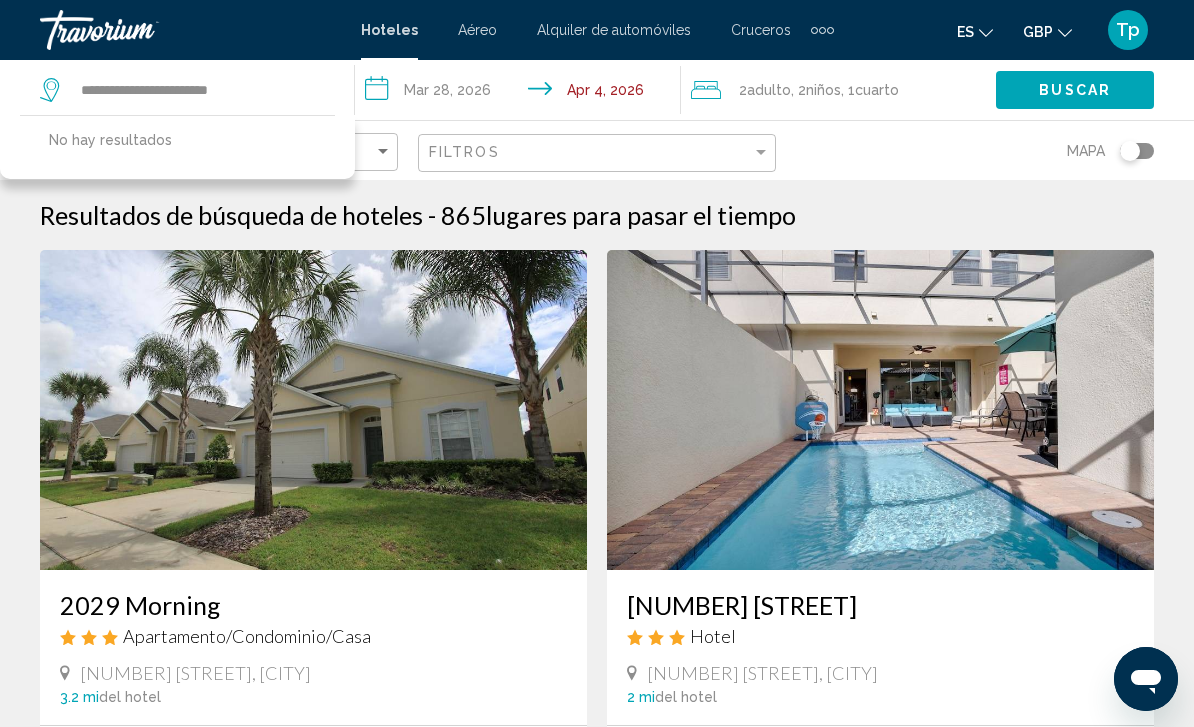 click on "Buscar" 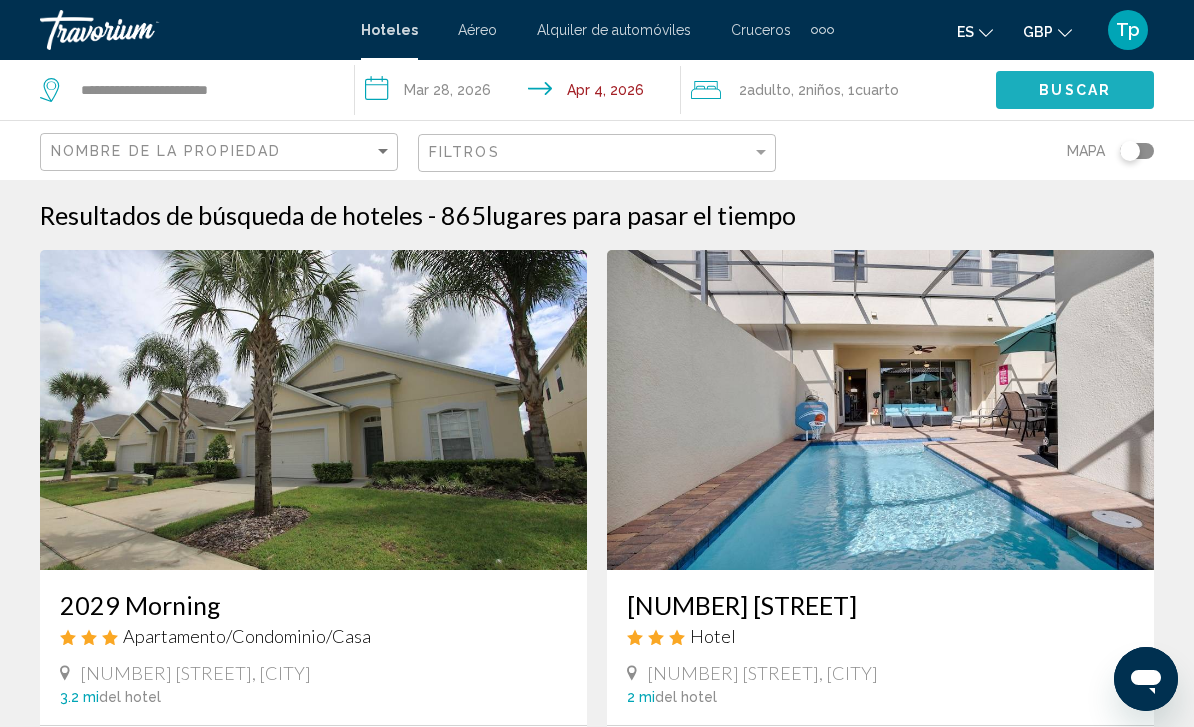 click on "Buscar" 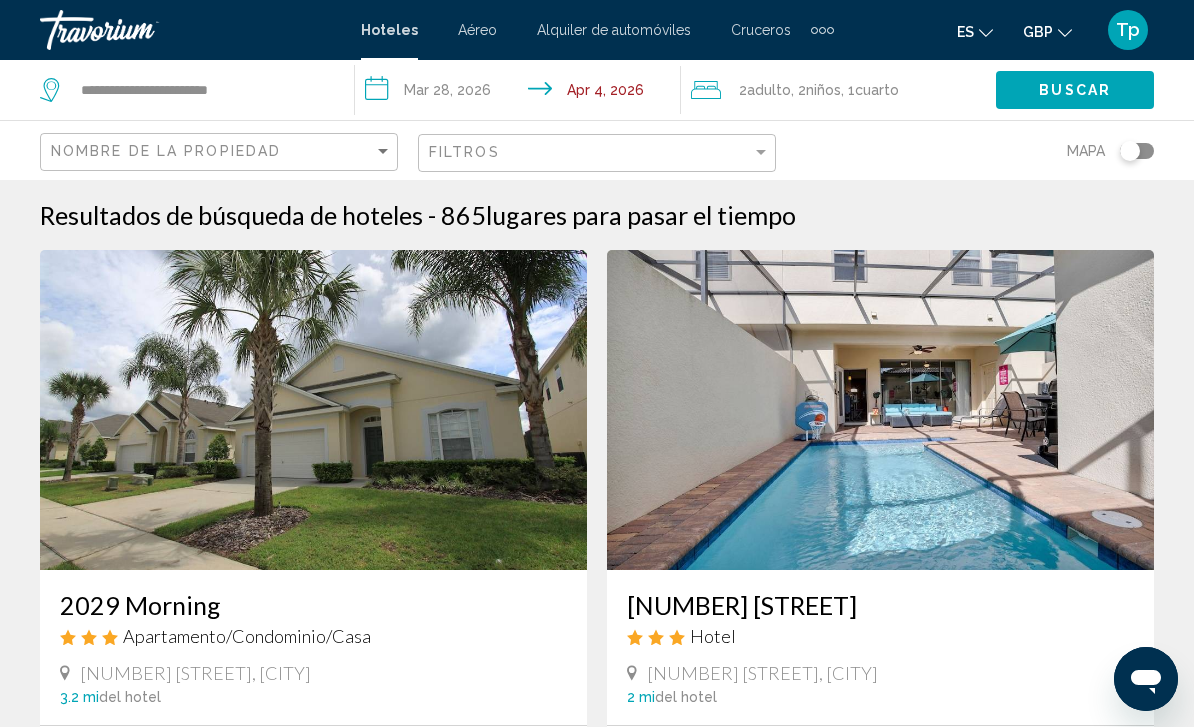 click on "Buscar" 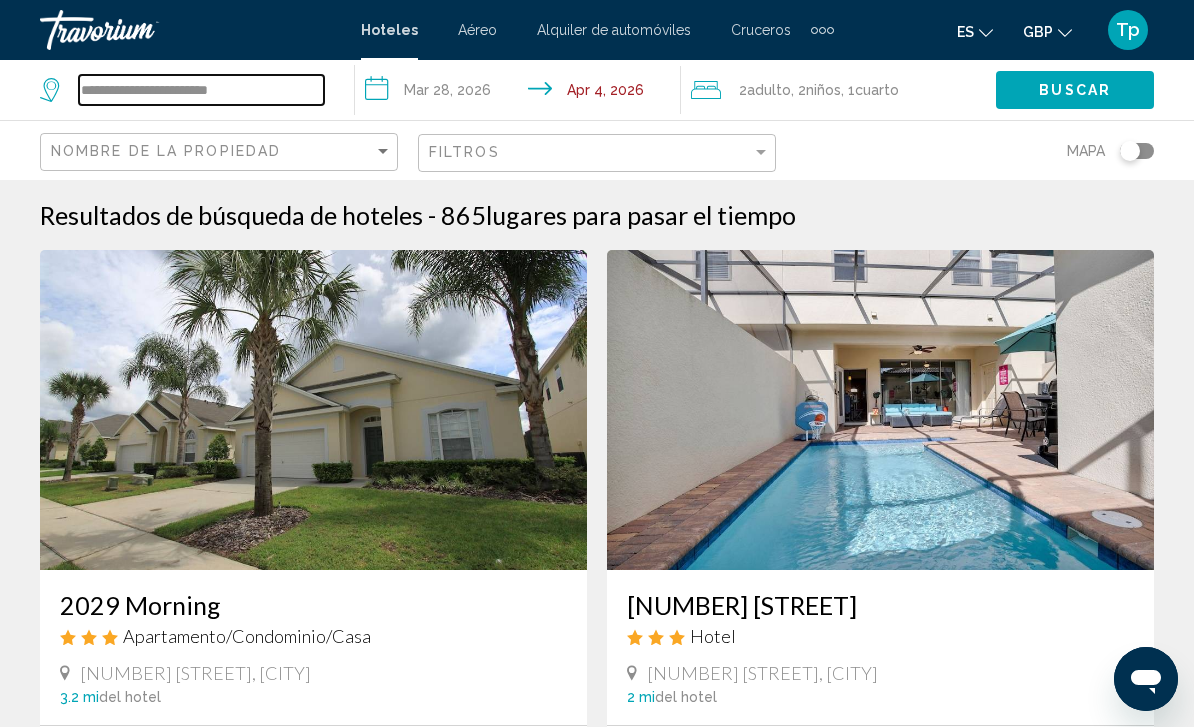 click on "**********" at bounding box center (201, 90) 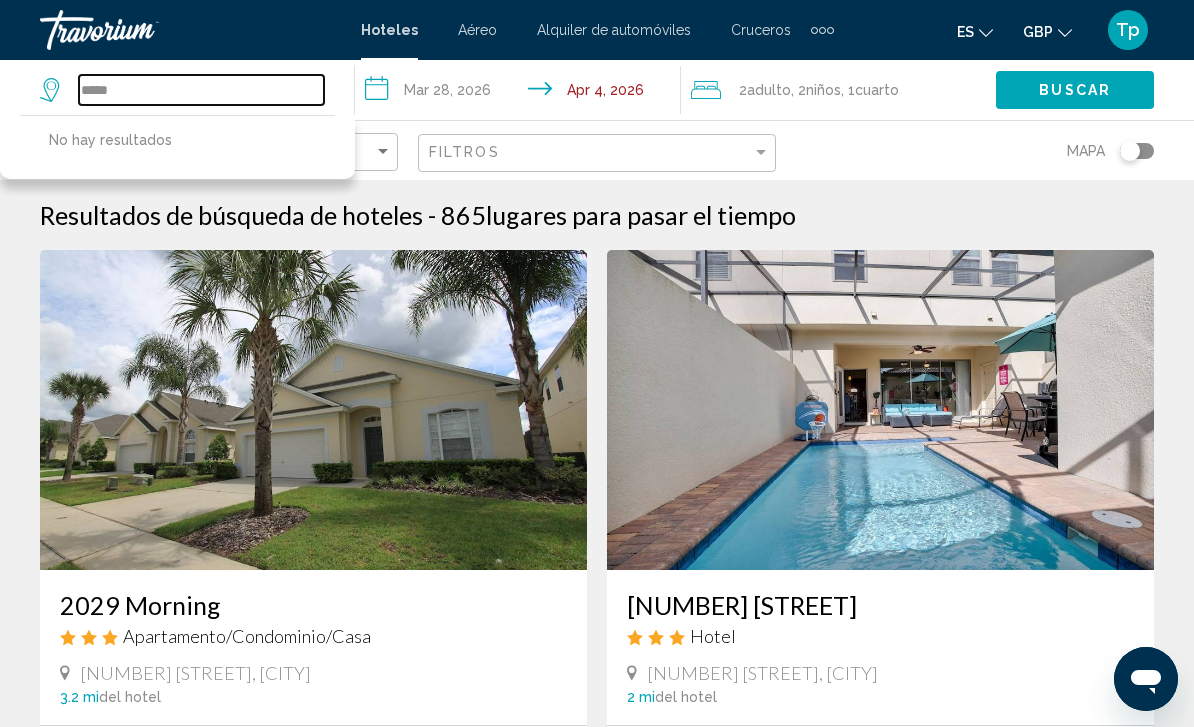 type on "****" 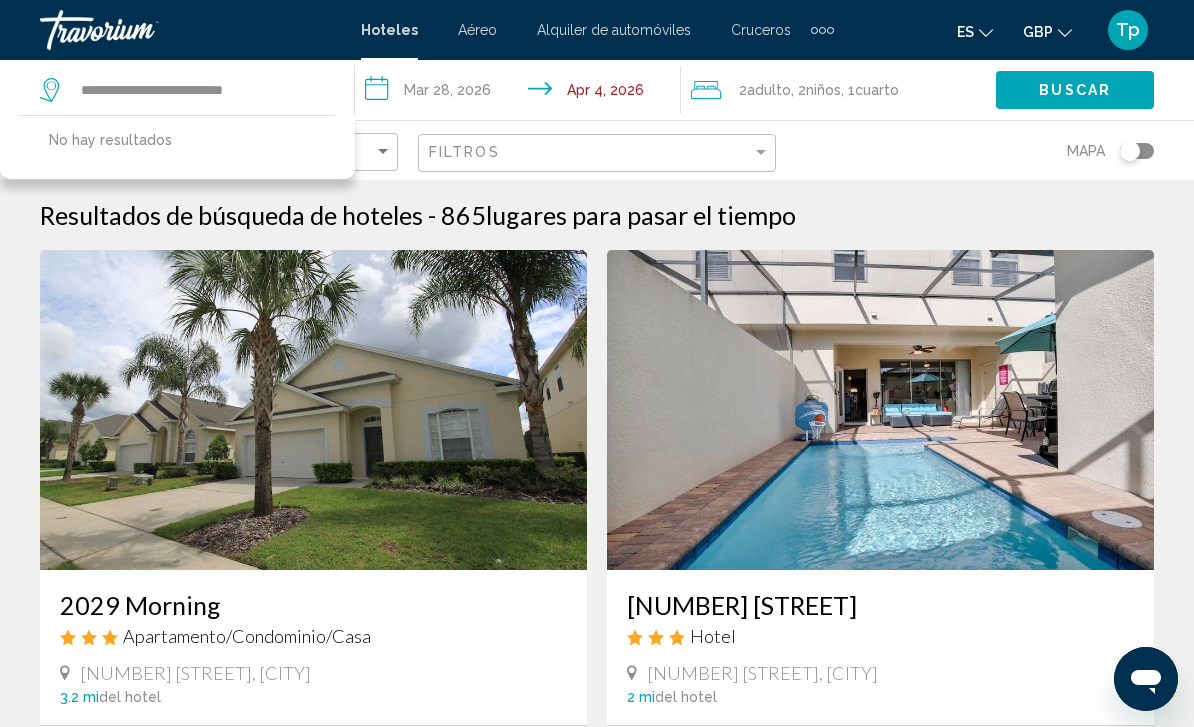 click on "Buscar" 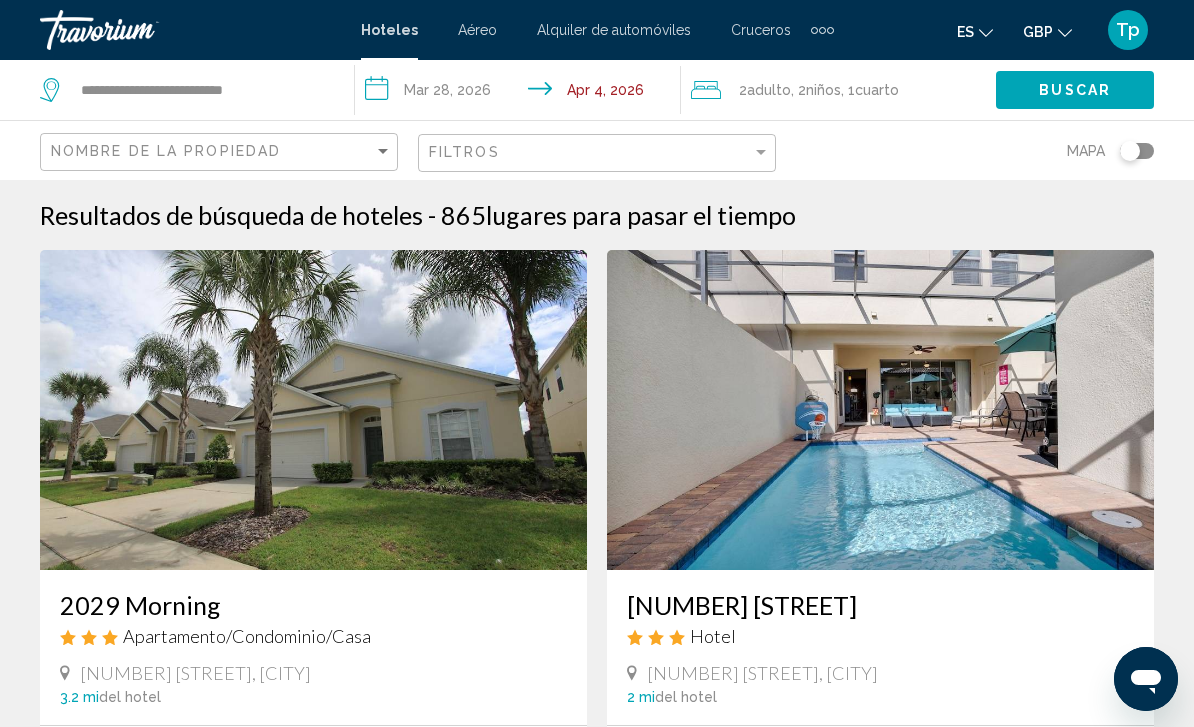 click on "Buscar" 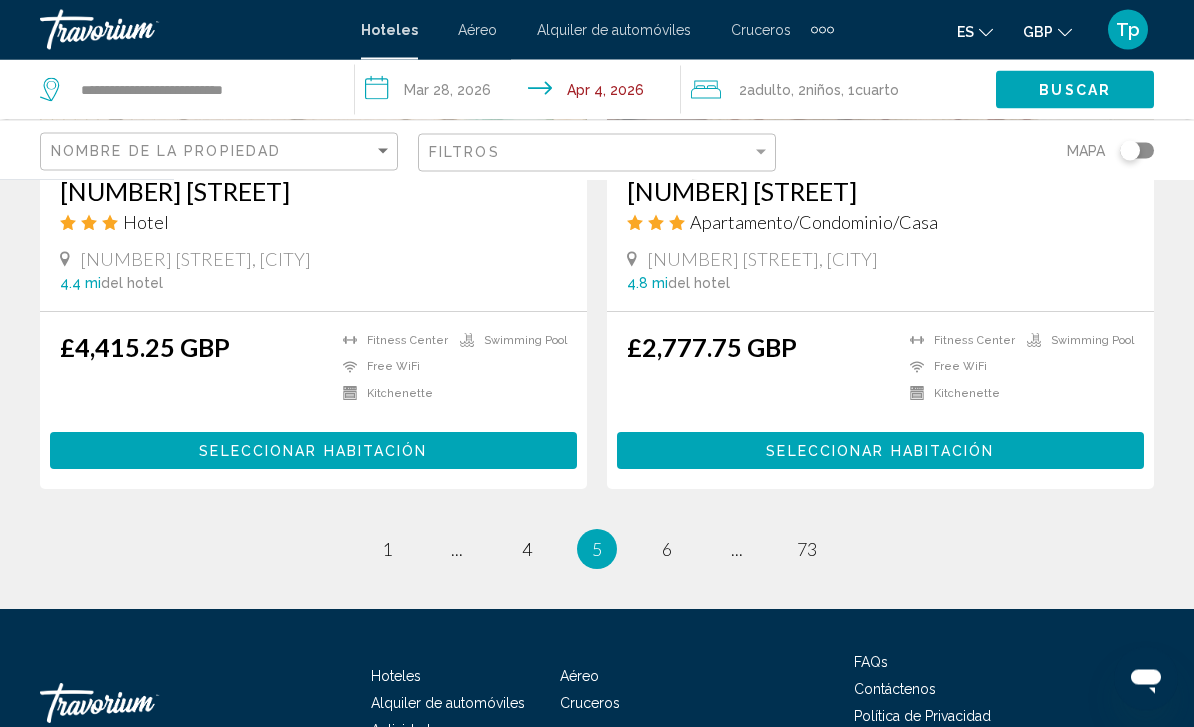 scroll, scrollTop: 3923, scrollLeft: 0, axis: vertical 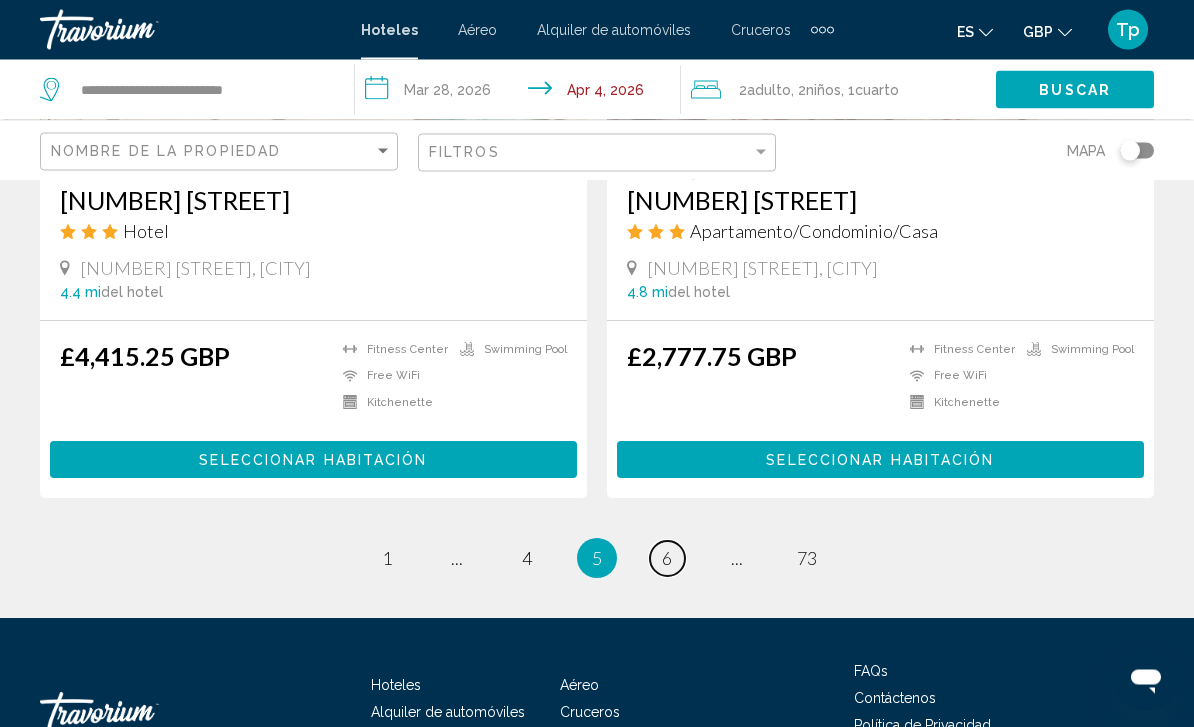 click on "page  6" at bounding box center [667, 559] 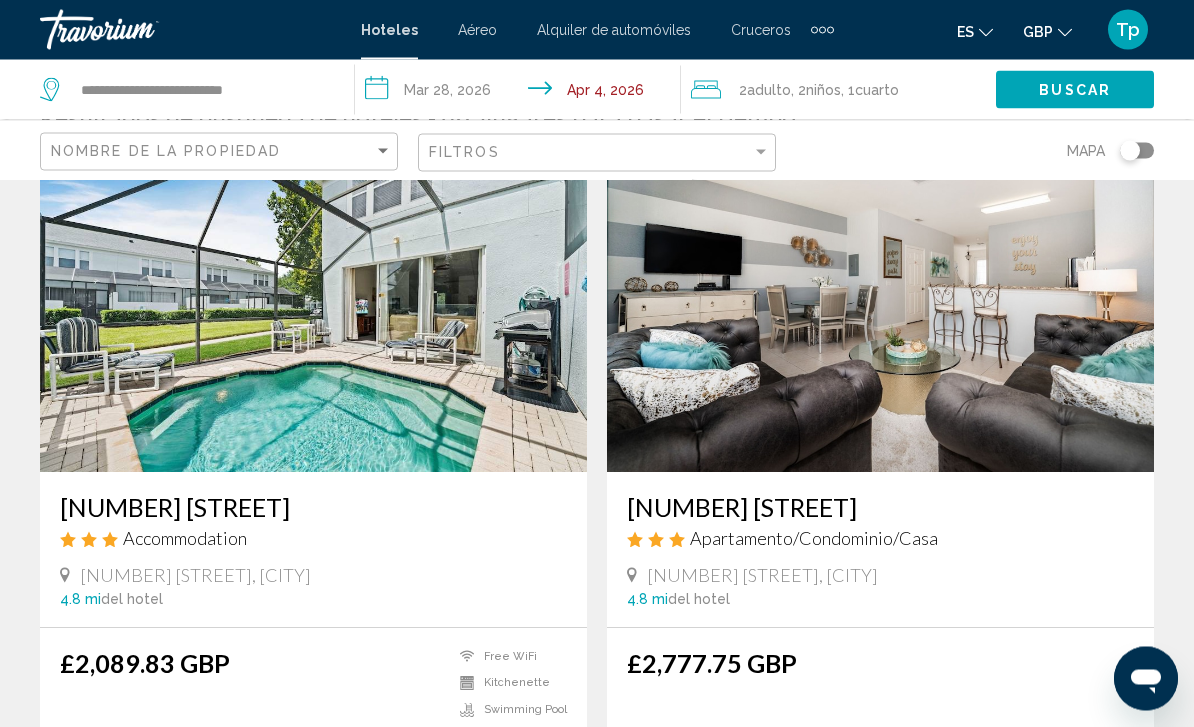 scroll, scrollTop: 0, scrollLeft: 0, axis: both 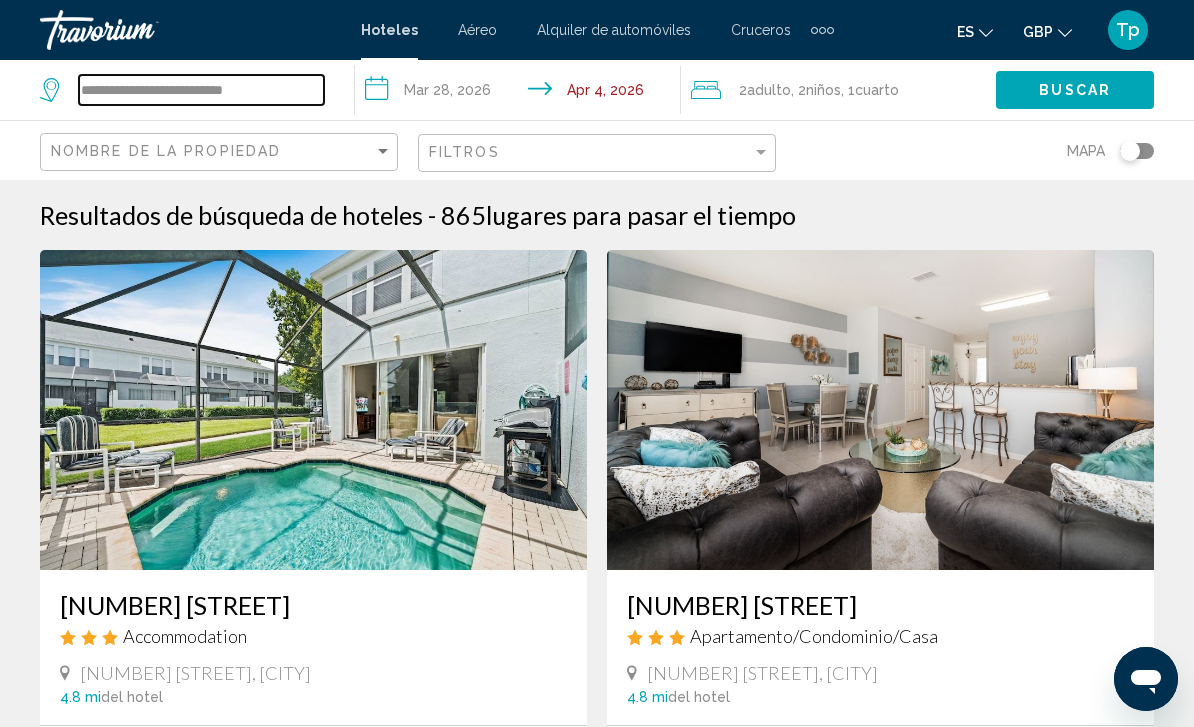 click on "**********" at bounding box center [201, 90] 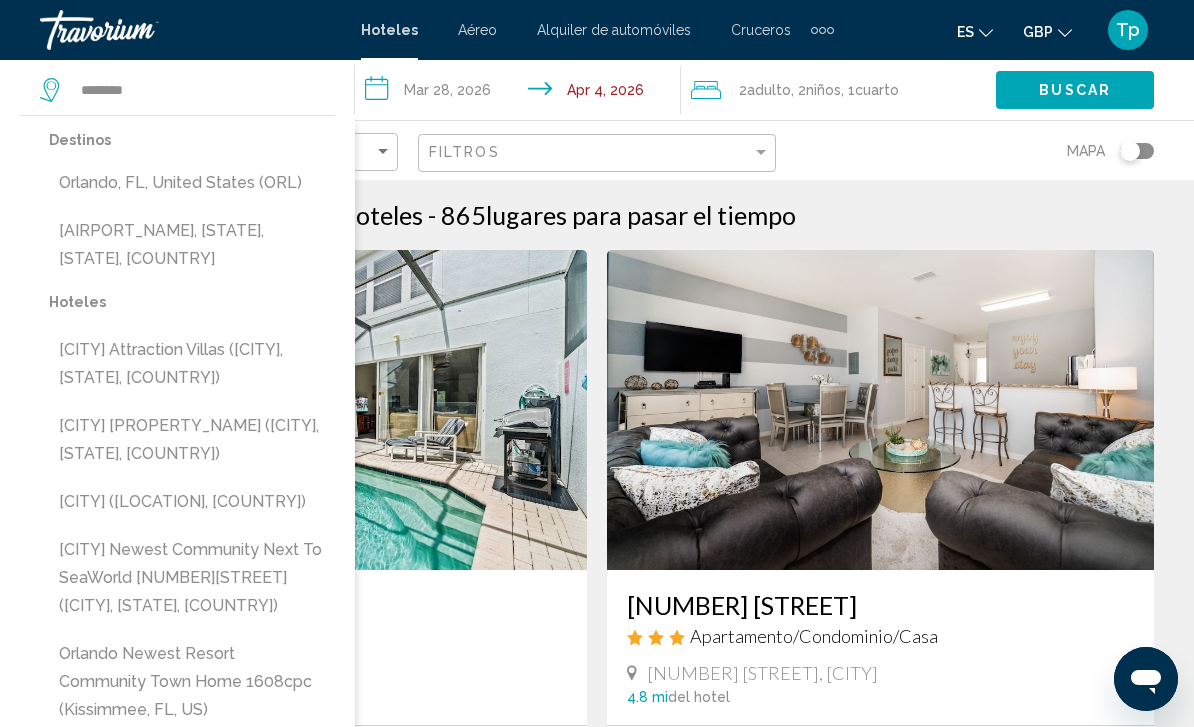click on "Orlando, FL, United States (ORL)" at bounding box center (192, 183) 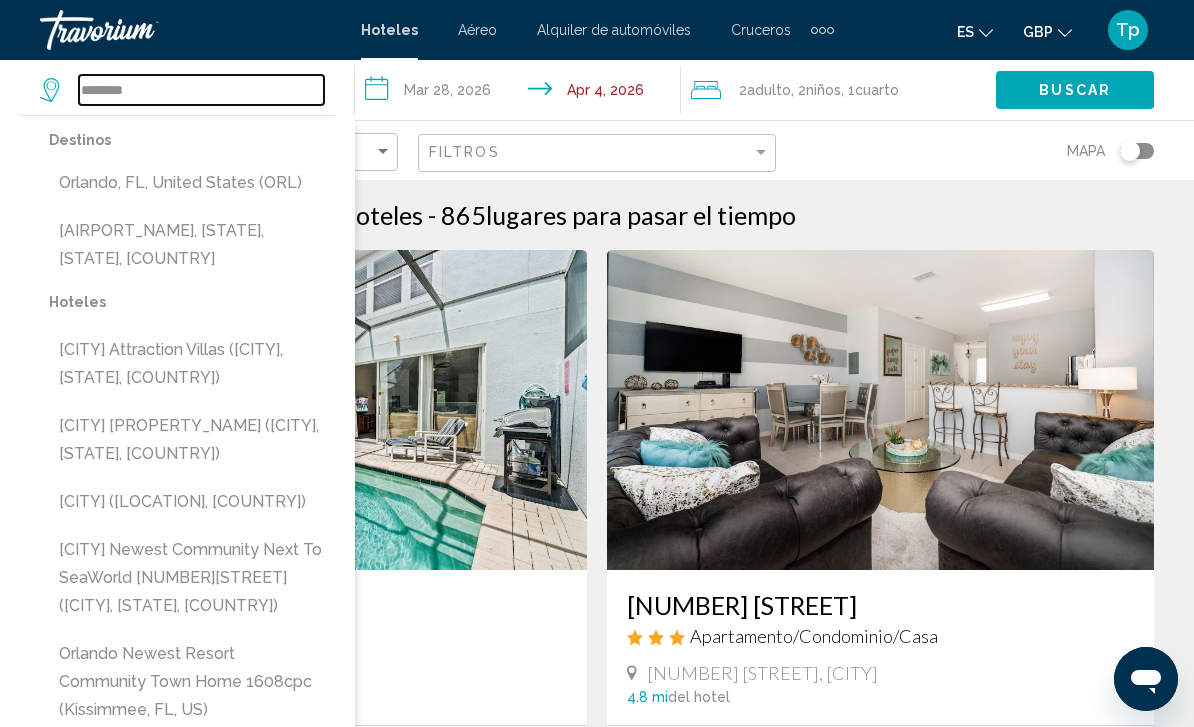 type on "**********" 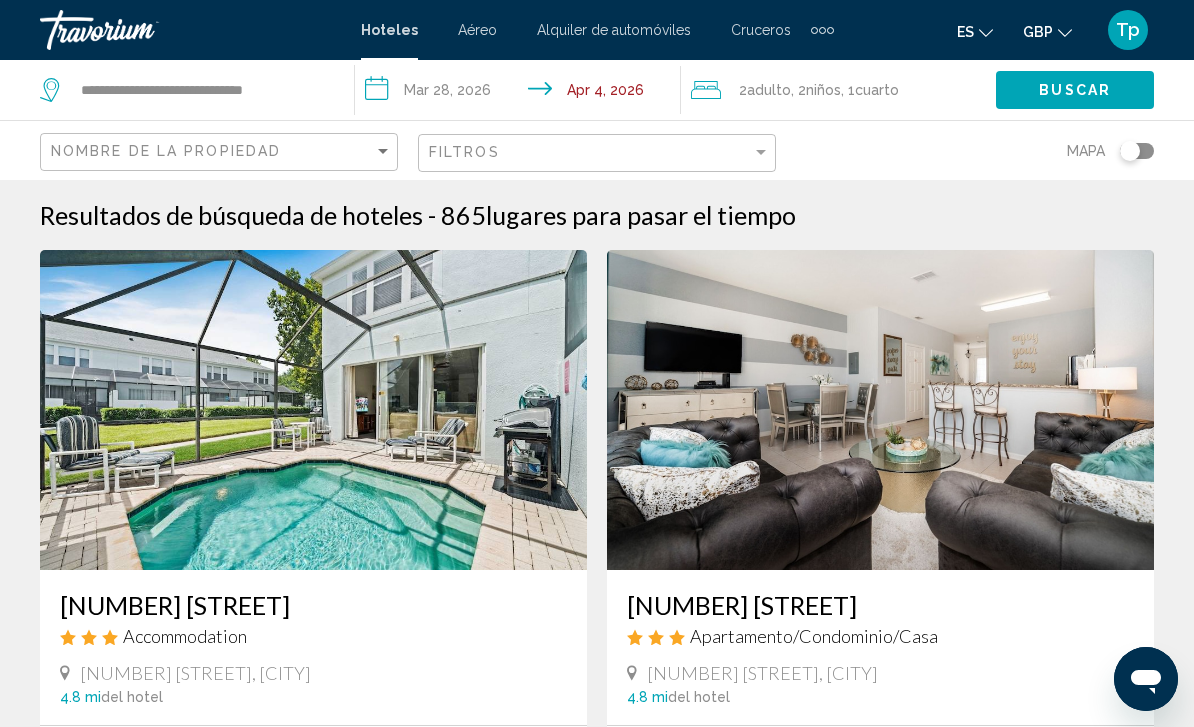 click on "Buscar" 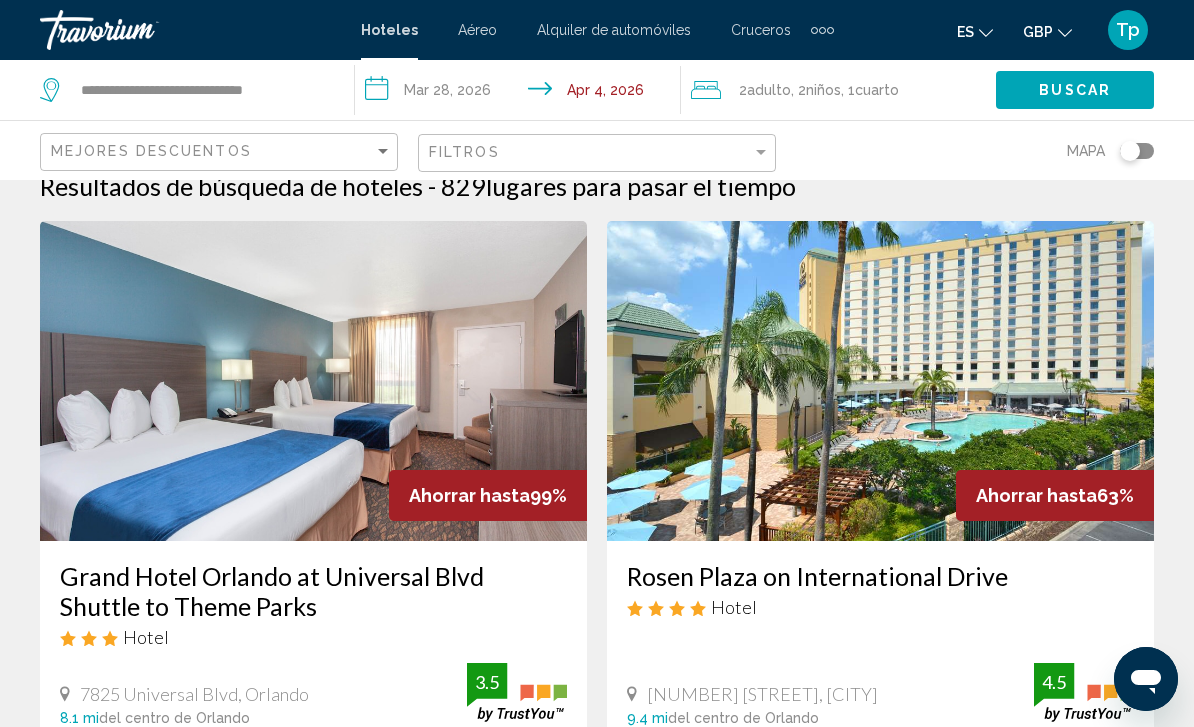 scroll, scrollTop: 27, scrollLeft: 0, axis: vertical 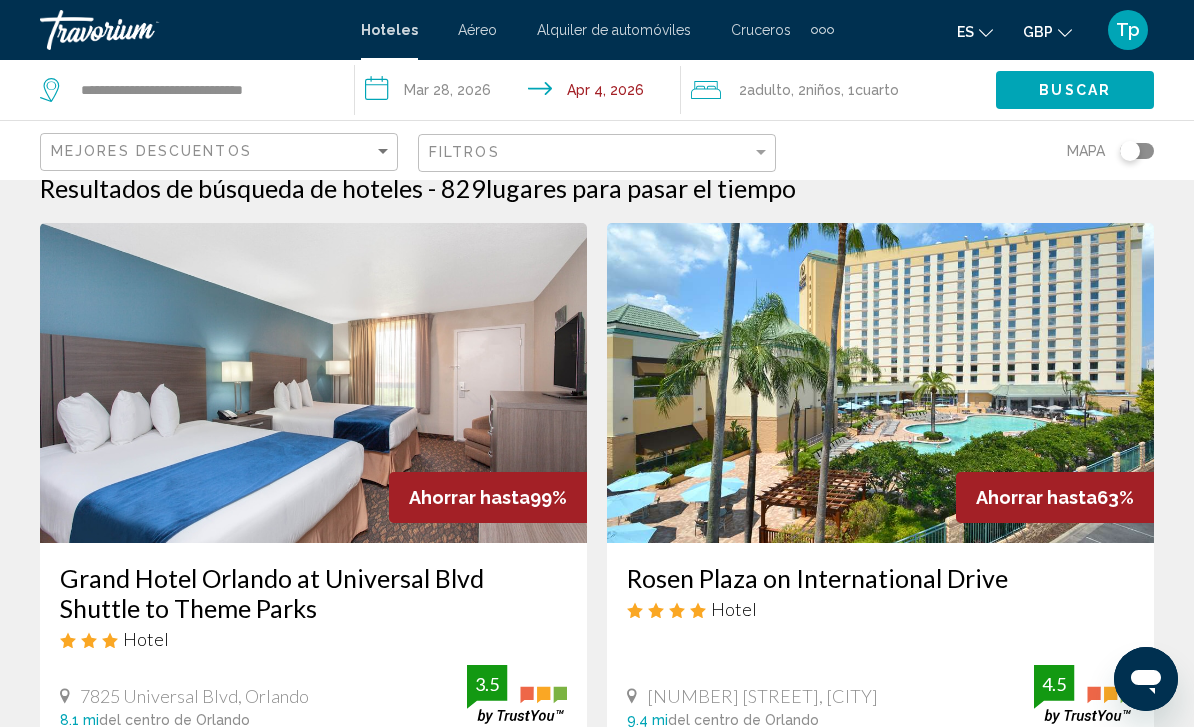 click at bounding box center [313, 383] 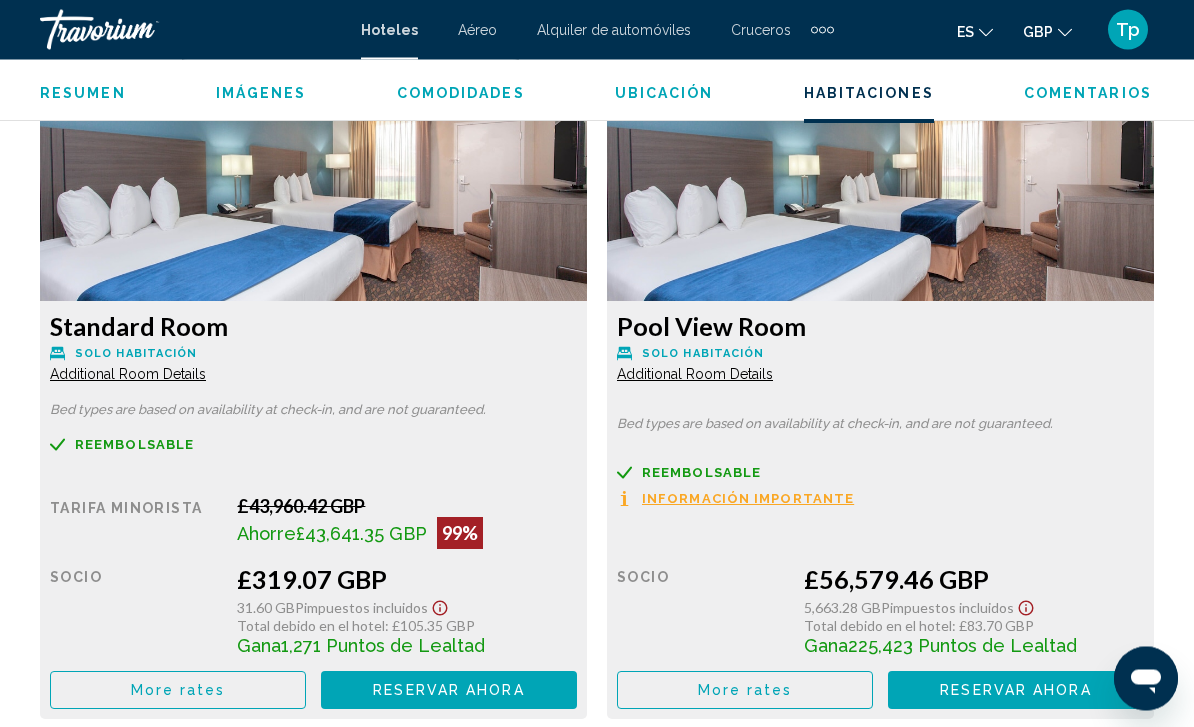 scroll, scrollTop: 3838, scrollLeft: 0, axis: vertical 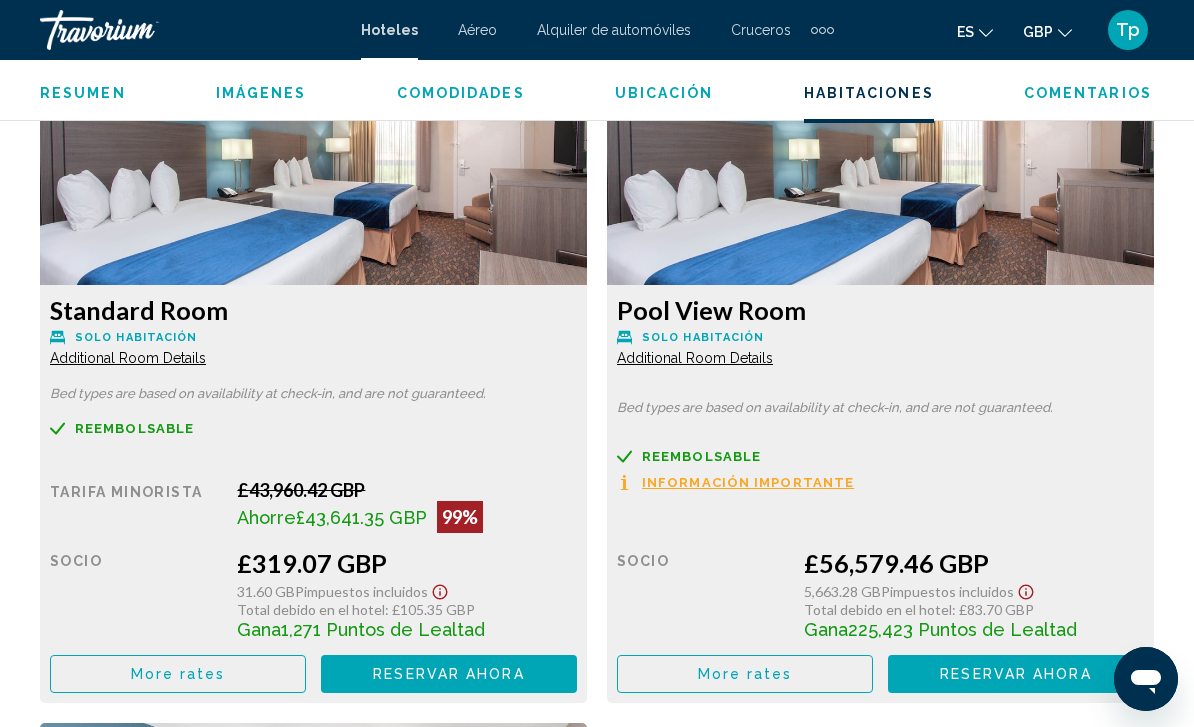 click on "More rates" at bounding box center (178, -13) 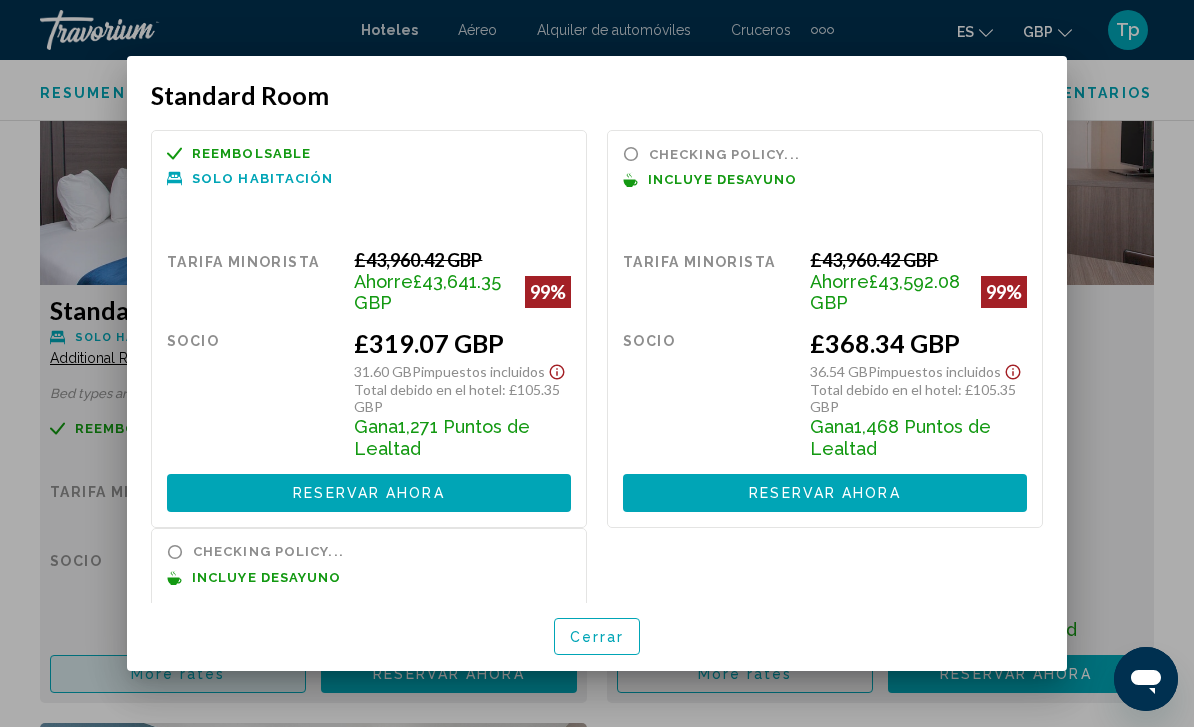 scroll, scrollTop: 0, scrollLeft: 0, axis: both 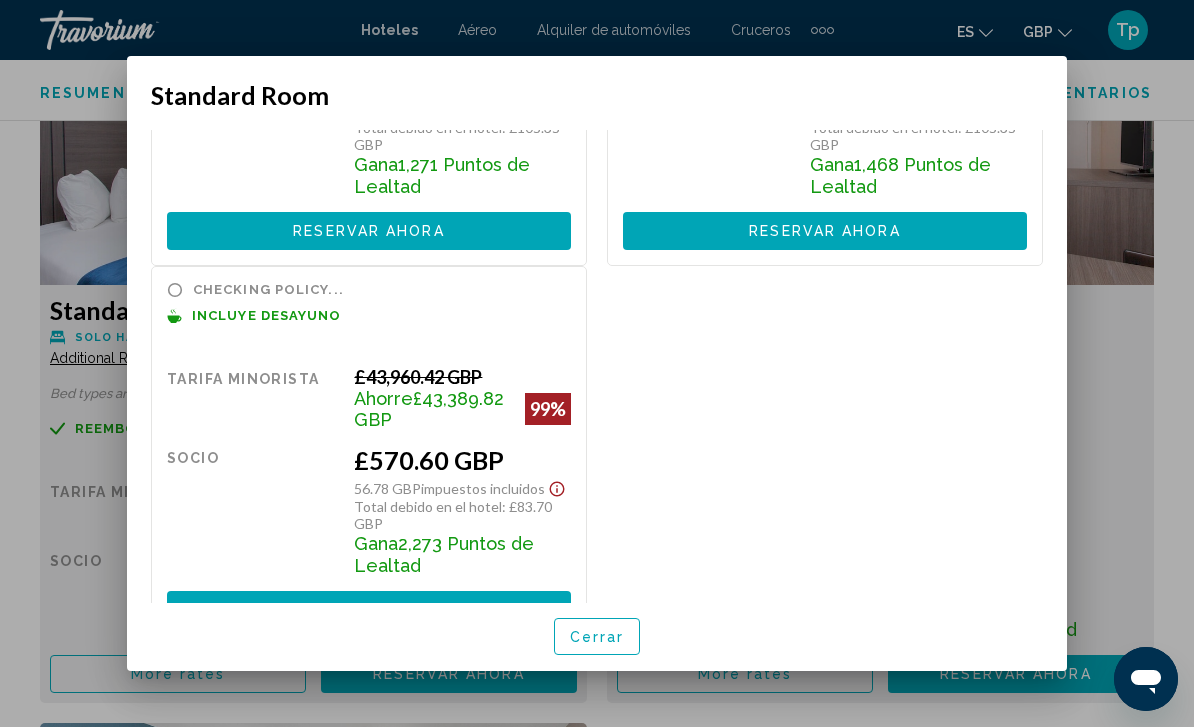 click on "Cerrar" at bounding box center (597, 637) 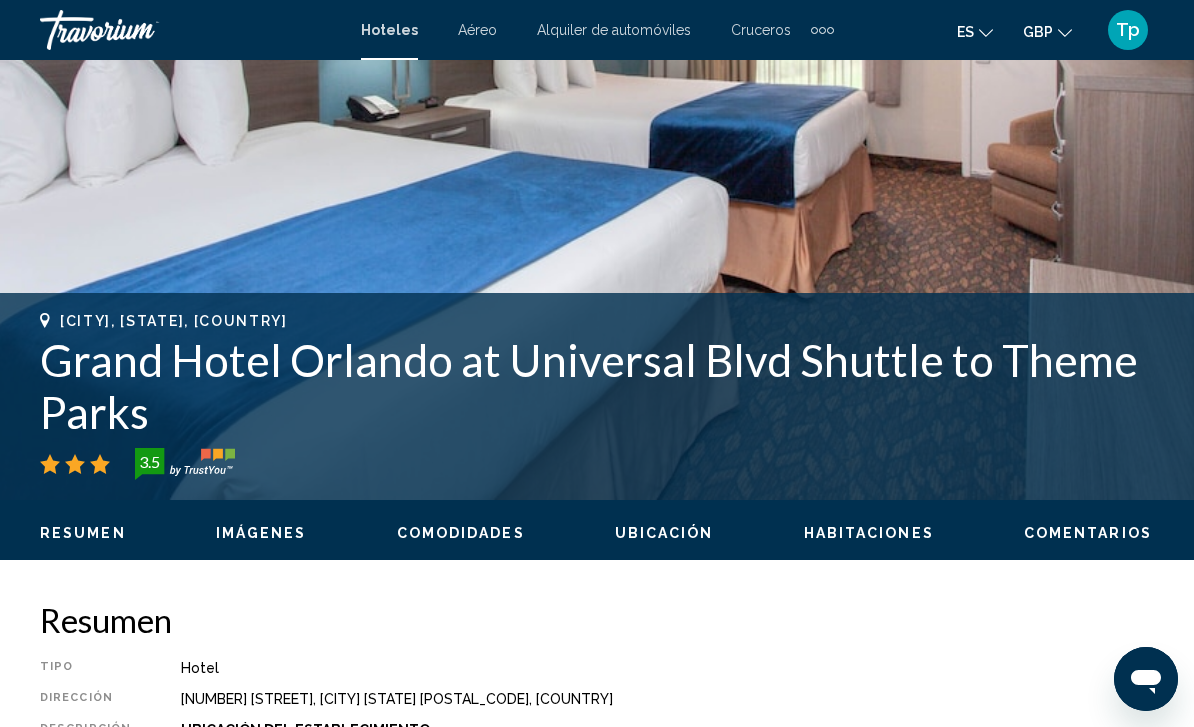 scroll, scrollTop: 508, scrollLeft: 0, axis: vertical 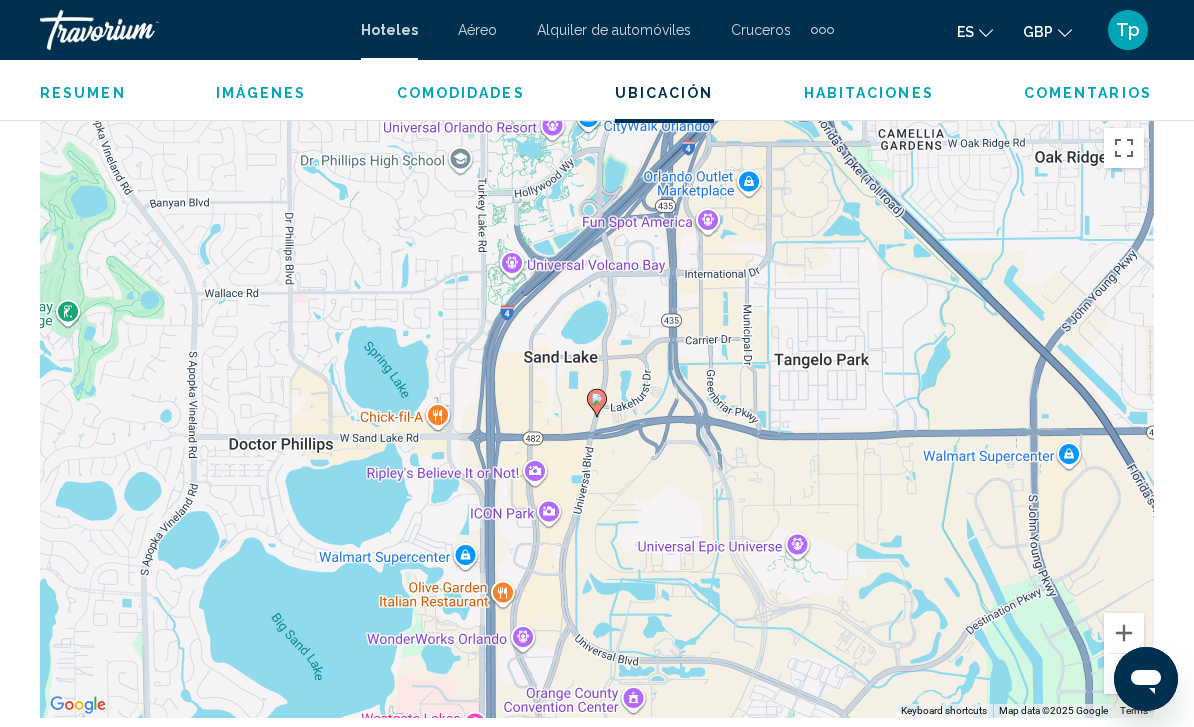 click at bounding box center (1124, 633) 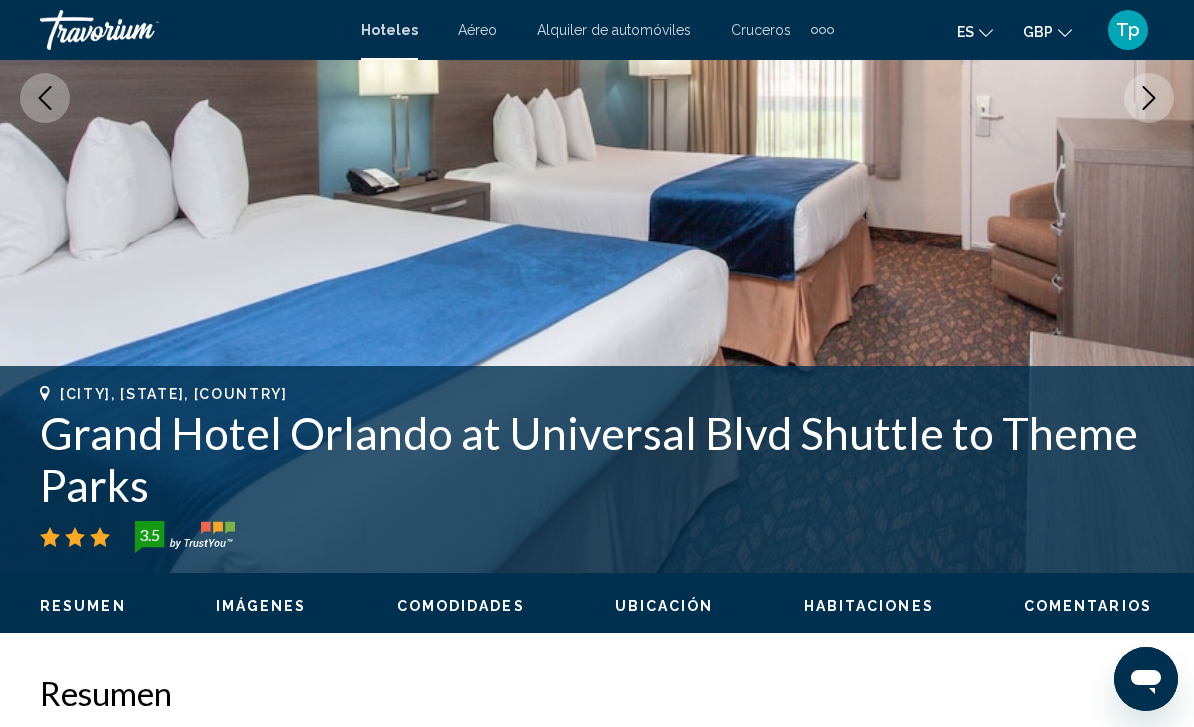 scroll, scrollTop: 434, scrollLeft: 0, axis: vertical 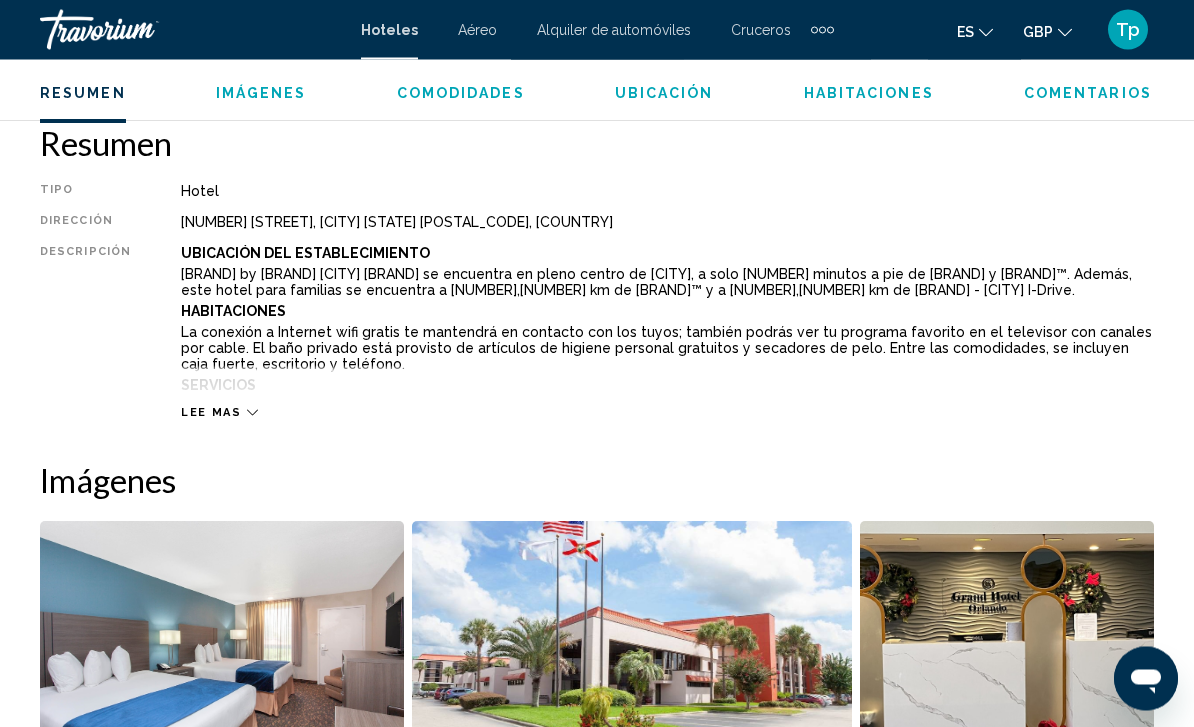 click on "Lee mas" at bounding box center [211, 413] 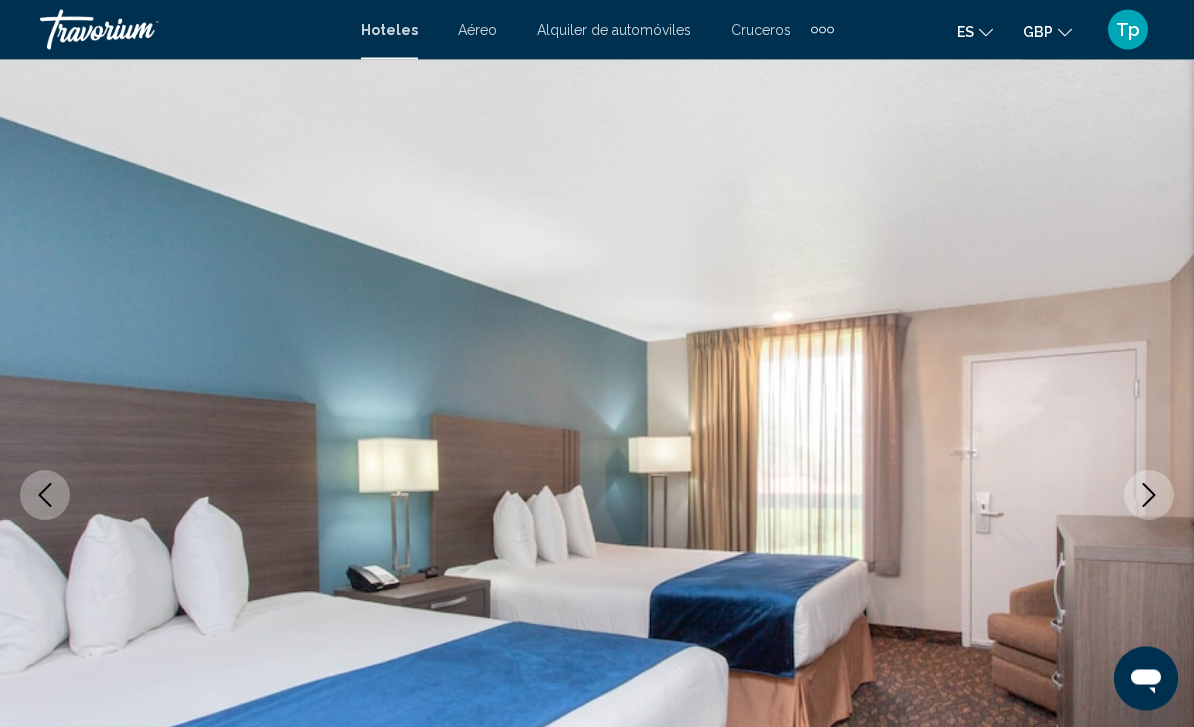 scroll, scrollTop: 0, scrollLeft: 0, axis: both 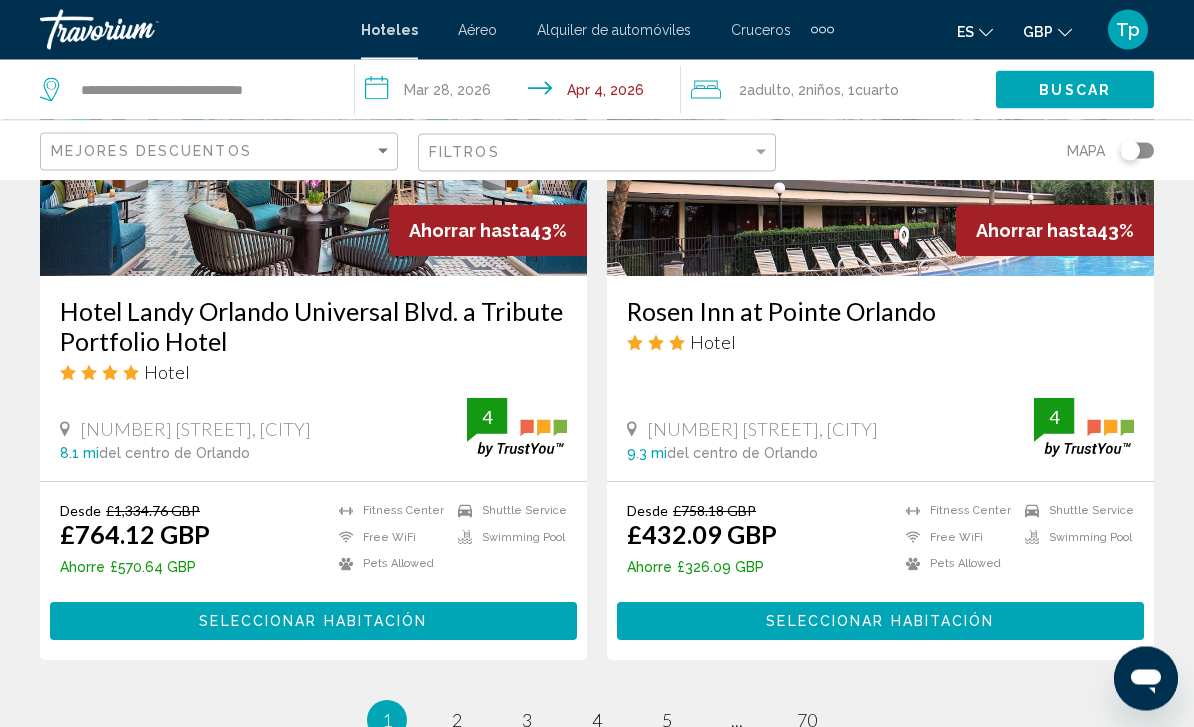 click on "page  2" at bounding box center [457, 721] 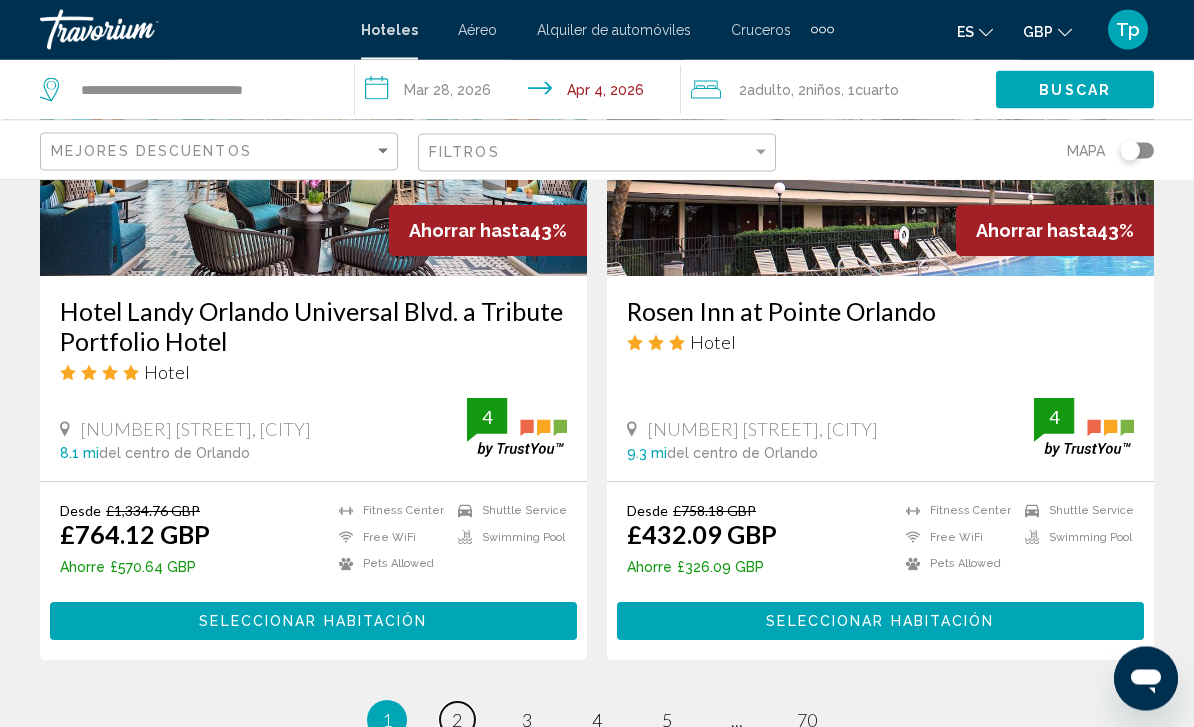 click on "2" at bounding box center (457, 721) 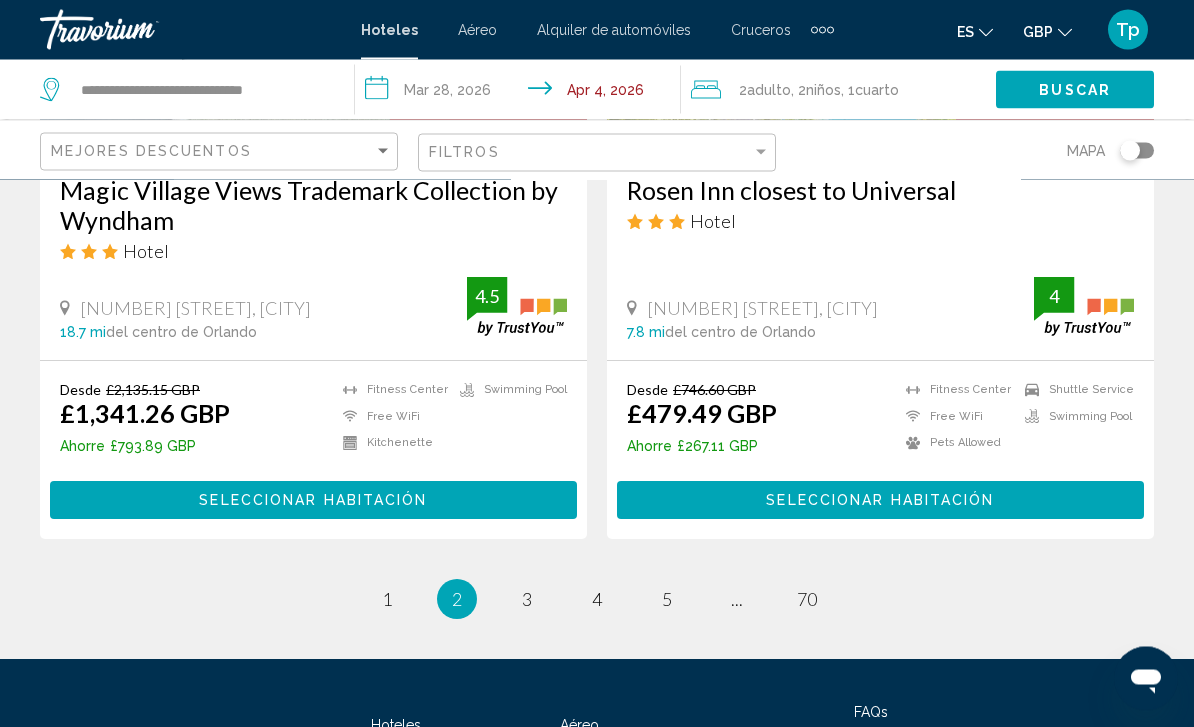 scroll, scrollTop: 4074, scrollLeft: 0, axis: vertical 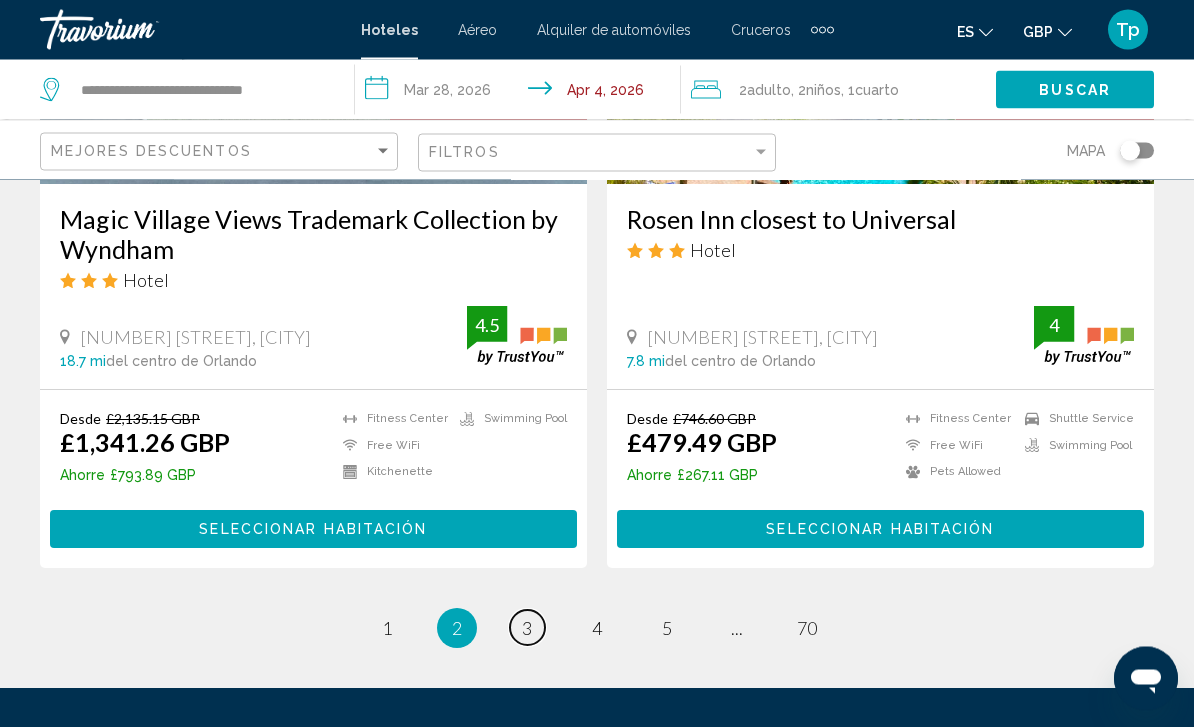 click on "page  3" at bounding box center (527, 628) 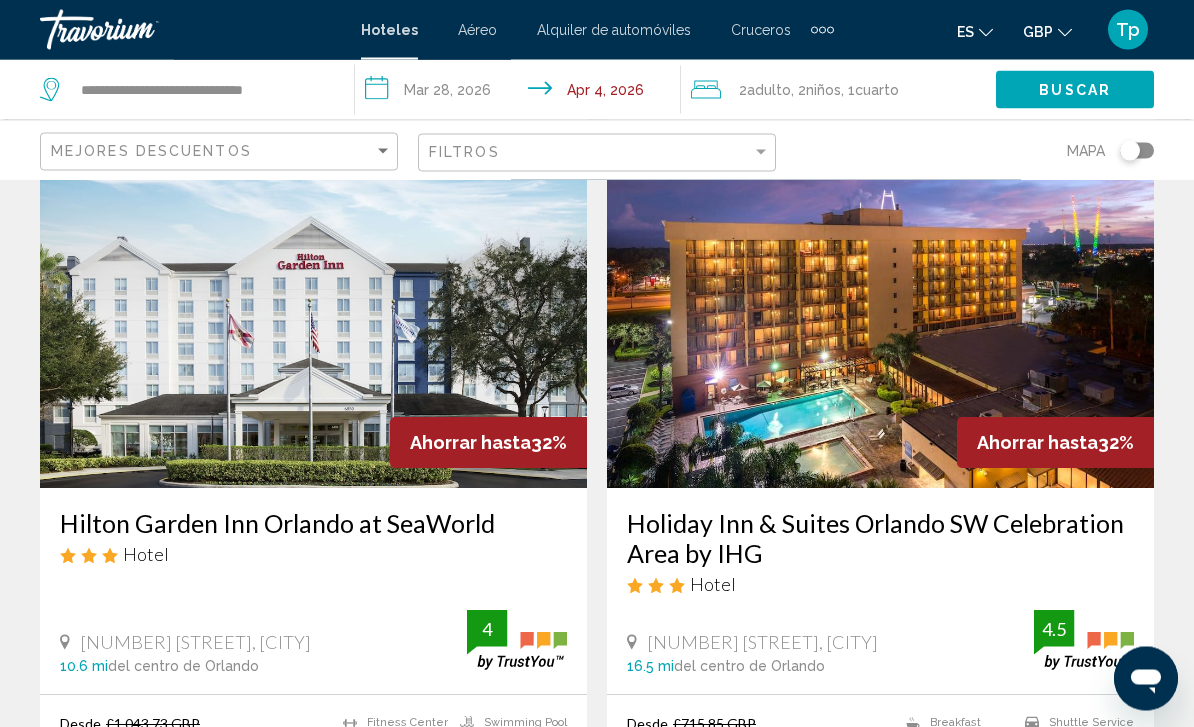 scroll, scrollTop: 3057, scrollLeft: 0, axis: vertical 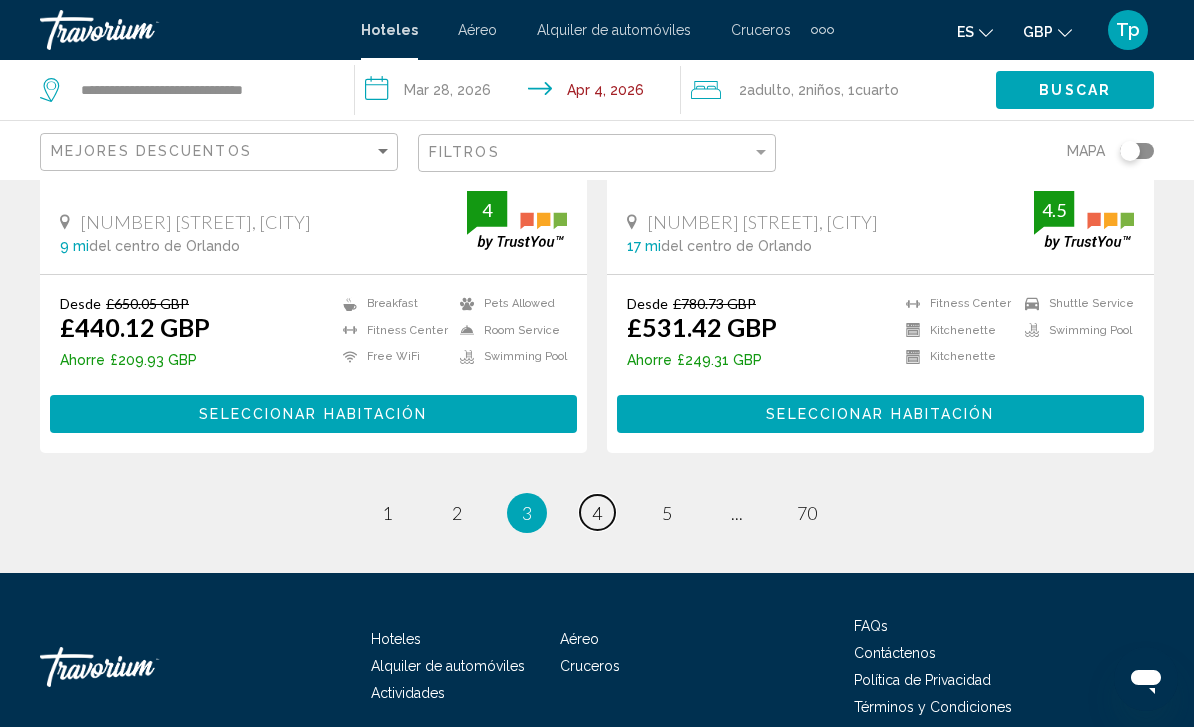 click on "4" at bounding box center [597, 513] 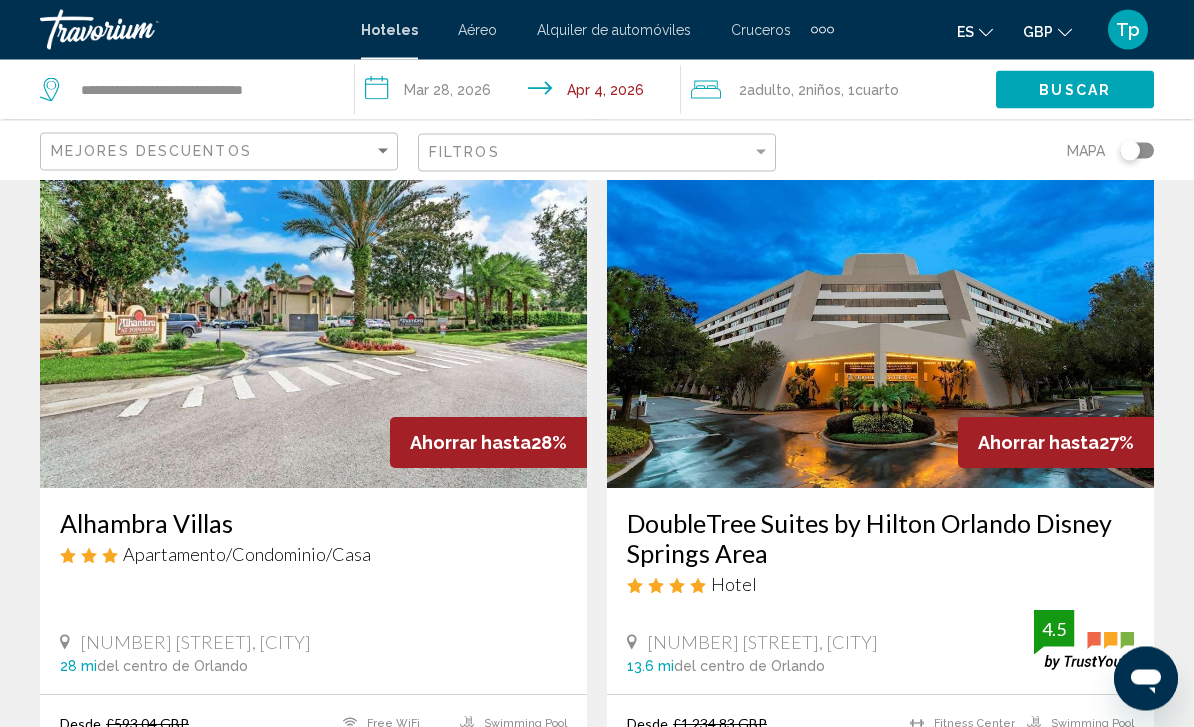 scroll, scrollTop: 2302, scrollLeft: 0, axis: vertical 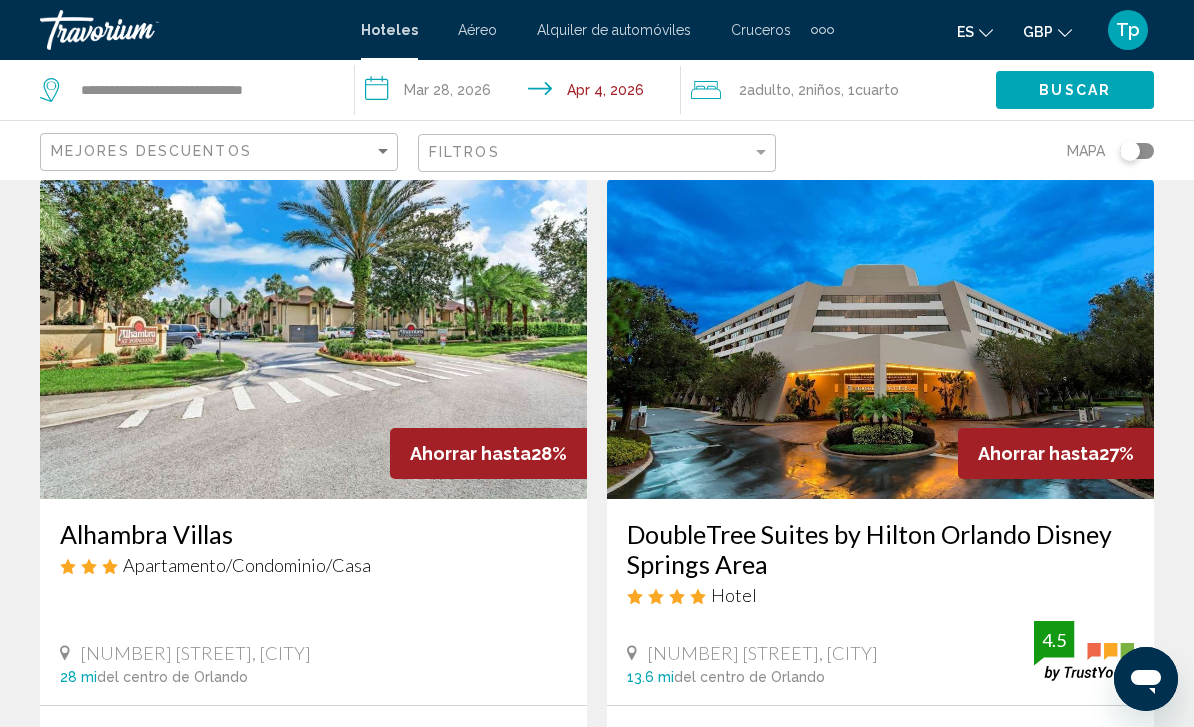 click at bounding box center (880, 339) 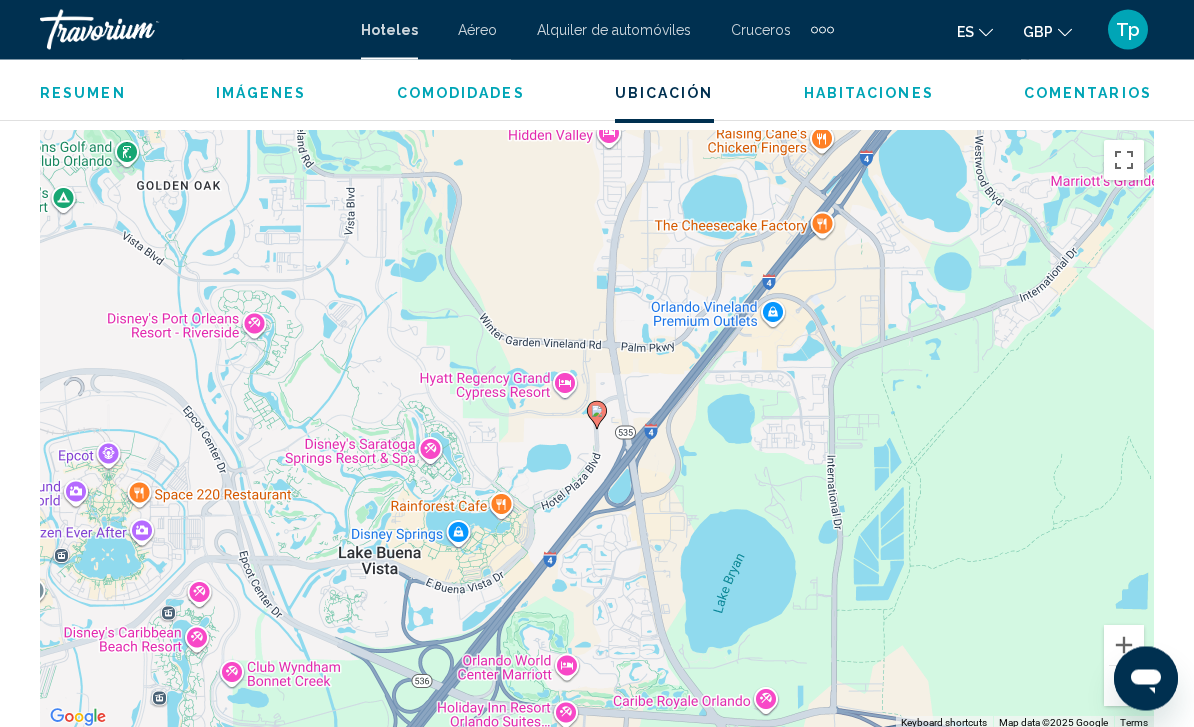 scroll, scrollTop: 2233, scrollLeft: 0, axis: vertical 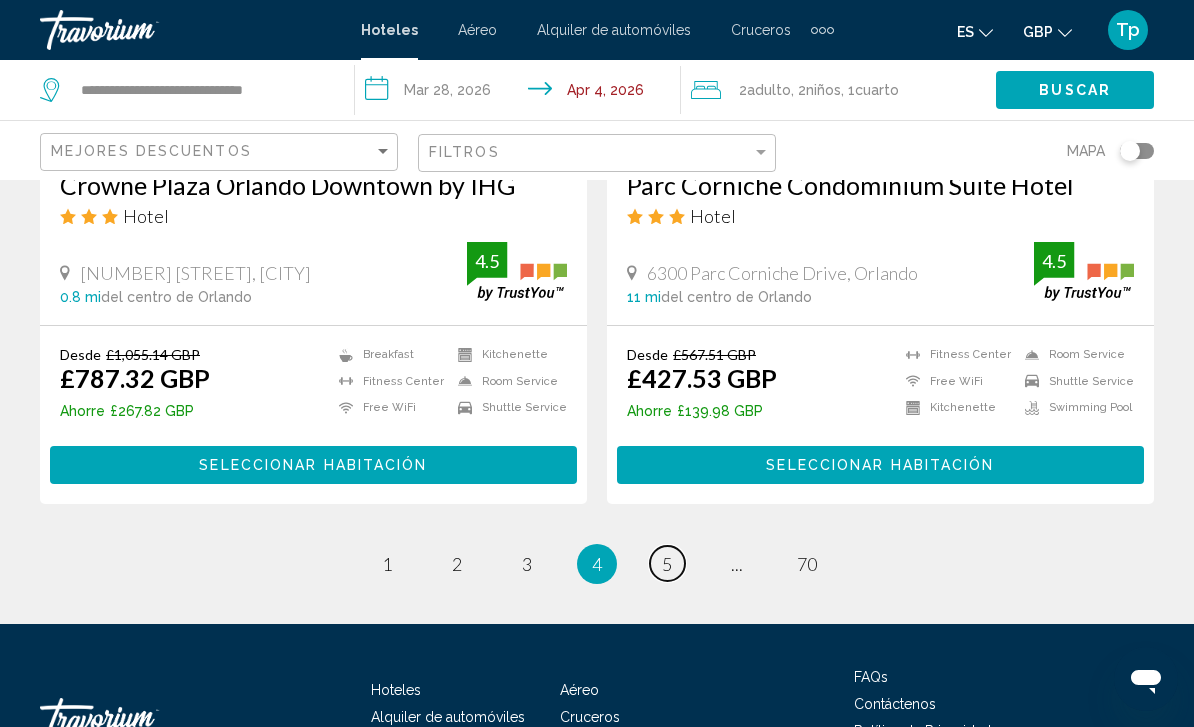 click on "page  5" at bounding box center (667, 563) 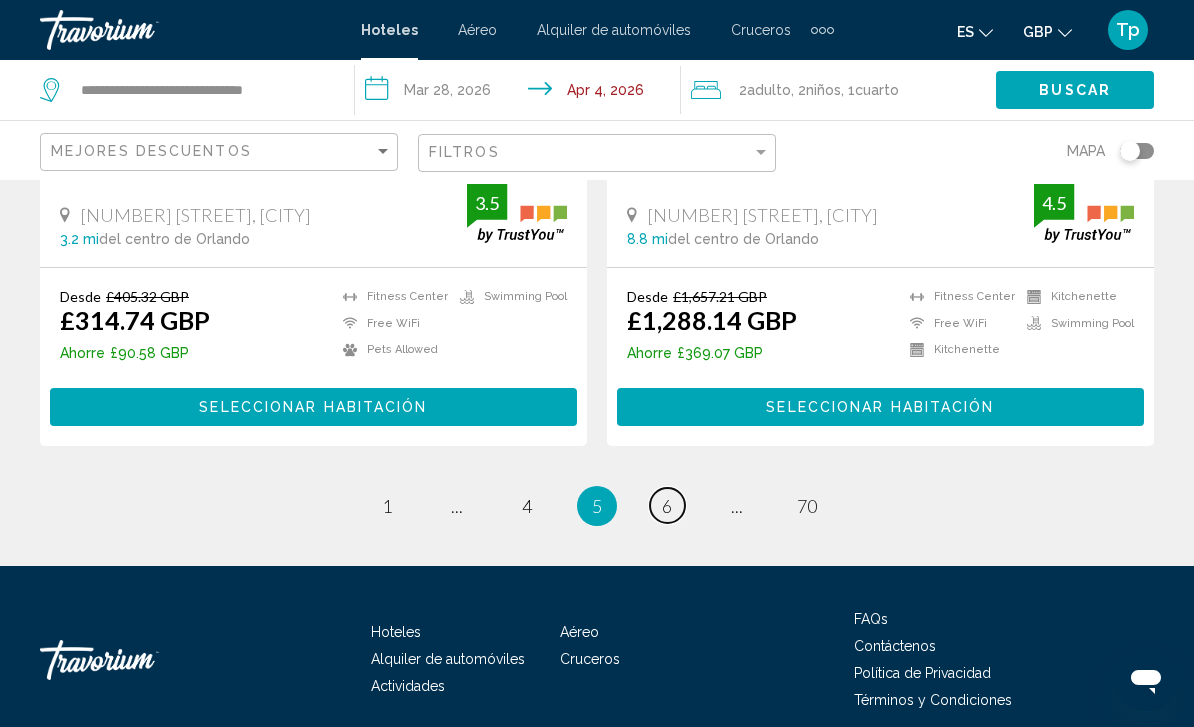scroll, scrollTop: 4185, scrollLeft: 0, axis: vertical 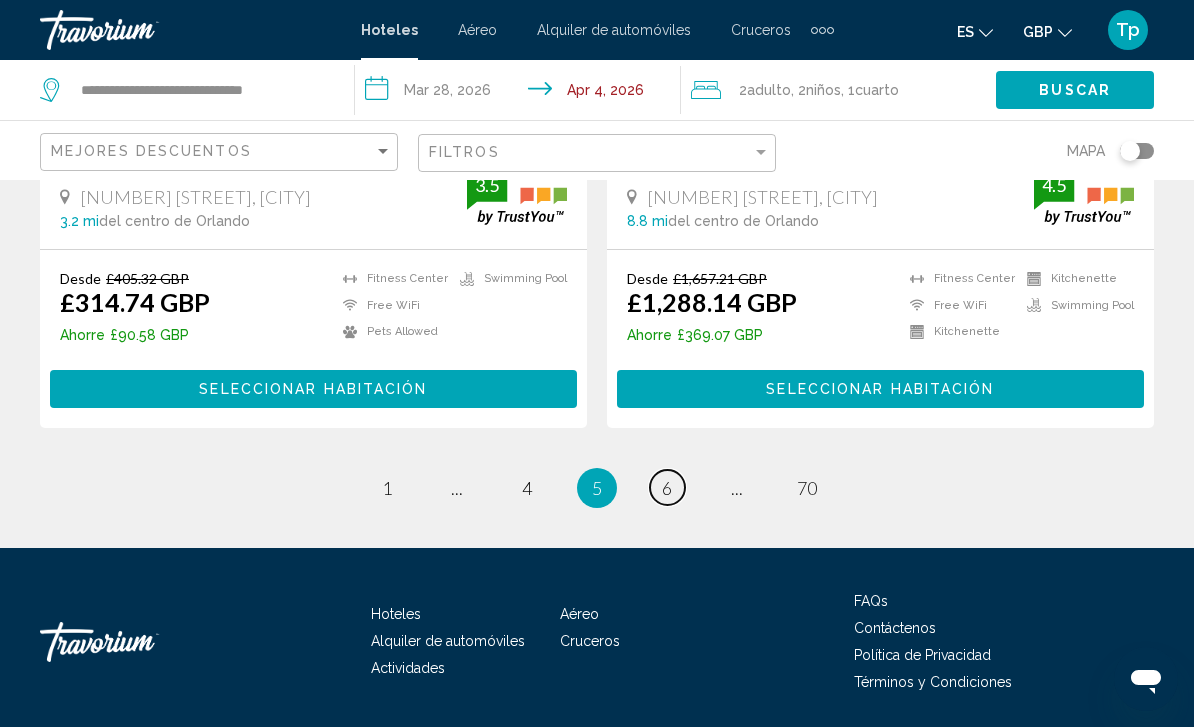 click on "6" at bounding box center (667, 488) 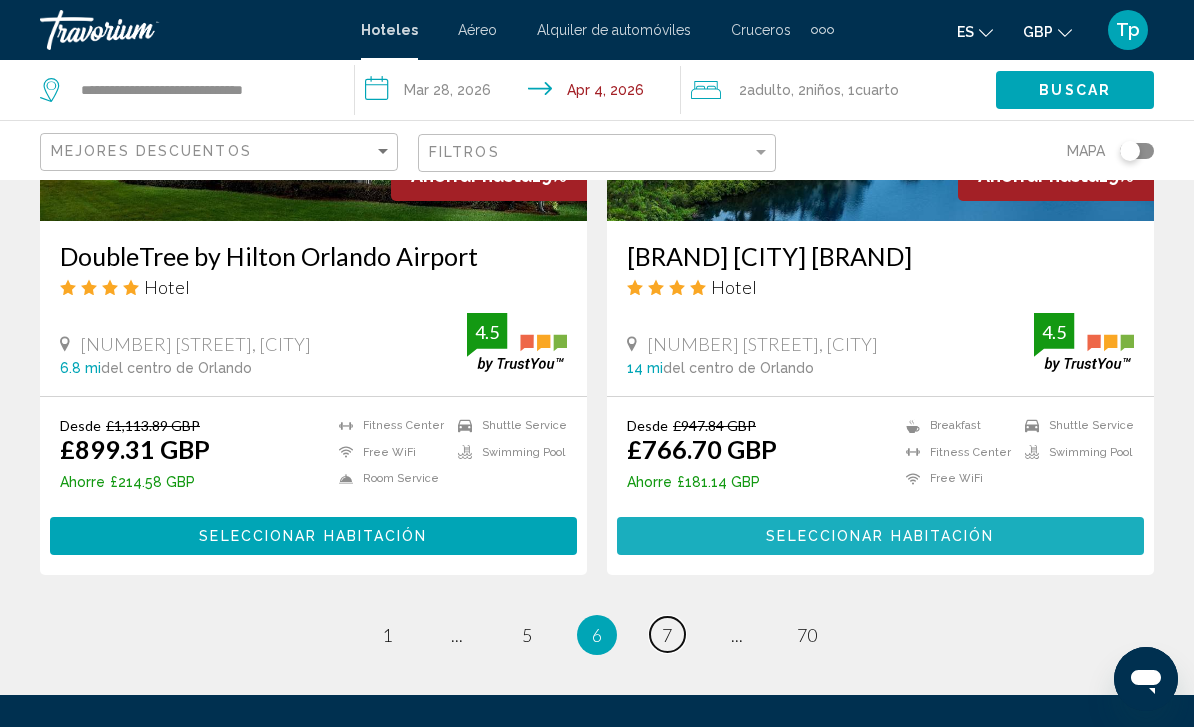 scroll, scrollTop: 3965, scrollLeft: 0, axis: vertical 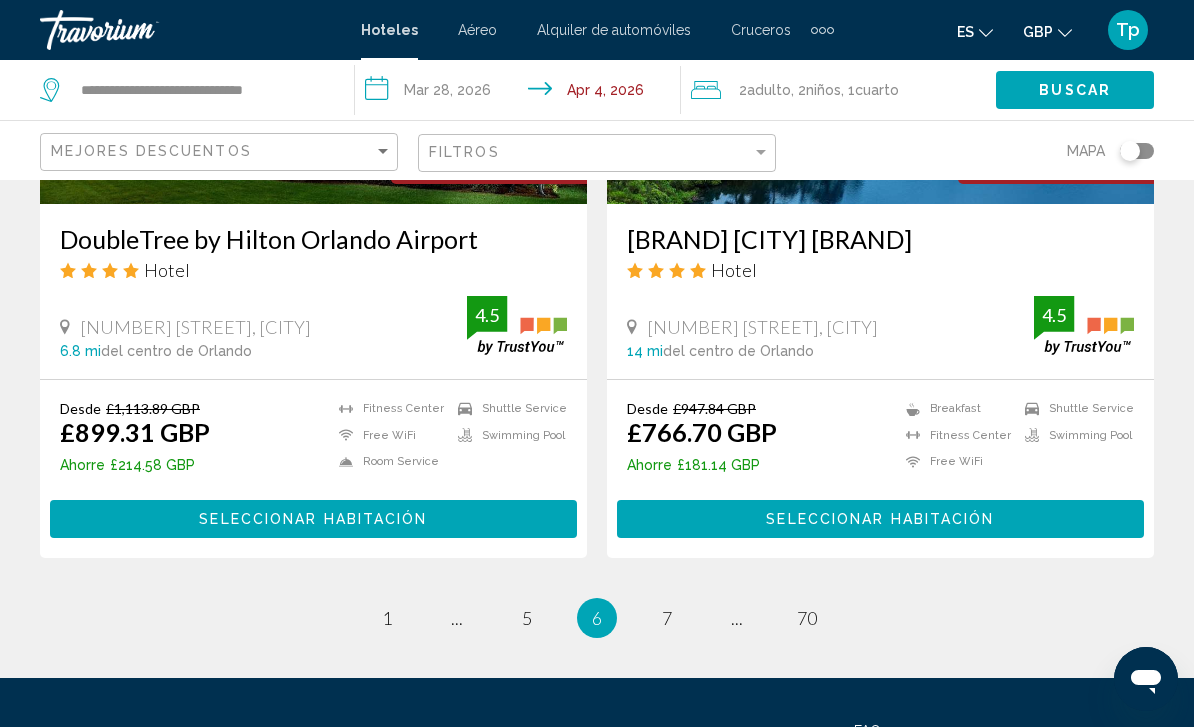 click on "6" at bounding box center (597, 618) 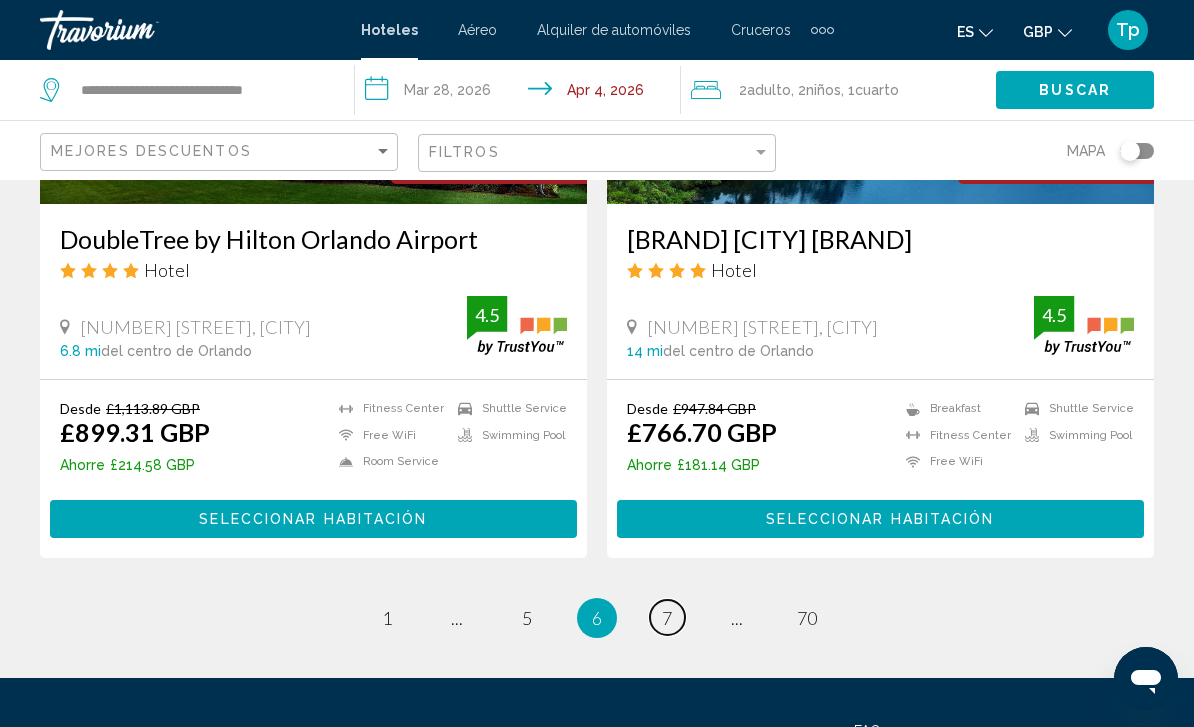 click on "7" at bounding box center [667, 618] 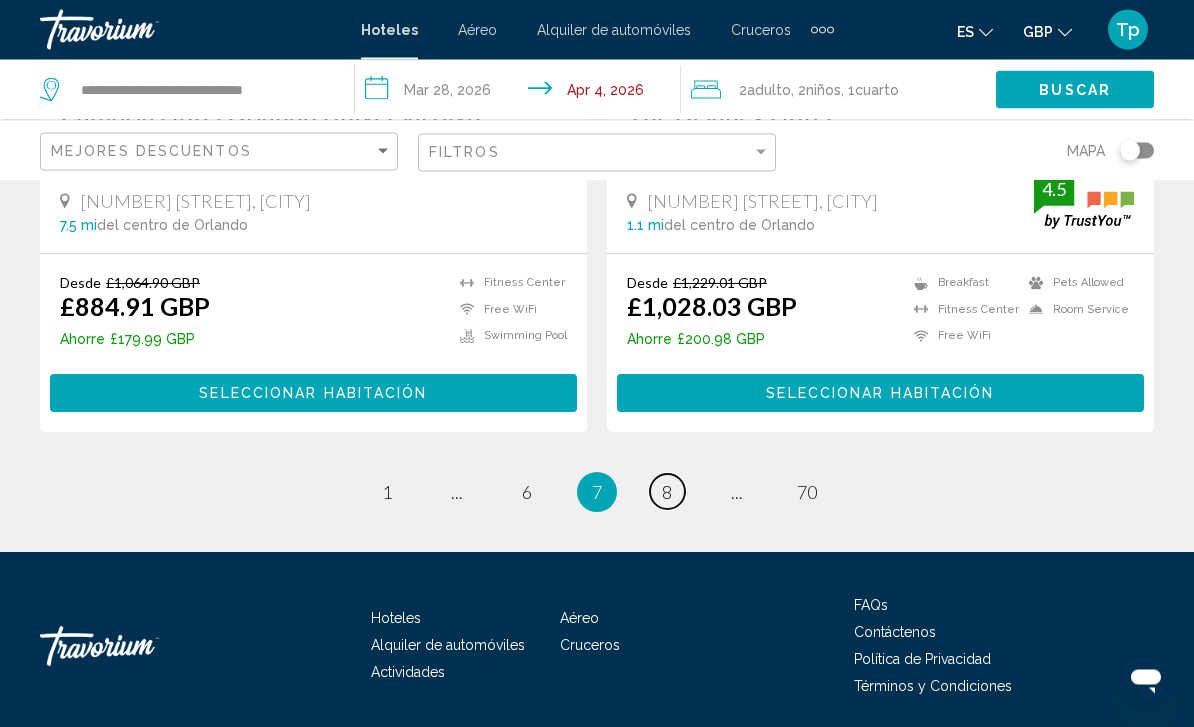 scroll, scrollTop: 4155, scrollLeft: 0, axis: vertical 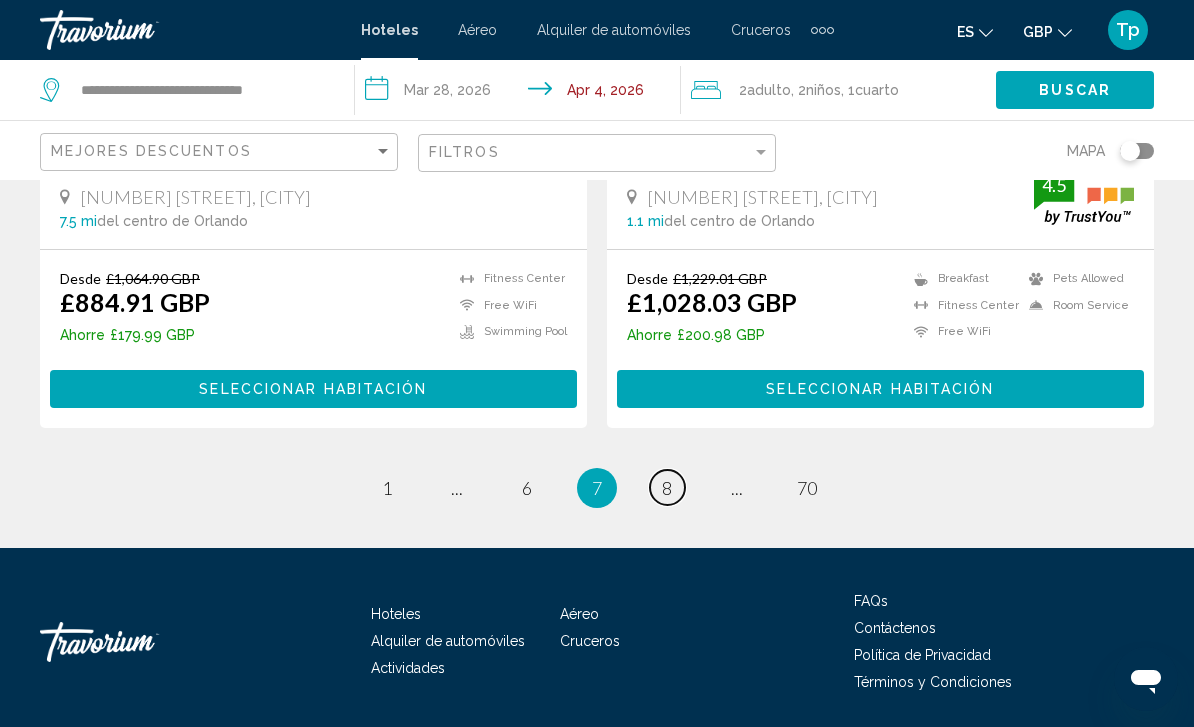 click on "8" at bounding box center (667, 488) 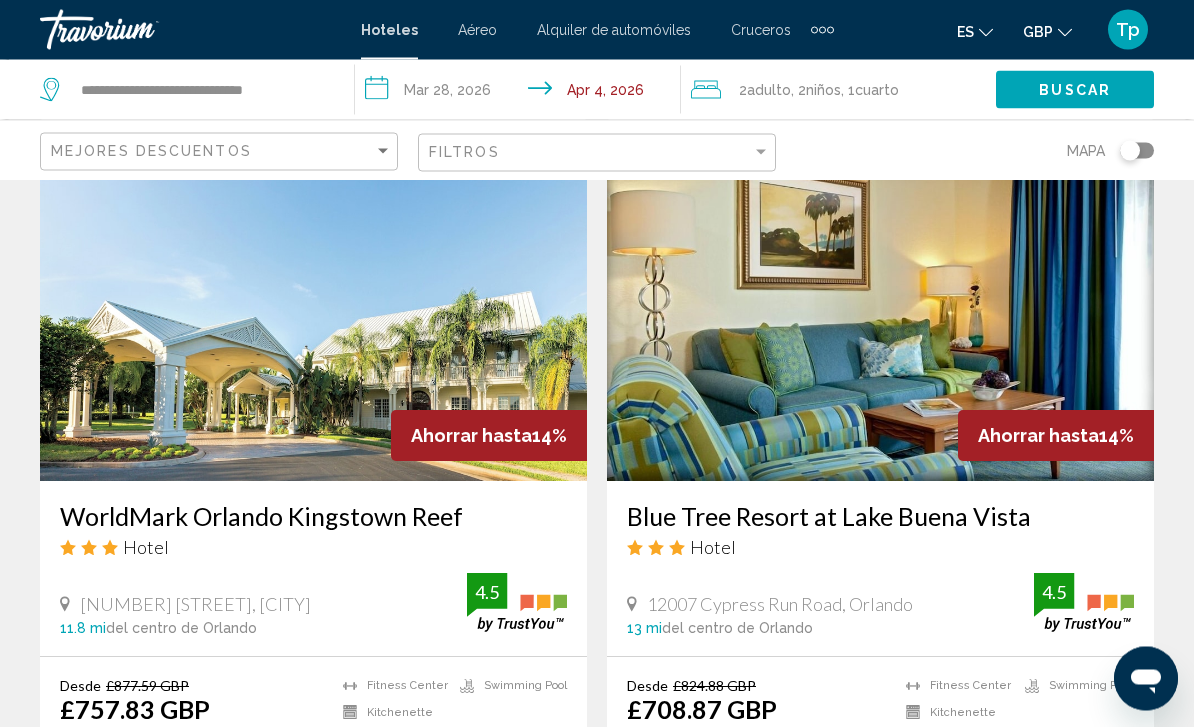 scroll, scrollTop: 3808, scrollLeft: 0, axis: vertical 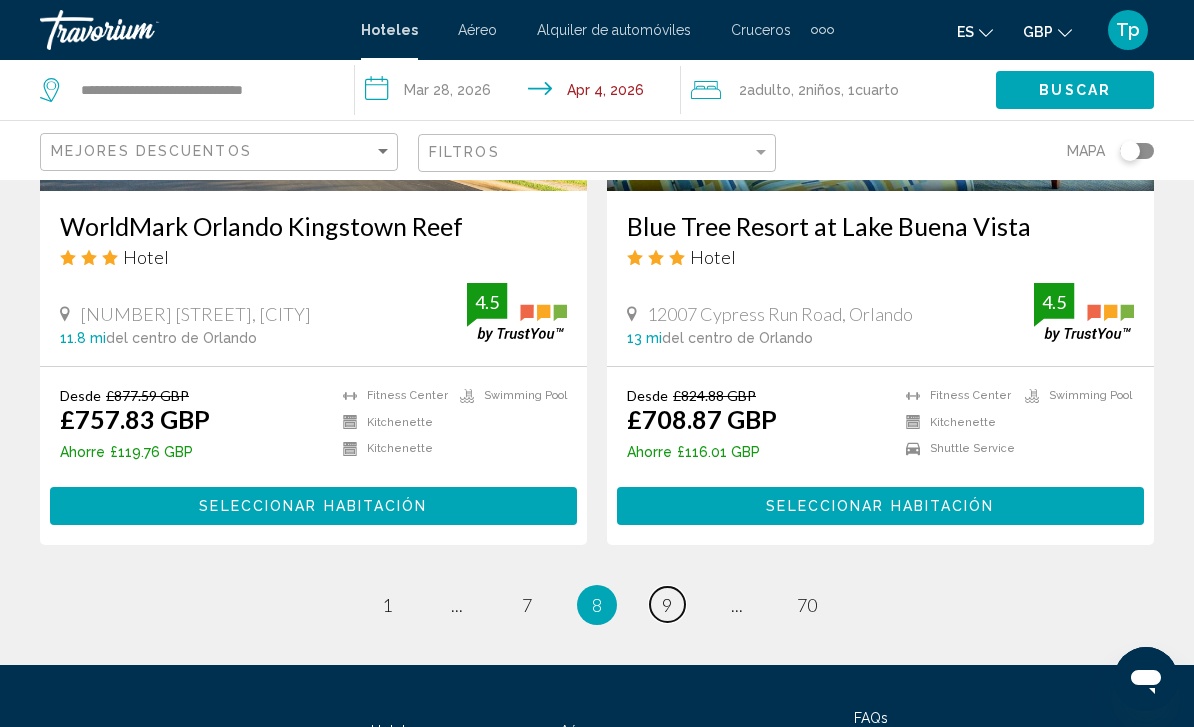 click on "9" at bounding box center (667, 605) 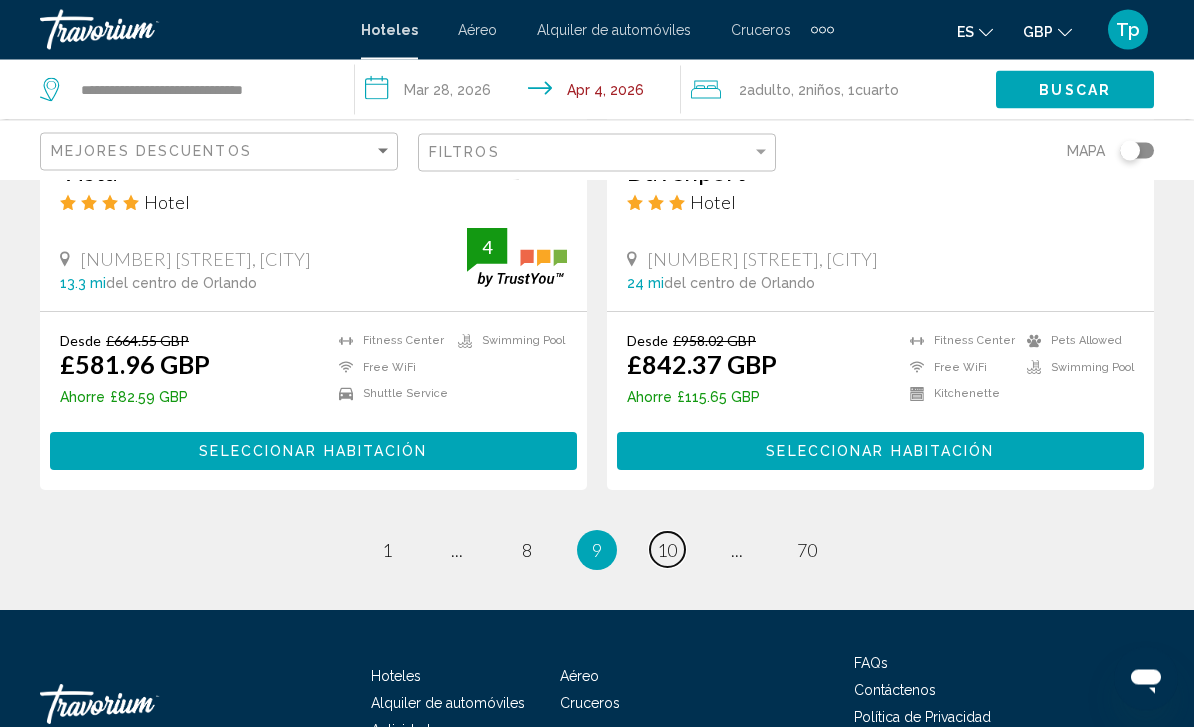 scroll, scrollTop: 4185, scrollLeft: 0, axis: vertical 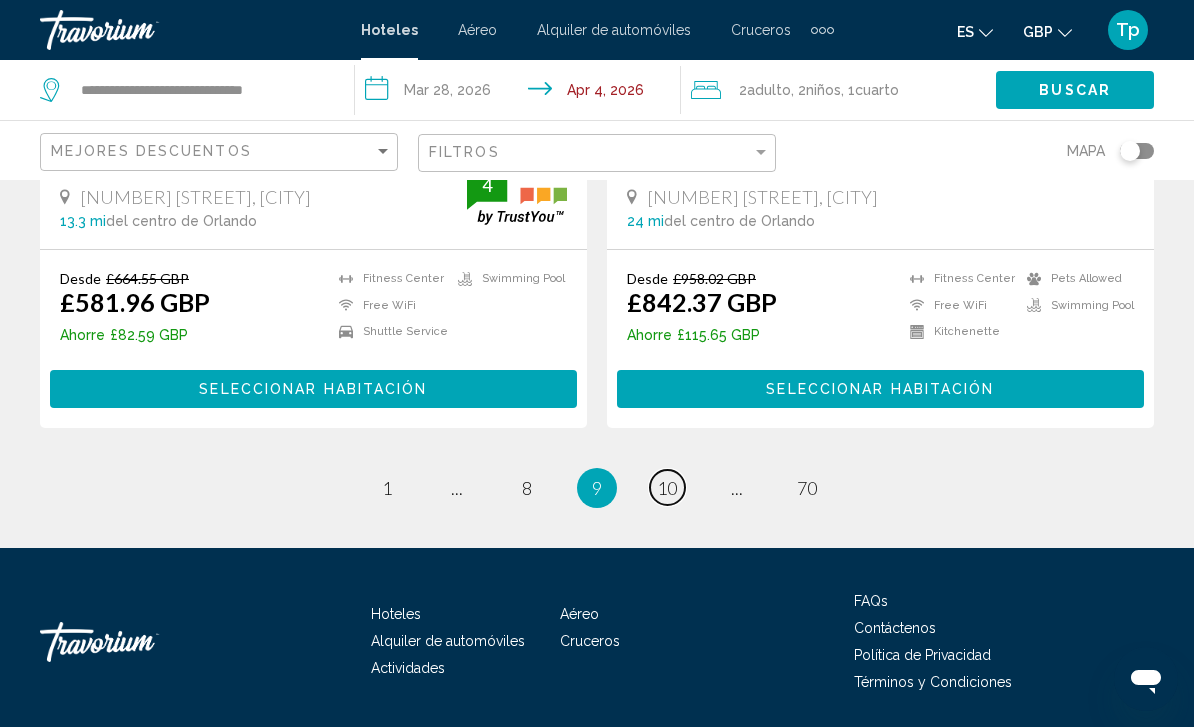 click on "page  10" at bounding box center (667, 487) 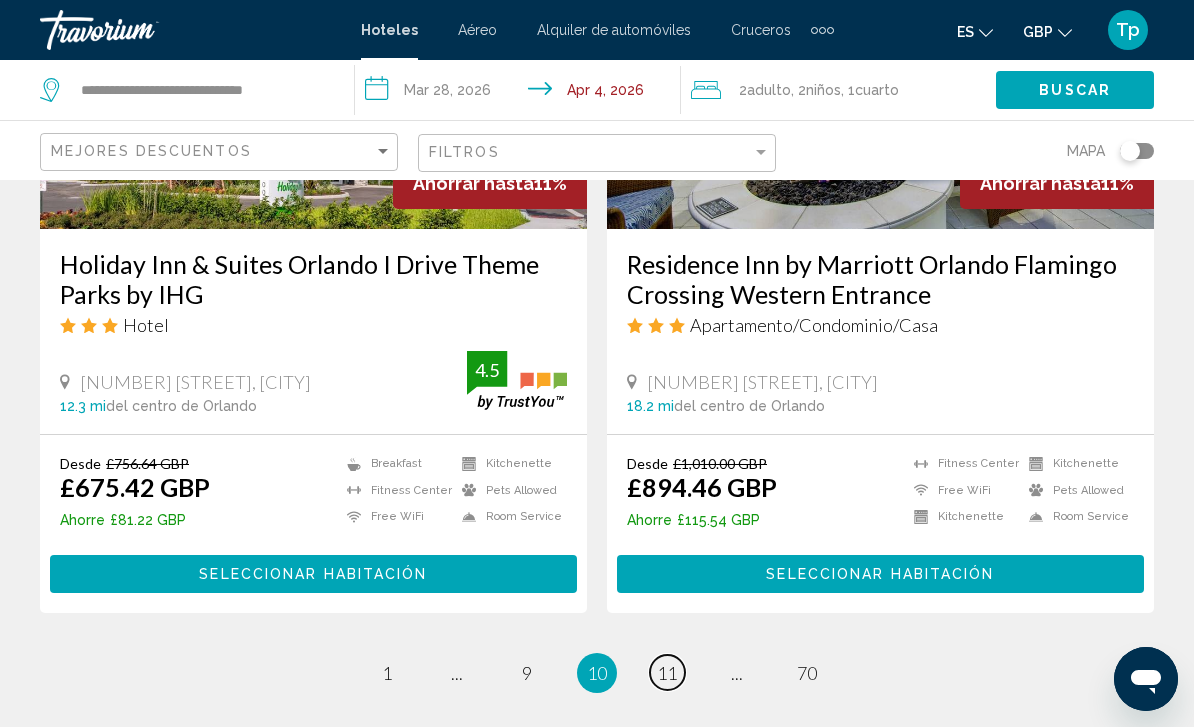 scroll, scrollTop: 4026, scrollLeft: 0, axis: vertical 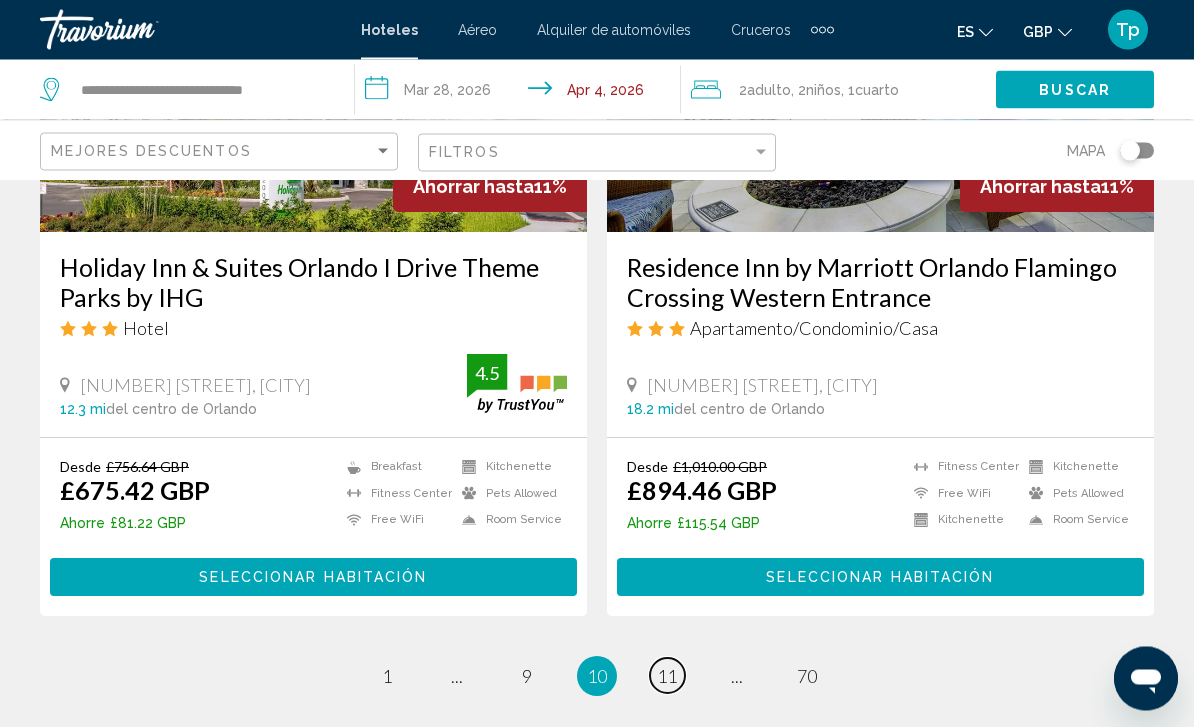 click on "page  11" at bounding box center (667, 676) 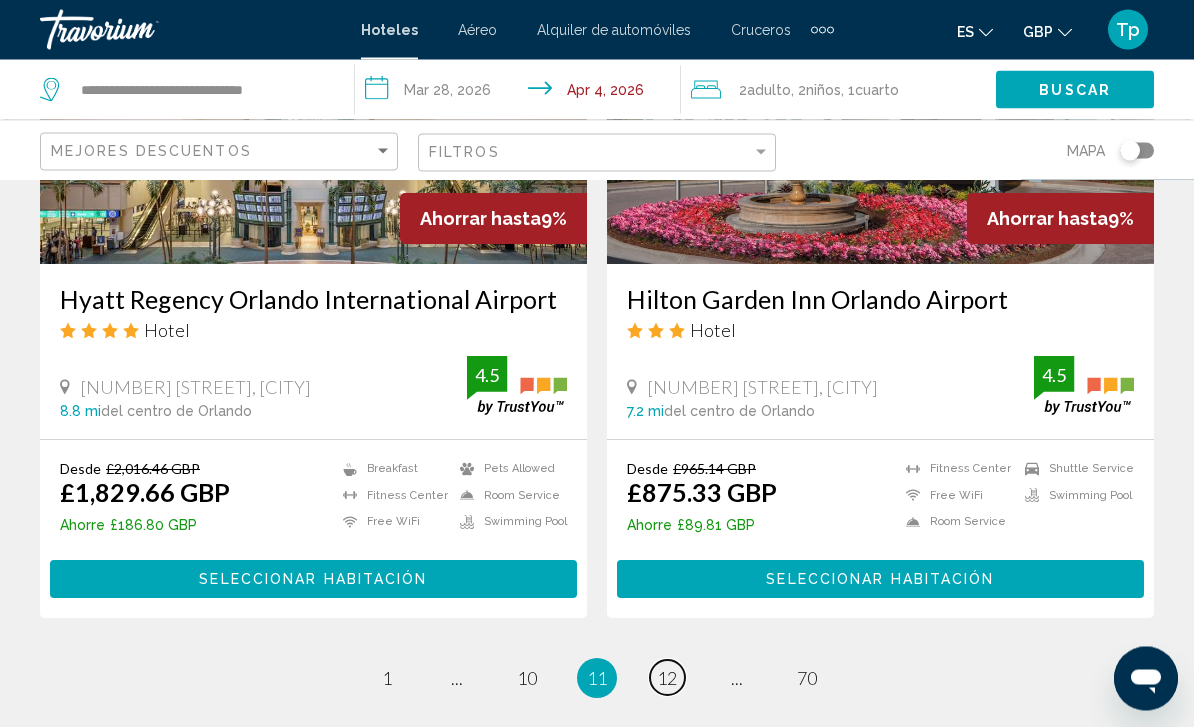 scroll, scrollTop: 3997, scrollLeft: 0, axis: vertical 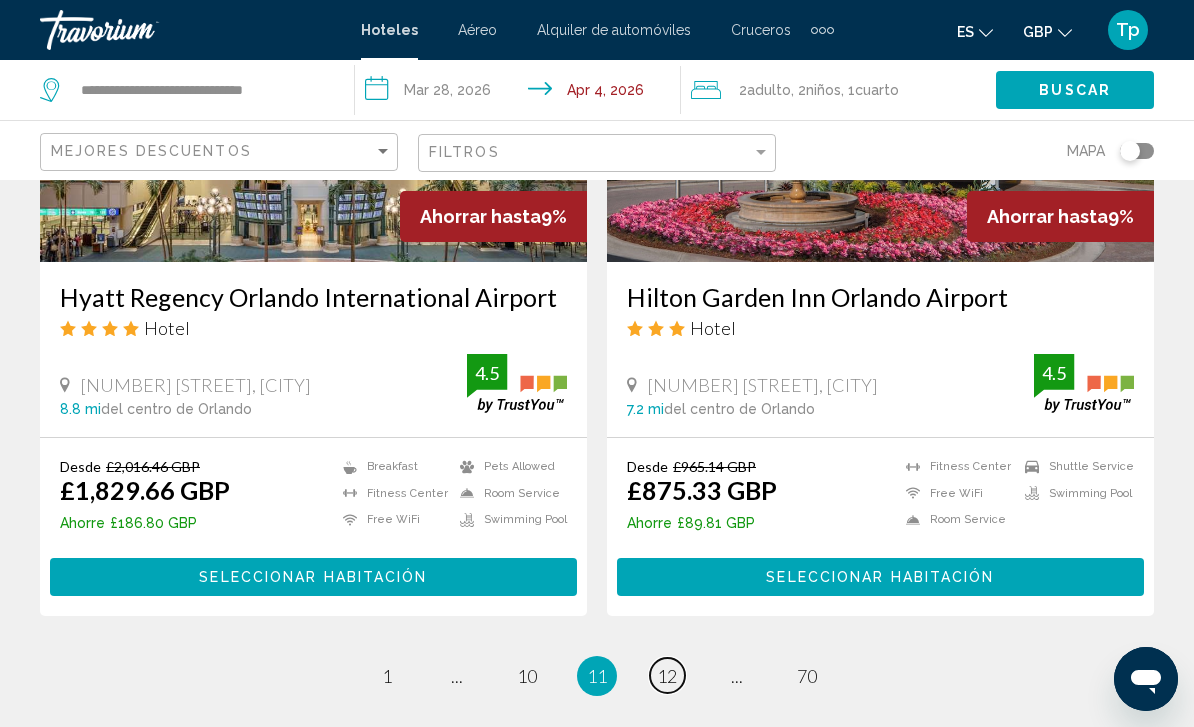click on "12" at bounding box center [667, 676] 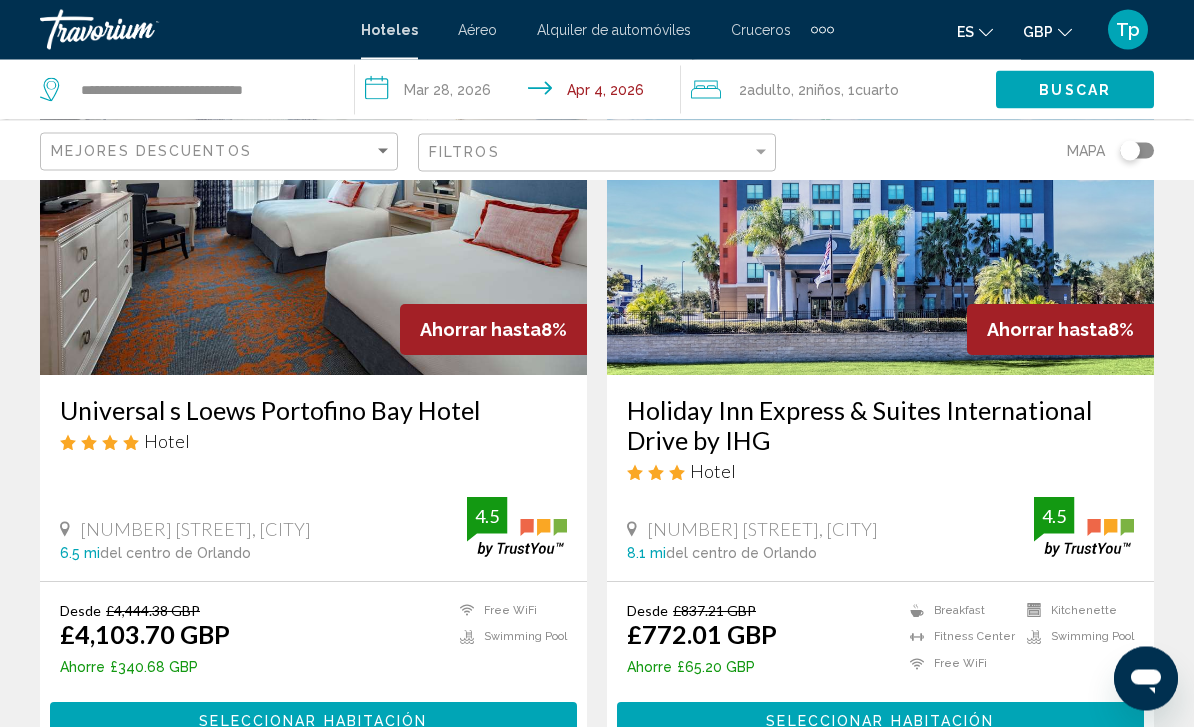 scroll, scrollTop: 4137, scrollLeft: 0, axis: vertical 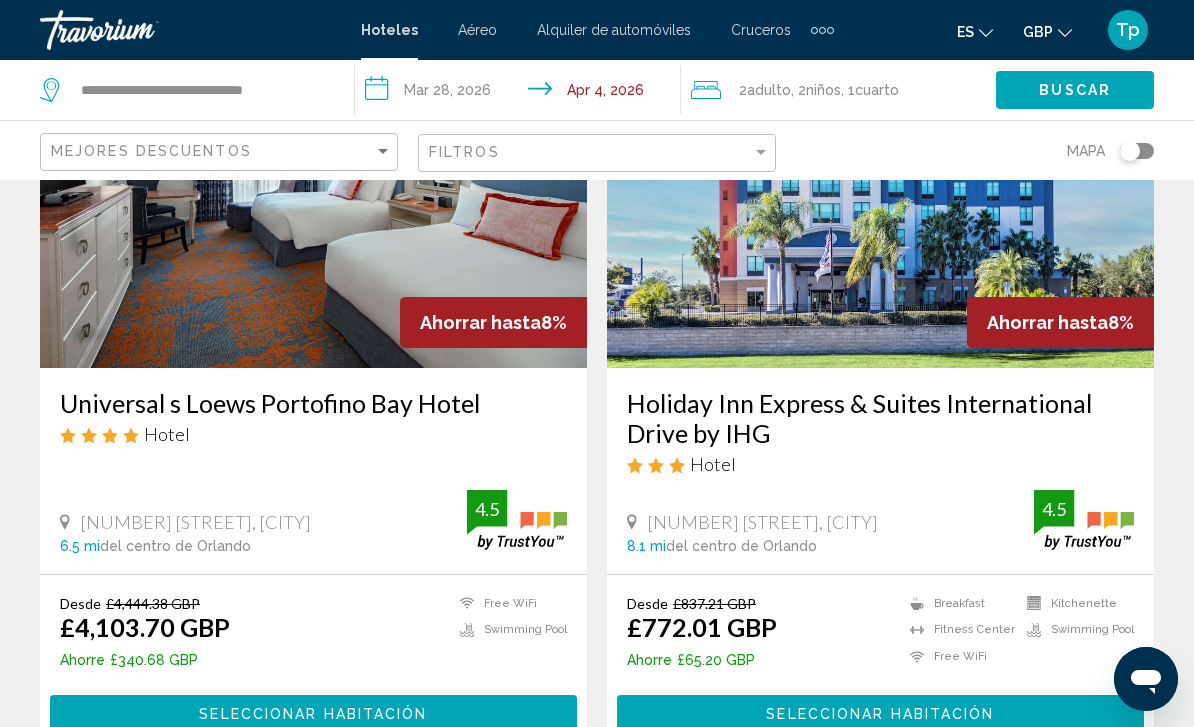 click on "page  13" at bounding box center [667, 812] 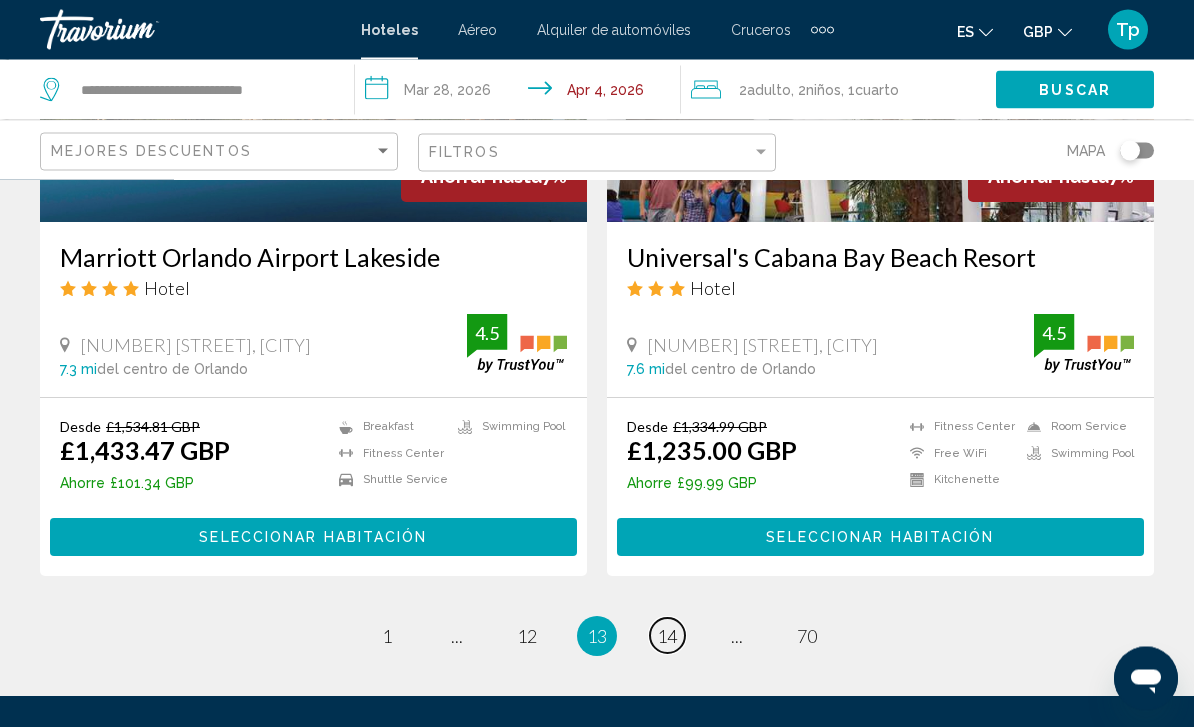 scroll, scrollTop: 4185, scrollLeft: 0, axis: vertical 